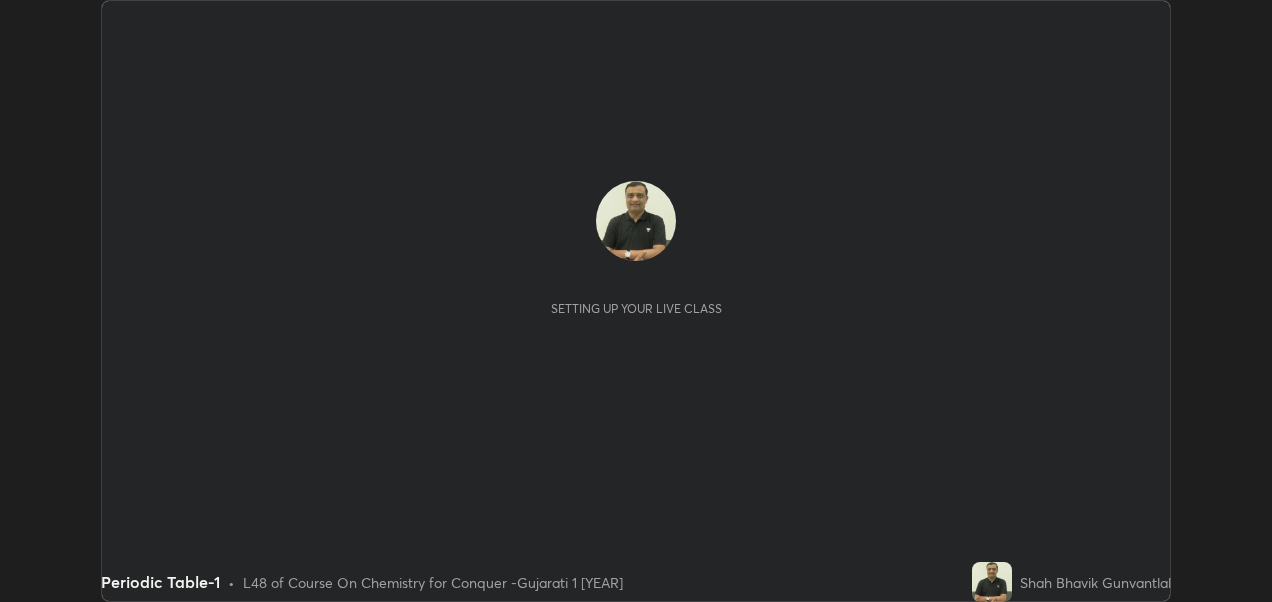 scroll, scrollTop: 0, scrollLeft: 0, axis: both 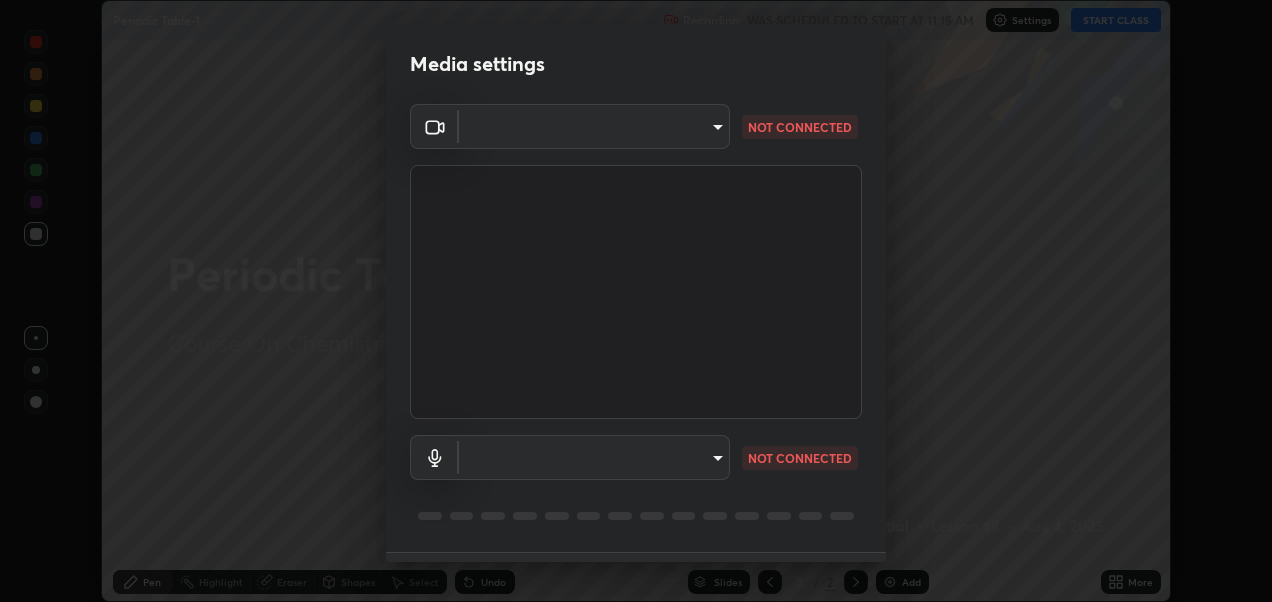 click on "Erase all Periodic Table-1 Recording WAS SCHEDULED TO START AT  11:15 AM Settings START CLASS Setting up your live class Periodic Table-1 • L48 of Course On Chemistry for Conquer -Gujarati 1 [YEAR] [FIRST] [LAST] Pen Highlight Eraser Shapes Select Undo Slides 2 / 2 Add More No doubts shared Encourage your learners to ask a doubt for better clarity Report an issue Reason for reporting Buffering Chat not working Audio - Video sync issue Educator video quality low ​ Attach an image Report Media settings ​ NOT CONNECTED ​ NOT CONNECTED 1 / 5 Next" at bounding box center (636, 301) 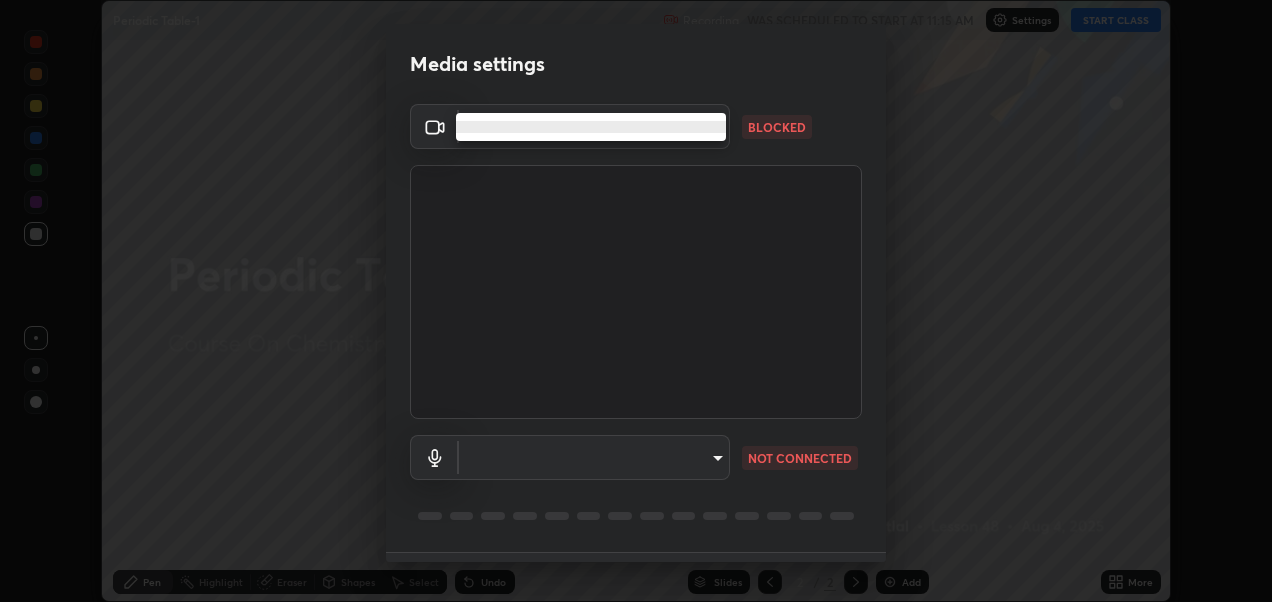 click at bounding box center (591, 127) 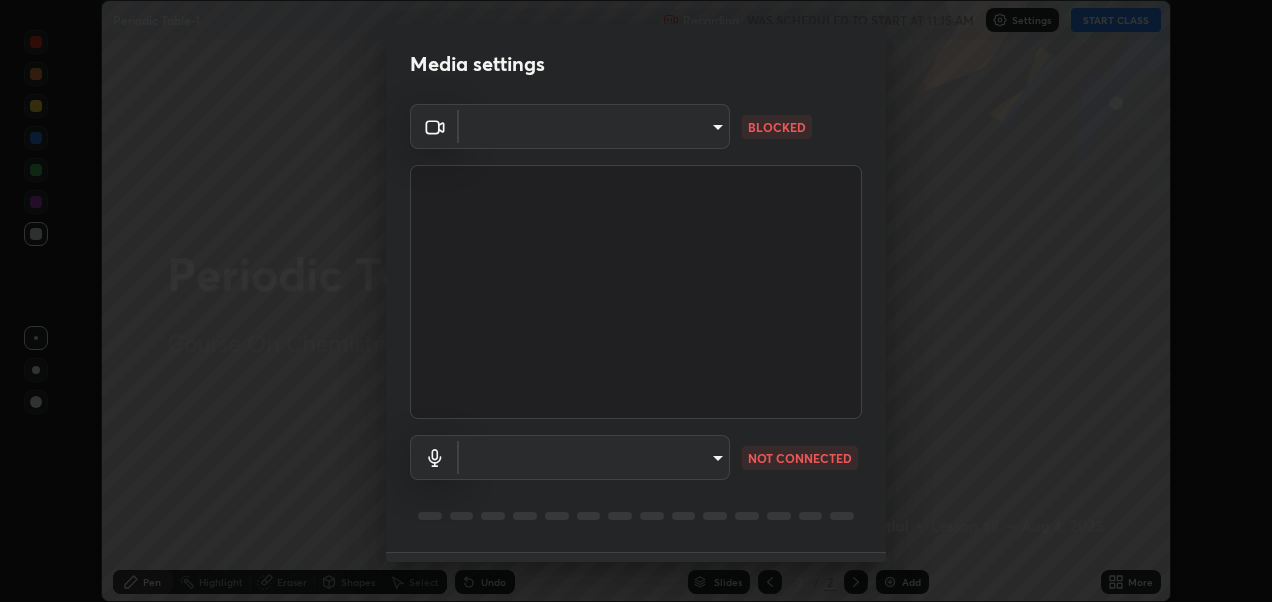 click on "Erase all Periodic Table-1 Recording WAS SCHEDULED TO START AT  11:15 AM Settings START CLASS Setting up your live class Periodic Table-1 • L48 of Course On Chemistry for Conquer -Gujarati 1 [YEAR] [FIRST] [LAST] Pen Highlight Eraser Shapes Select Undo Slides 2 / 2 Add More No doubts shared Encourage your learners to ask a doubt for better clarity Report an issue Reason for reporting Buffering Chat not working Audio - Video sync issue Educator video quality low ​ Attach an image Report Media settings ​ BLOCKED ​ NOT CONNECTED 1 / 5 Next" at bounding box center [636, 301] 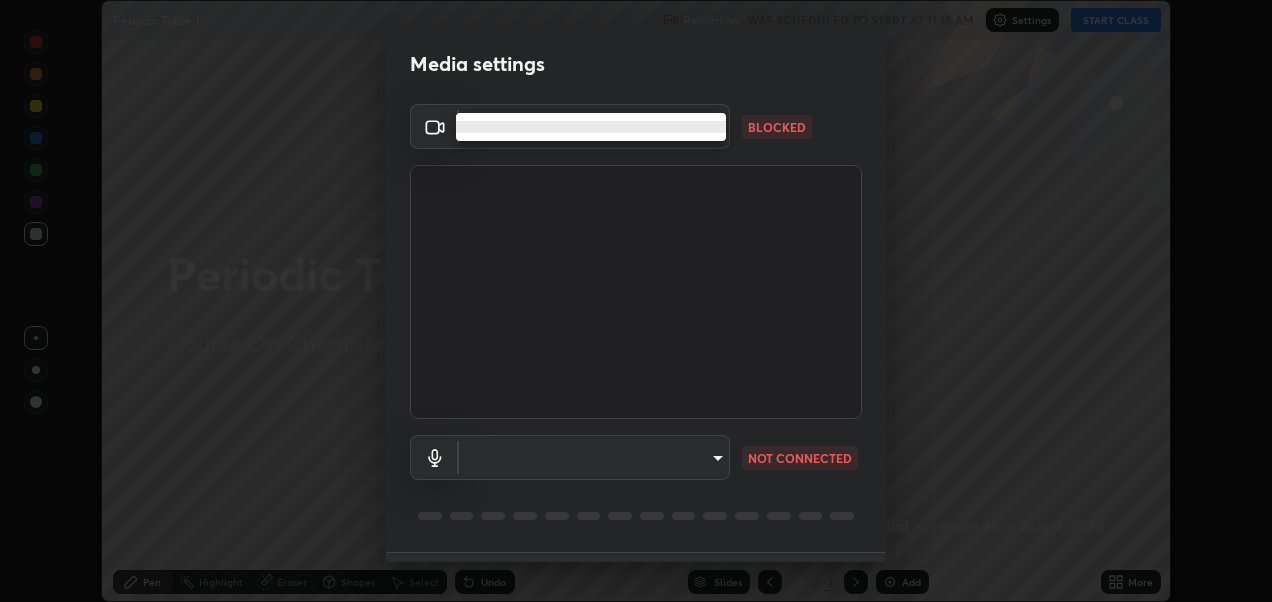 click at bounding box center [591, 127] 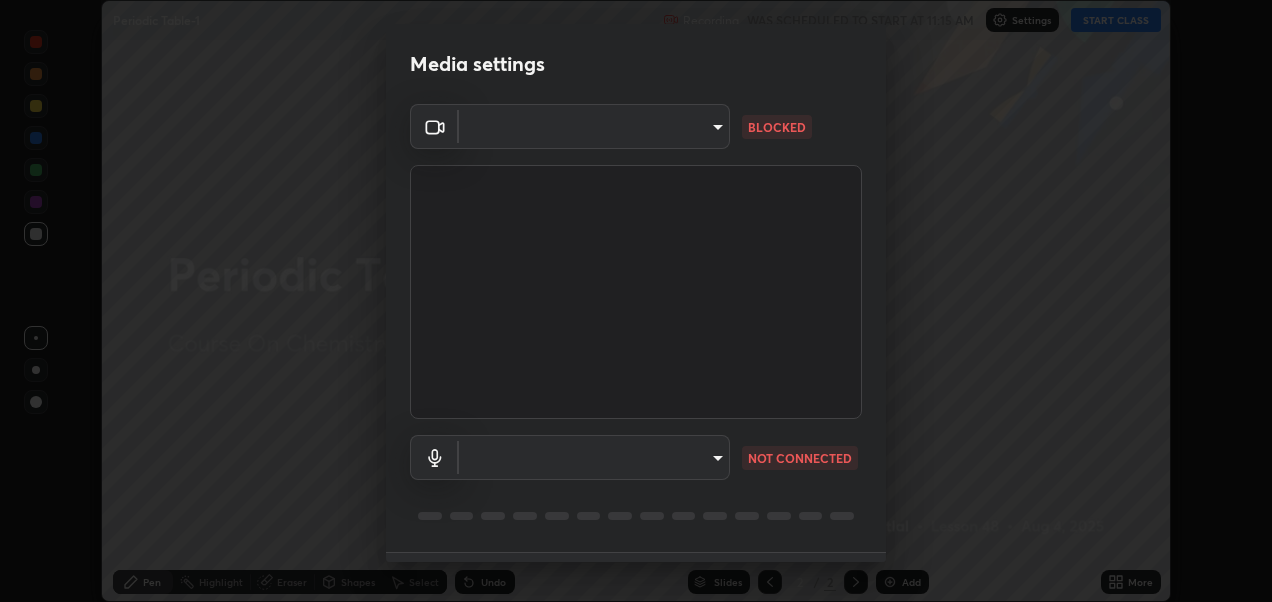 click on "Erase all Periodic Table-1 Recording WAS SCHEDULED TO START AT  11:15 AM Settings START CLASS Setting up your live class Periodic Table-1 • L48 of Course On Chemistry for Conquer -Gujarati 1 [YEAR] [FIRST] [LAST] Pen Highlight Eraser Shapes Select Undo Slides 2 / 2 Add More No doubts shared Encourage your learners to ask a doubt for better clarity Report an issue Reason for reporting Buffering Chat not working Audio - Video sync issue Educator video quality low ​ Attach an image Report Media settings ​ BLOCKED ​ NOT CONNECTED 1 / 5 Next" at bounding box center [636, 301] 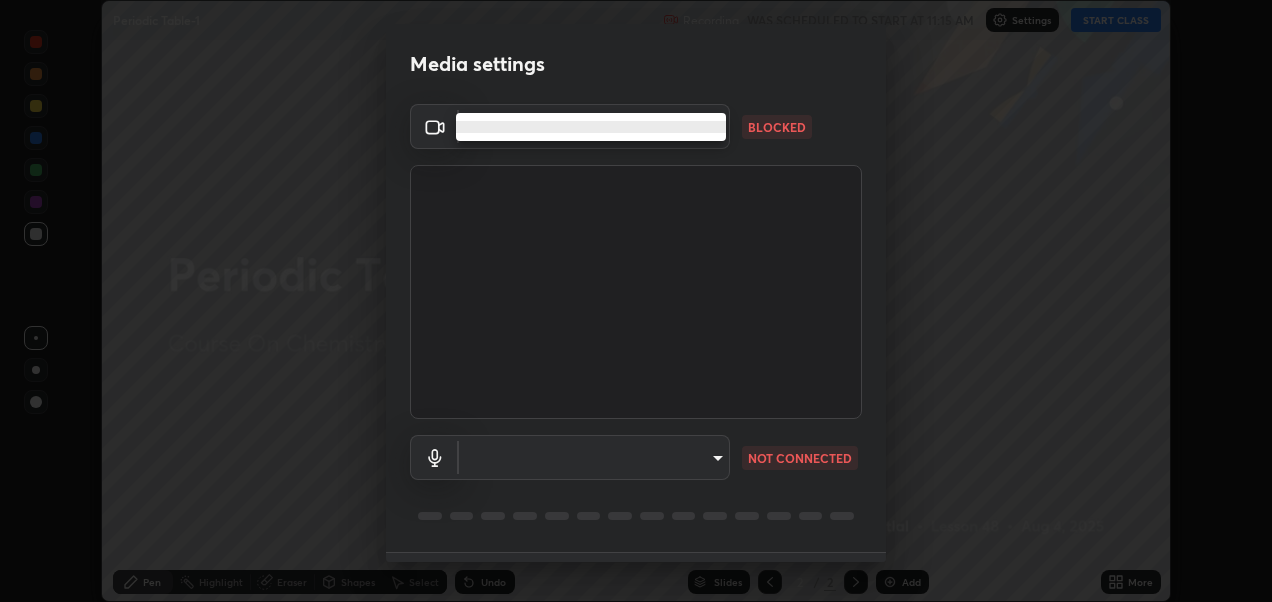 click at bounding box center (591, 127) 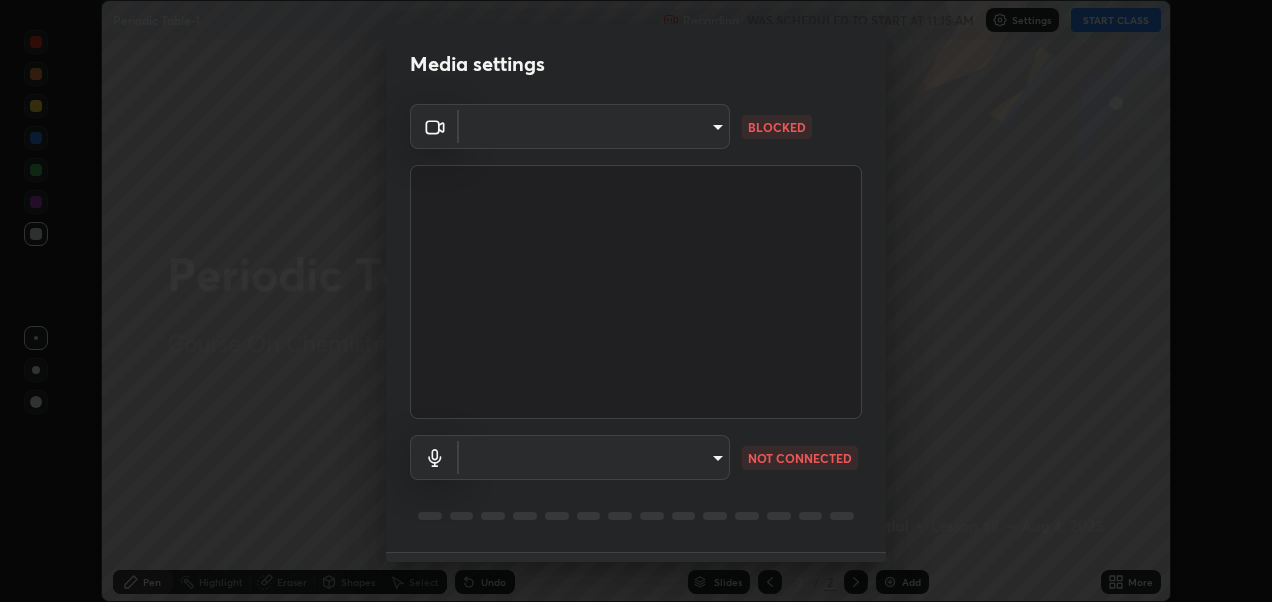 click on "Erase all Periodic Table-1 Recording WAS SCHEDULED TO START AT  11:15 AM Settings START CLASS Setting up your live class Periodic Table-1 • L48 of Course On Chemistry for Conquer -Gujarati 1 [YEAR] [FIRST] [LAST] Pen Highlight Eraser Shapes Select Undo Slides 2 / 2 Add More No doubts shared Encourage your learners to ask a doubt for better clarity Report an issue Reason for reporting Buffering Chat not working Audio - Video sync issue Educator video quality low ​ Attach an image Report Media settings ​ BLOCKED ​ NOT CONNECTED 1 / 5 Next" at bounding box center [636, 301] 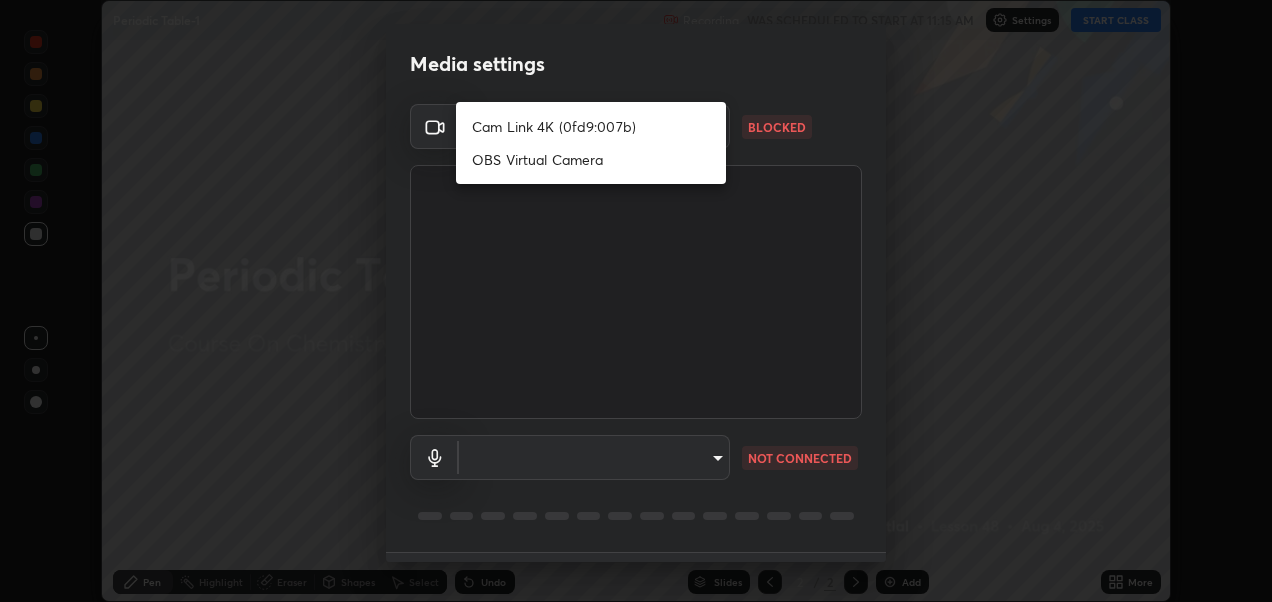 click on "Cam Link 4K (0fd9:007b)" at bounding box center [591, 126] 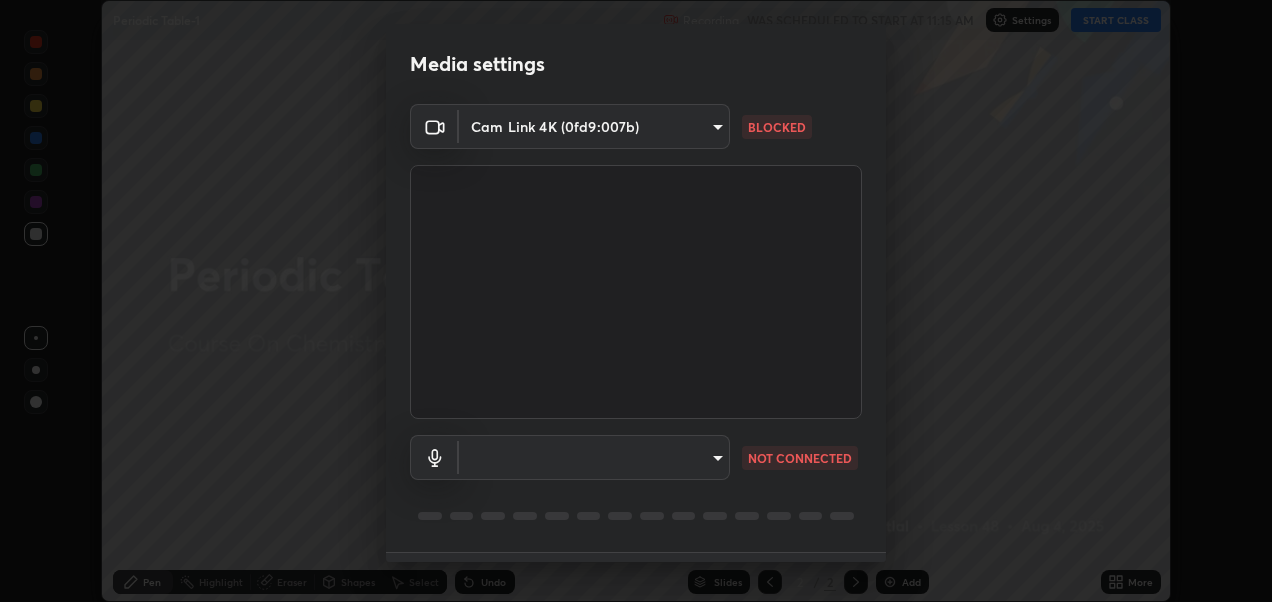 click on "Erase all Periodic Table-1 Recording WAS SCHEDULED TO START AT  11:15 AM Settings START CLASS Setting up your live class Periodic Table-1 • L48 of Course On Chemistry for Conquer -Gujarati 1 [YEAR] [FIRST] [LAST] Pen Highlight Eraser Shapes Select Undo Slides 2 / 2 Add More No doubts shared Encourage your learners to ask a doubt for better clarity Report an issue Reason for reporting Buffering Chat not working Audio - Video sync issue Educator video quality low ​ Attach an image Report Media settings Cam Link 4K (0fd9:007b) ac3e881efdc06ccc9002c204d014ec451c7de35b43cd8531b49b2f8b9682eecd BLOCKED ​ NOT CONNECTED 1 / 5 Next" at bounding box center (636, 301) 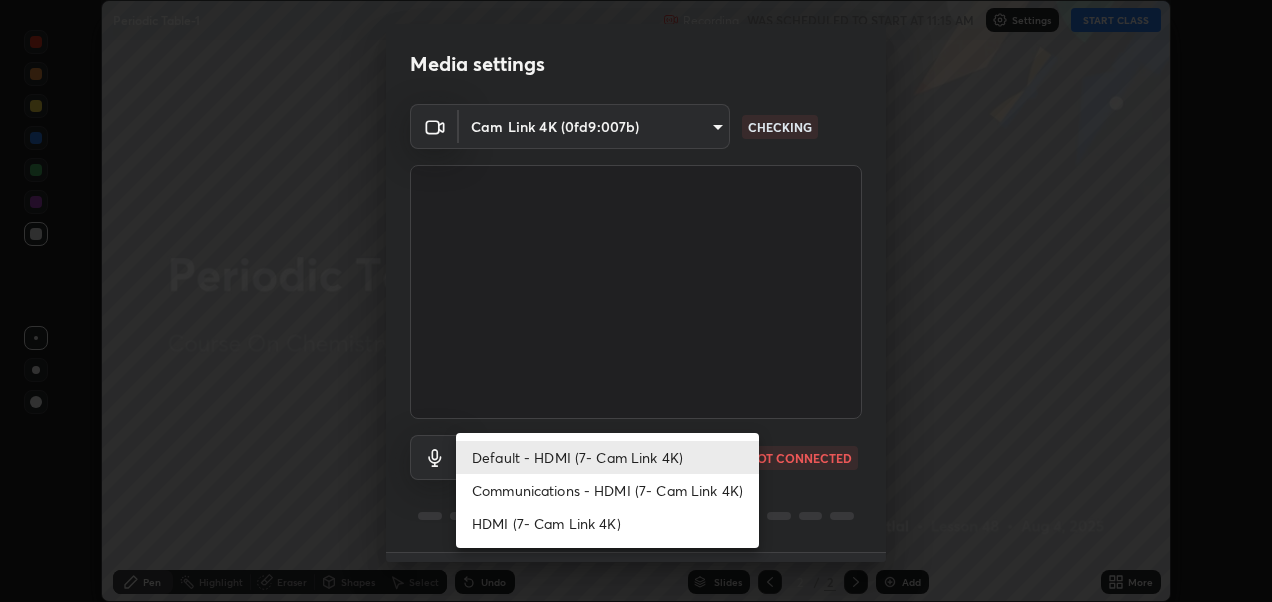 click on "Communications - HDMI (7- Cam Link 4K)" at bounding box center [607, 490] 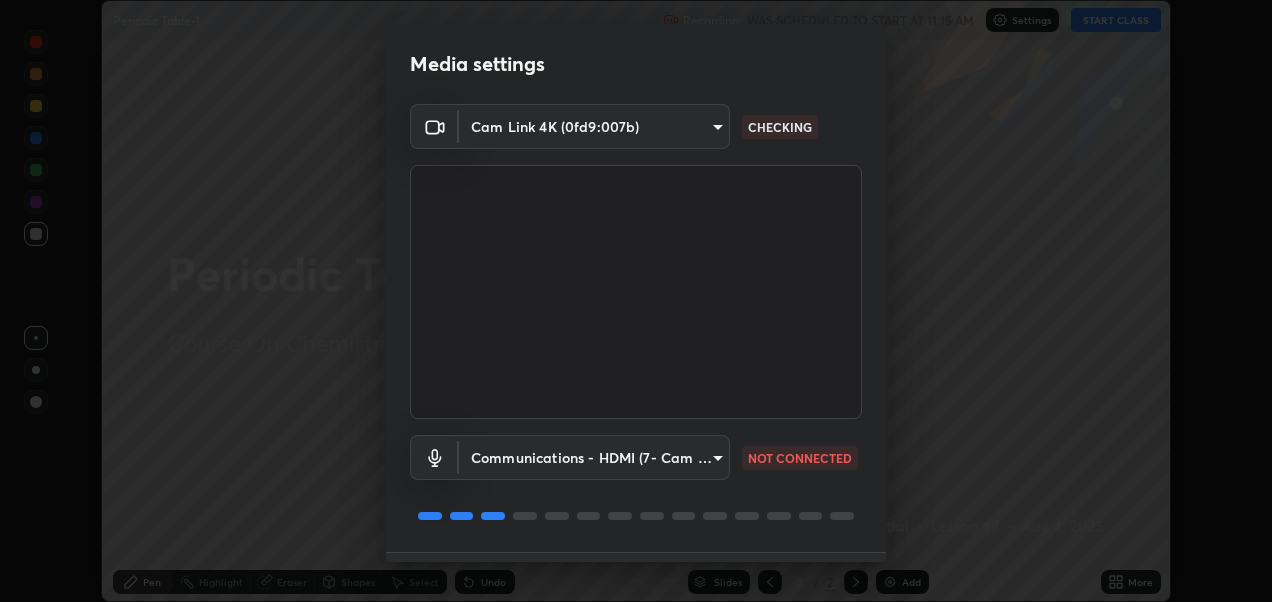 scroll, scrollTop: 54, scrollLeft: 0, axis: vertical 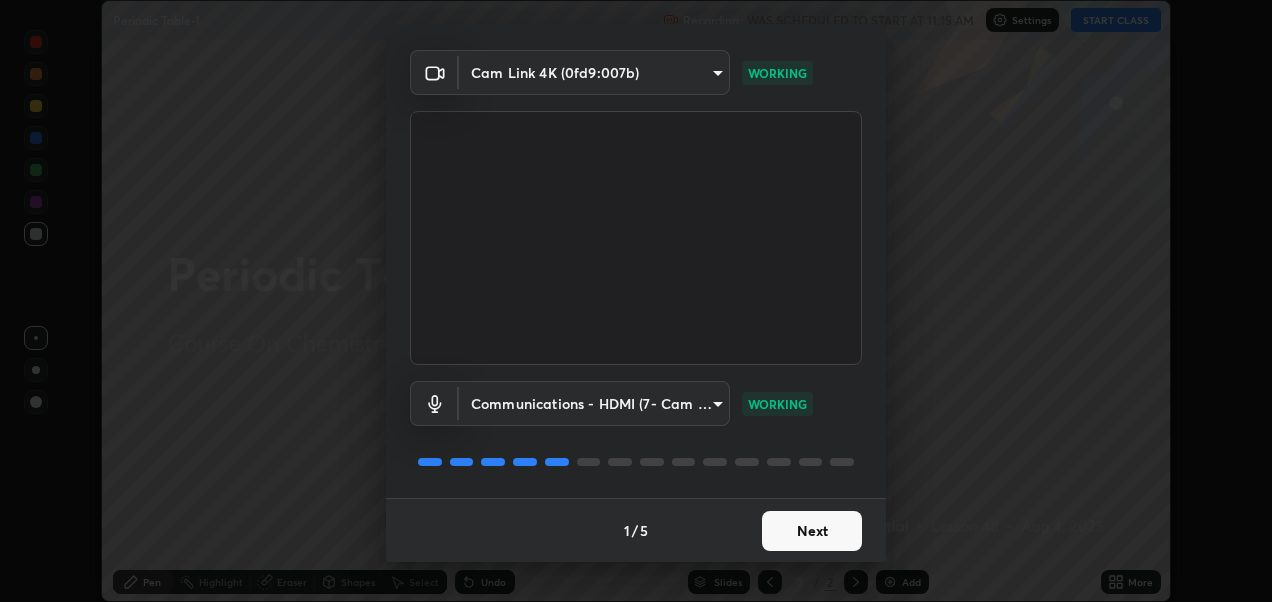 click on "Next" at bounding box center (812, 531) 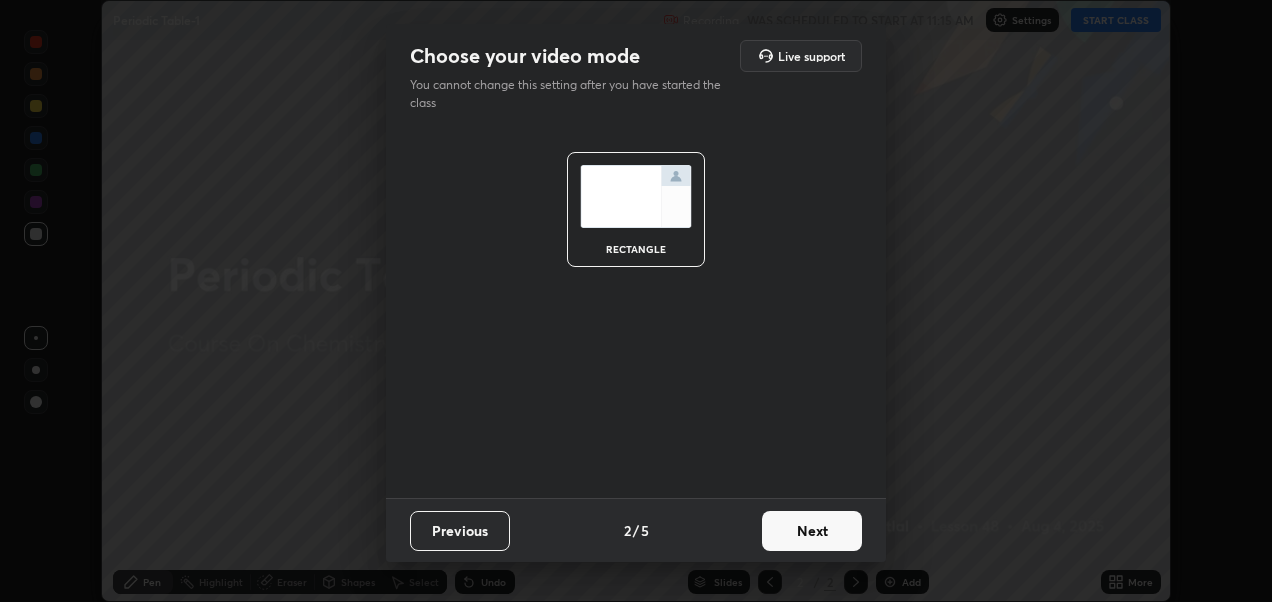 click on "Next" at bounding box center (812, 531) 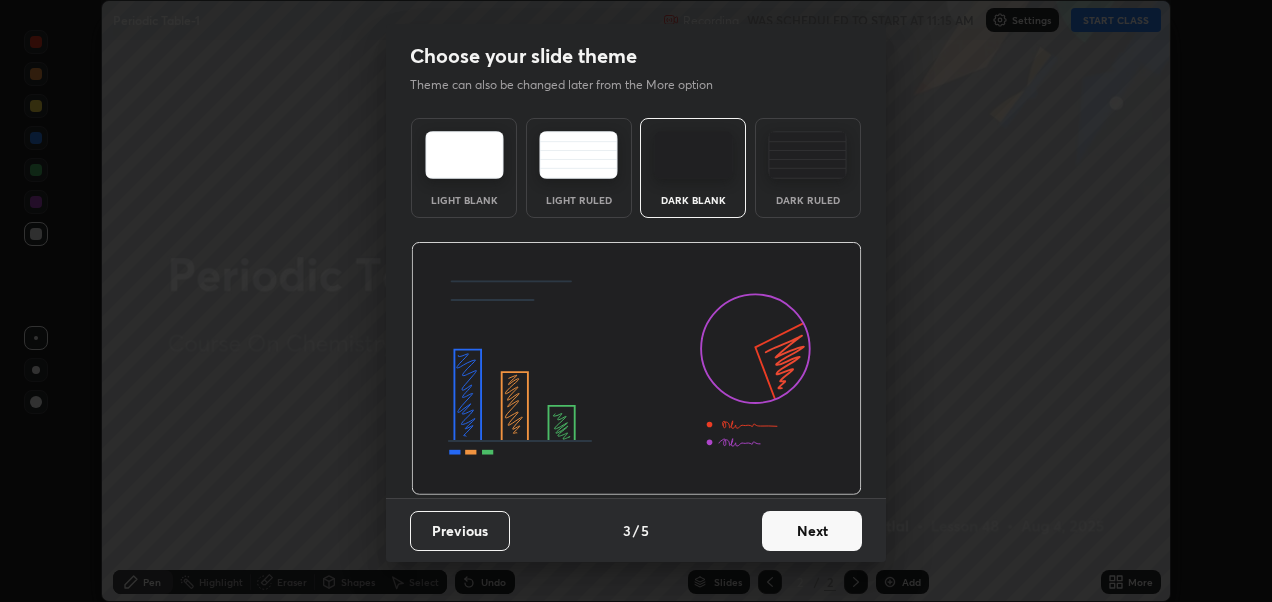 click on "Next" at bounding box center (812, 531) 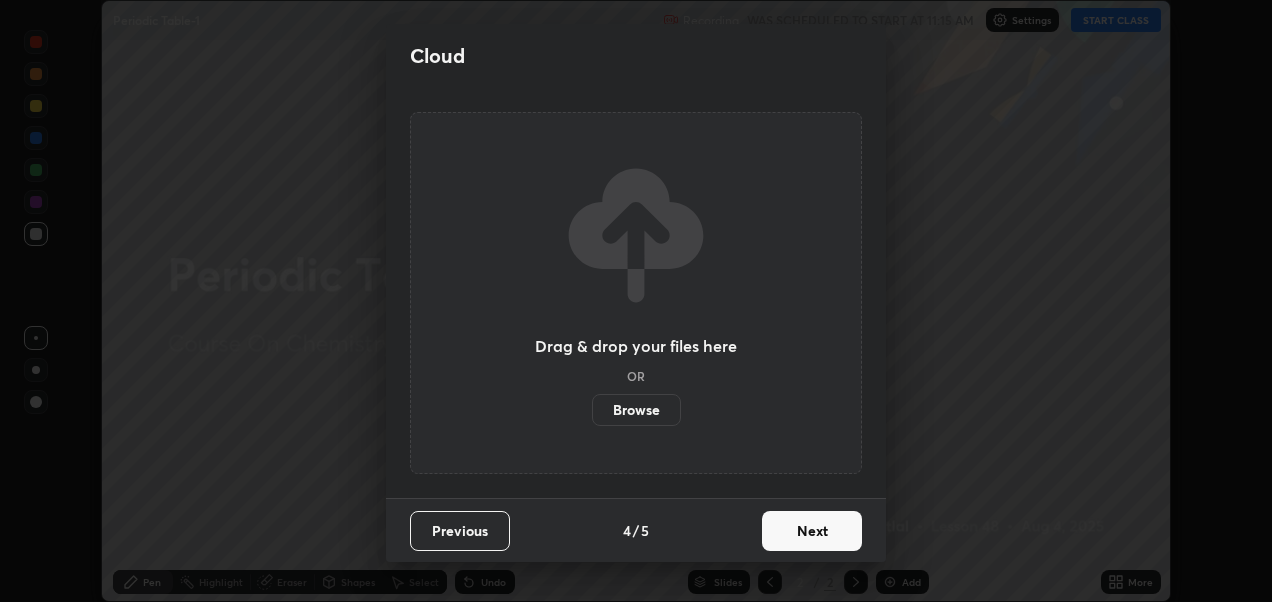click on "Next" at bounding box center (812, 531) 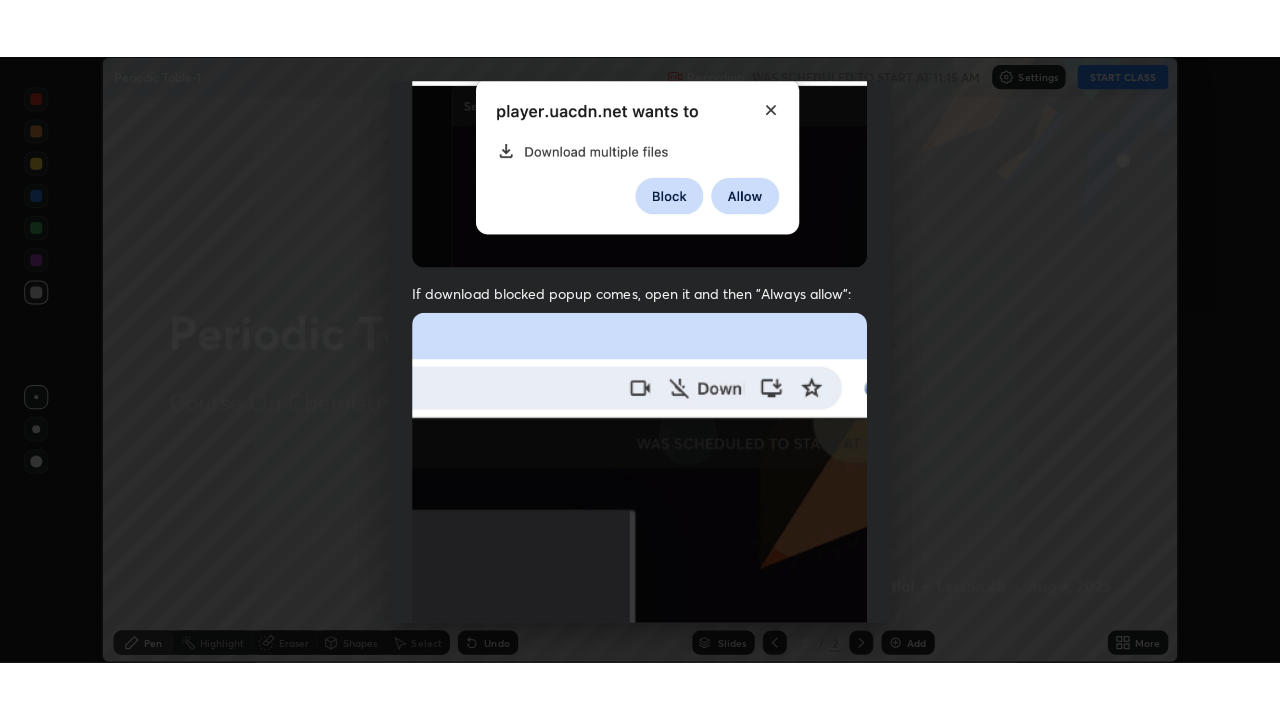 scroll, scrollTop: 462, scrollLeft: 0, axis: vertical 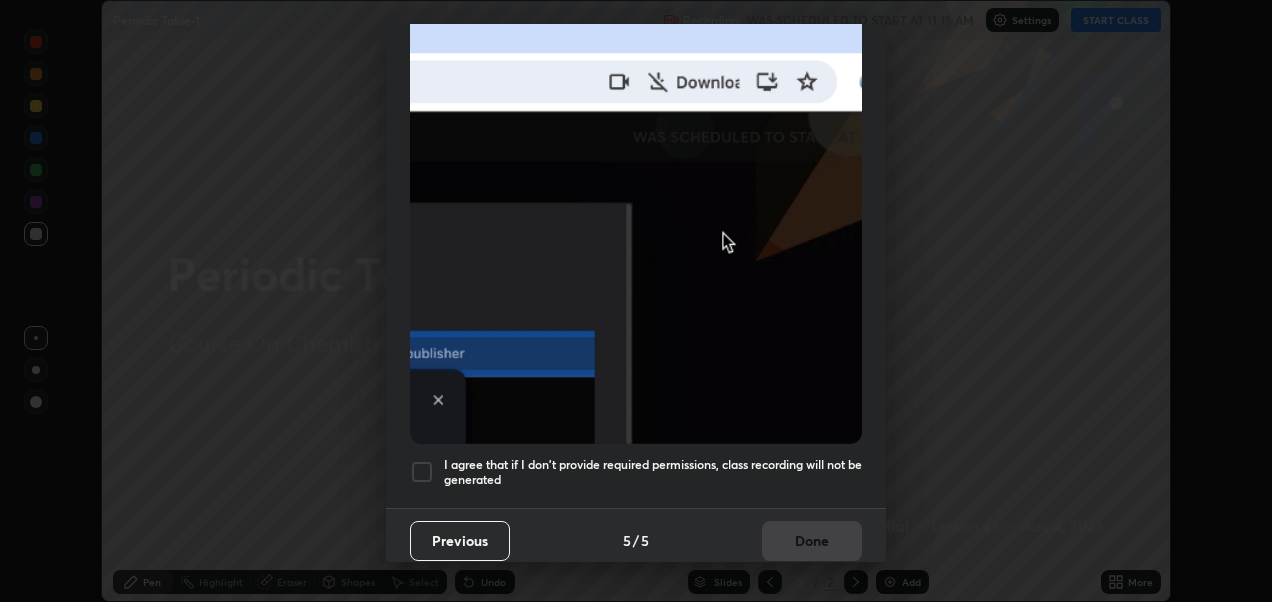 click at bounding box center [422, 472] 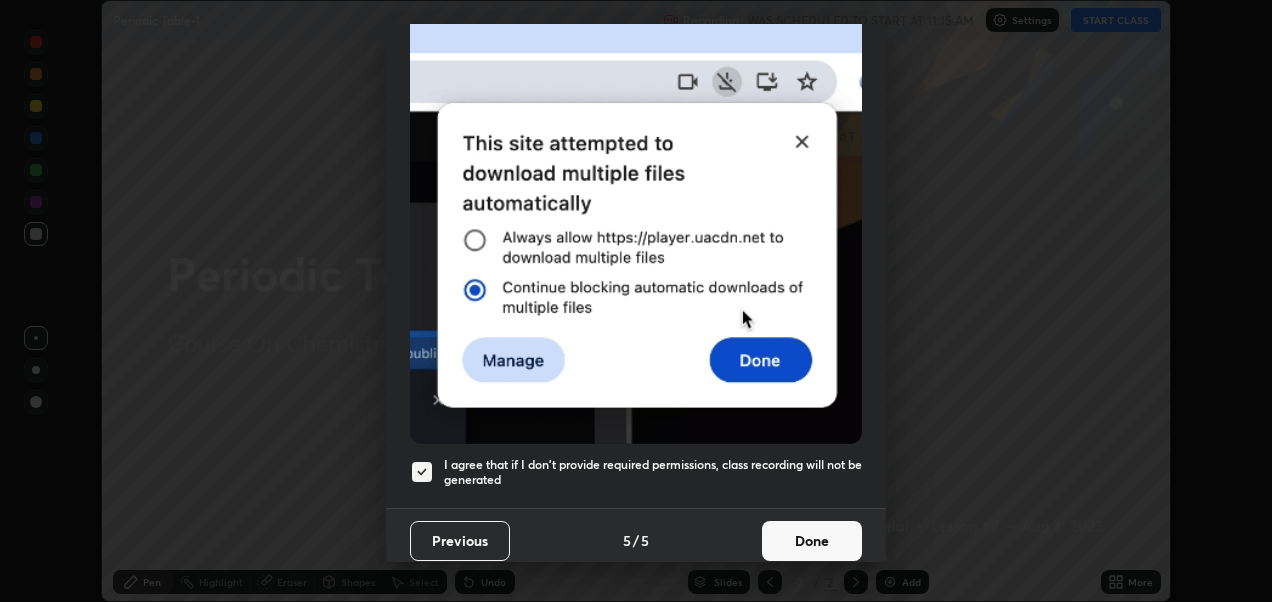 click on "Done" at bounding box center [812, 541] 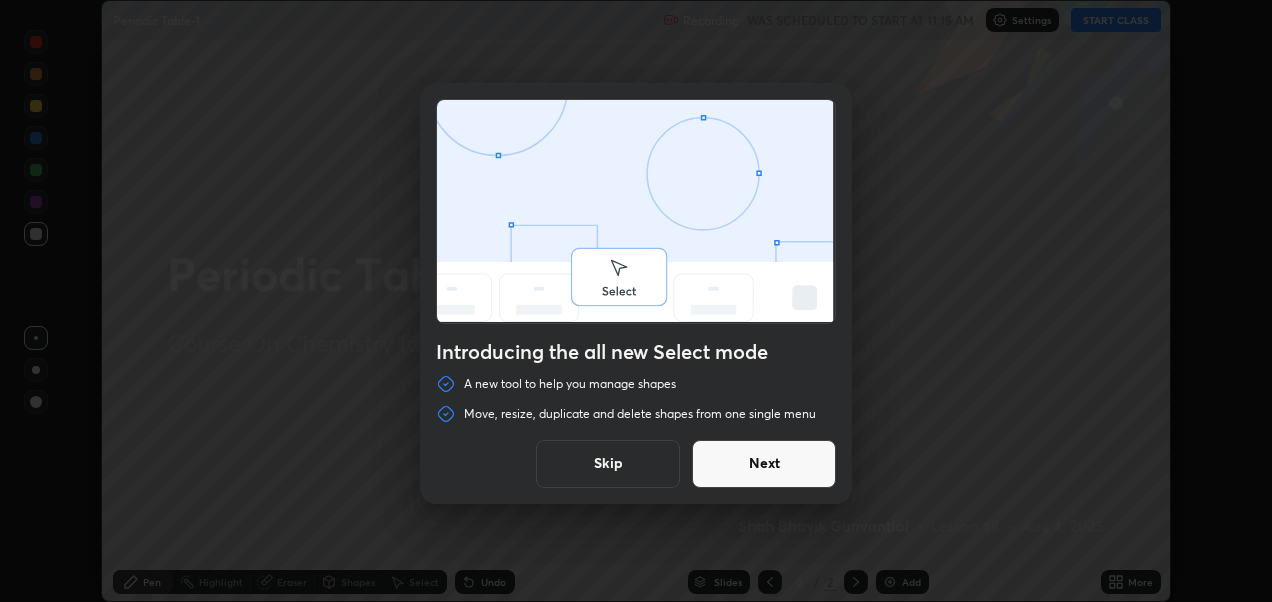 click on "Next" at bounding box center (764, 464) 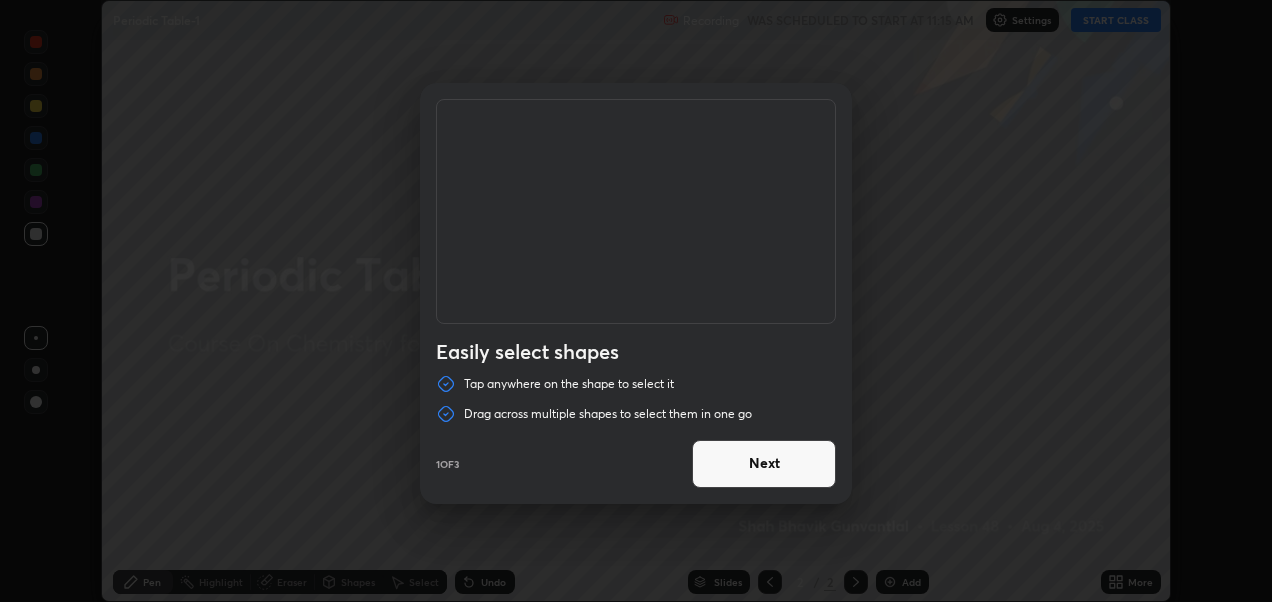 click on "Next" at bounding box center [764, 464] 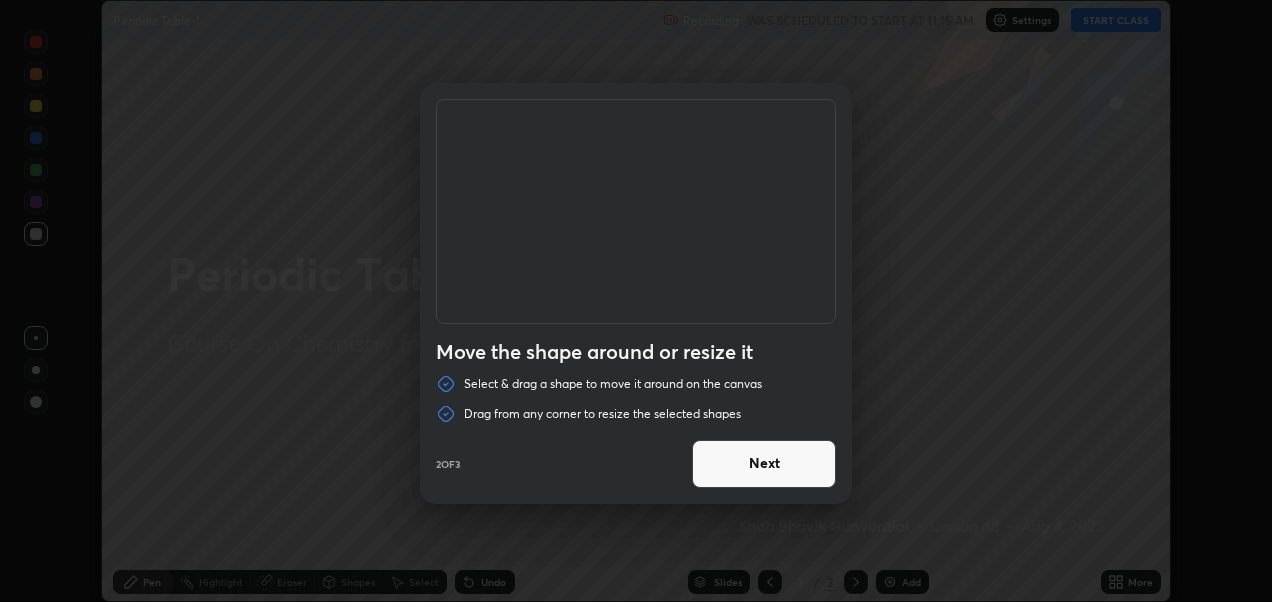 click on "Next" at bounding box center (764, 464) 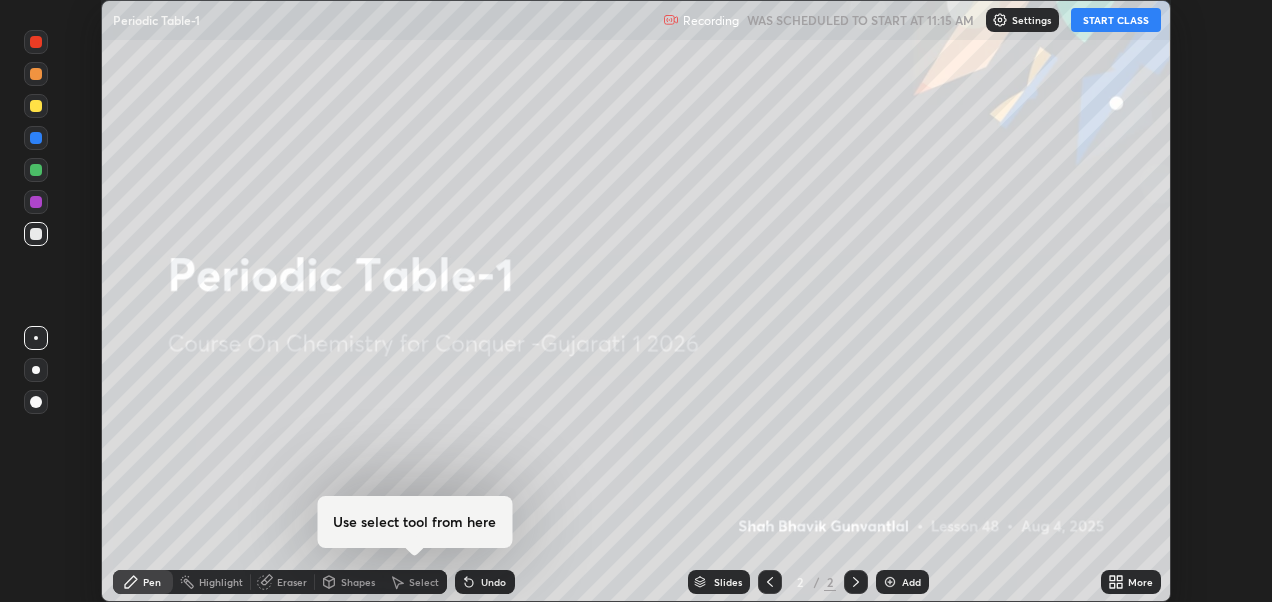 click at bounding box center [636, 813] 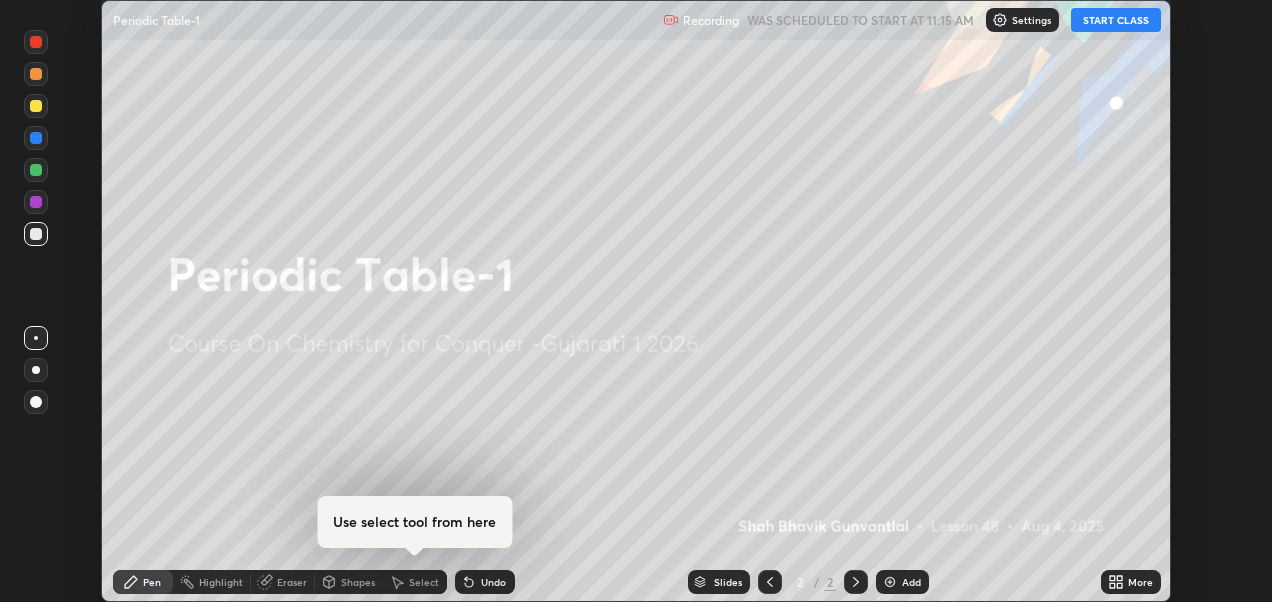 click on "More" at bounding box center [1131, 582] 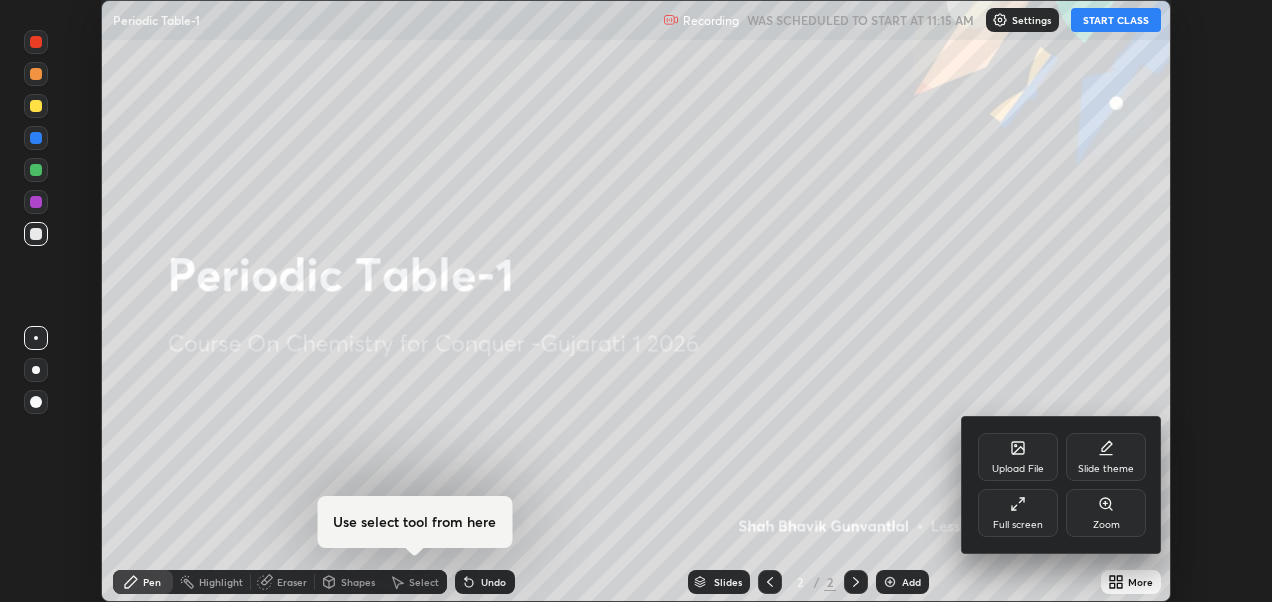 click on "Full screen" at bounding box center [1018, 525] 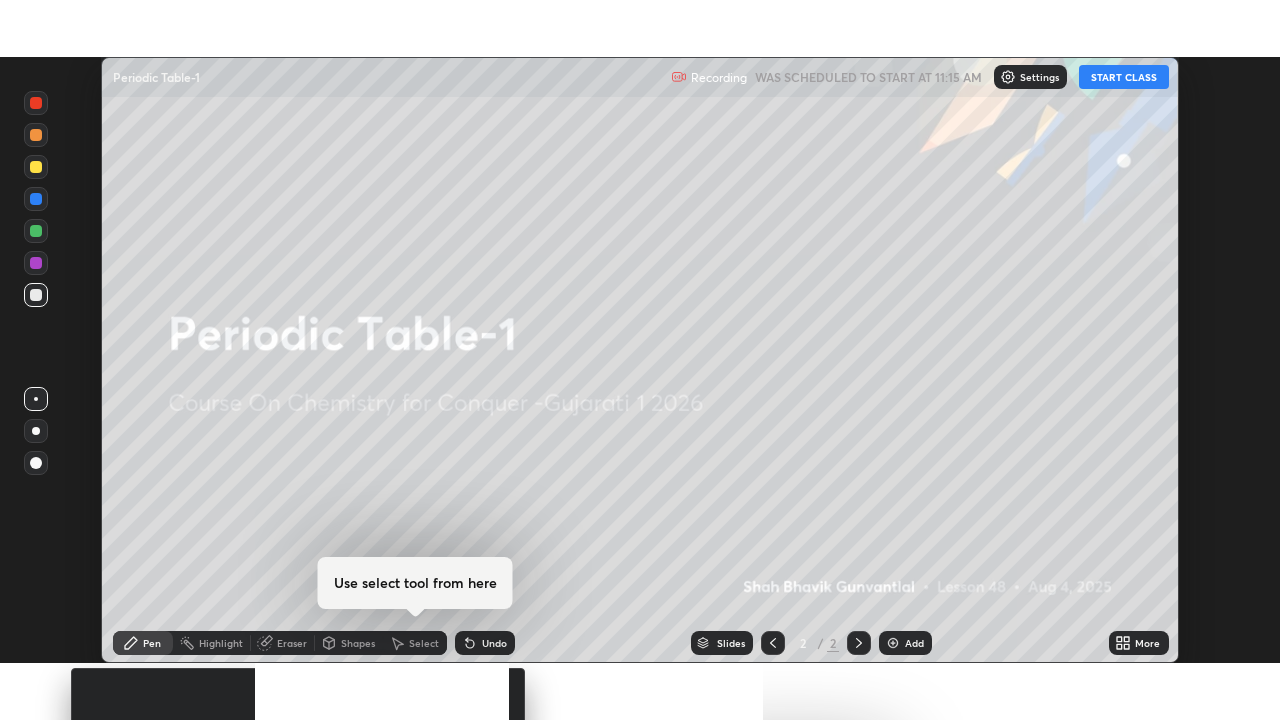 scroll, scrollTop: 99280, scrollLeft: 98720, axis: both 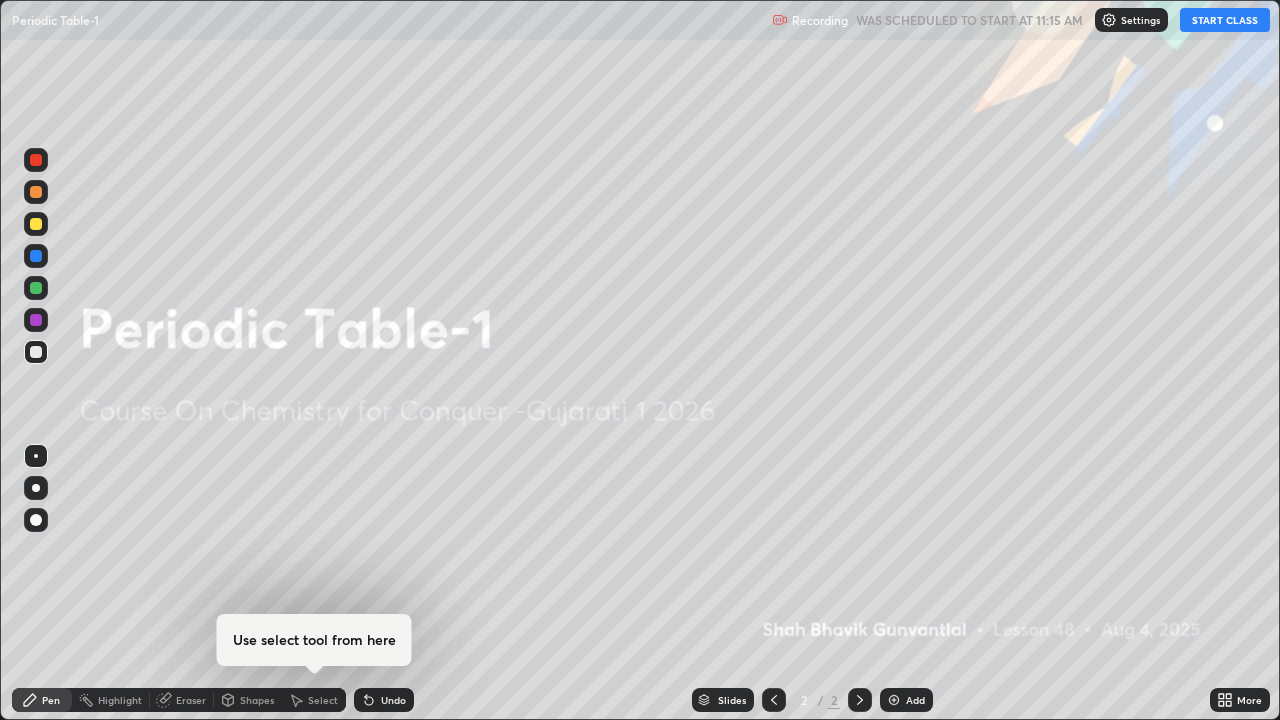 click on "START CLASS" at bounding box center (1225, 20) 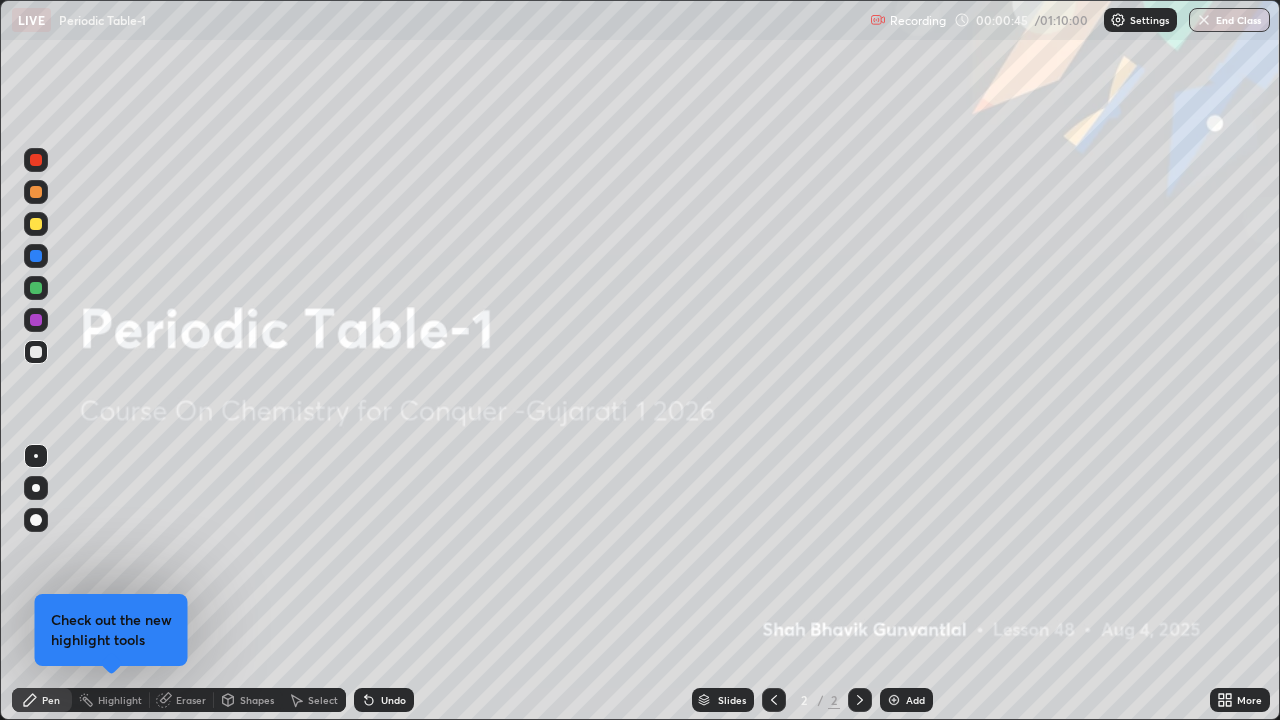 click at bounding box center (894, 700) 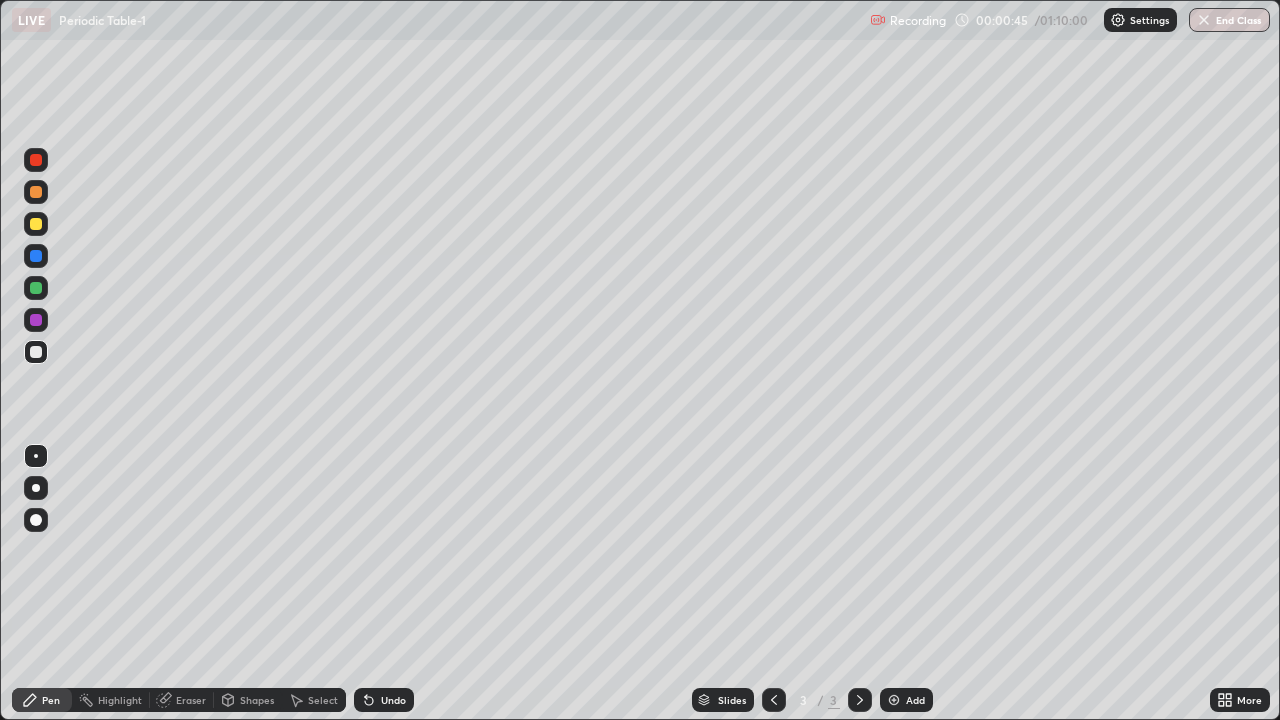 click at bounding box center [894, 700] 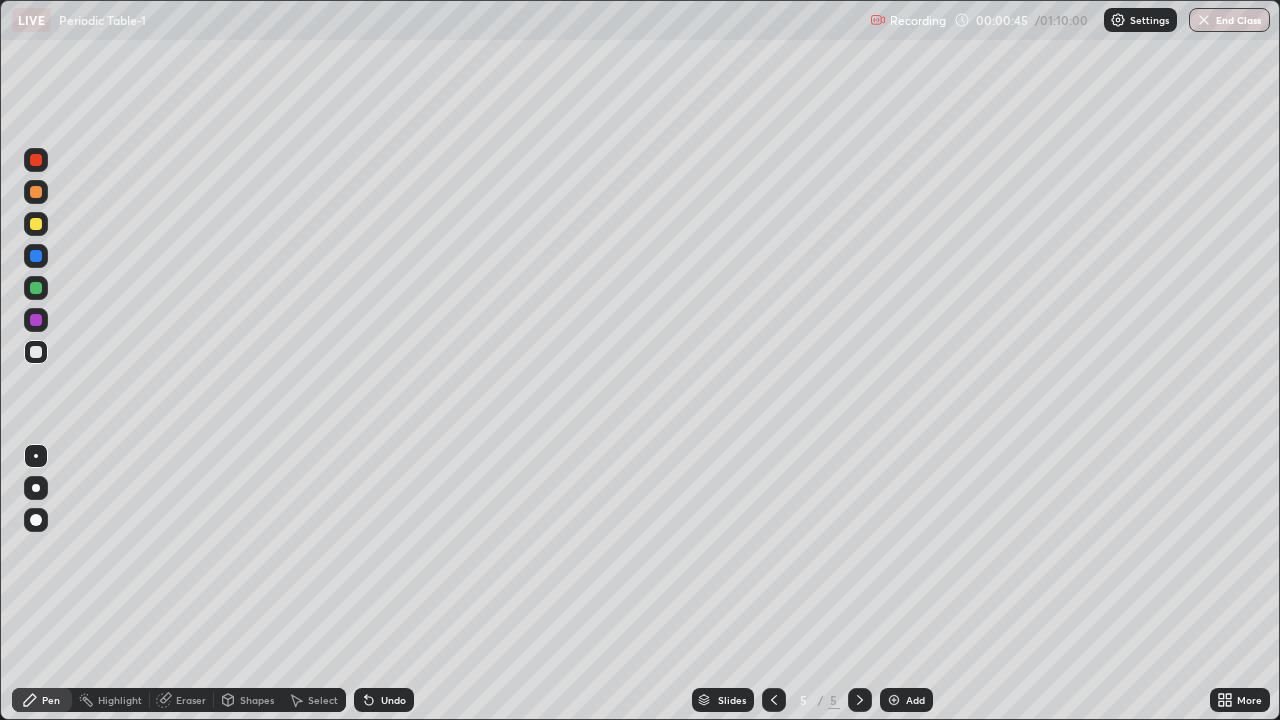 click on "Add" at bounding box center (915, 700) 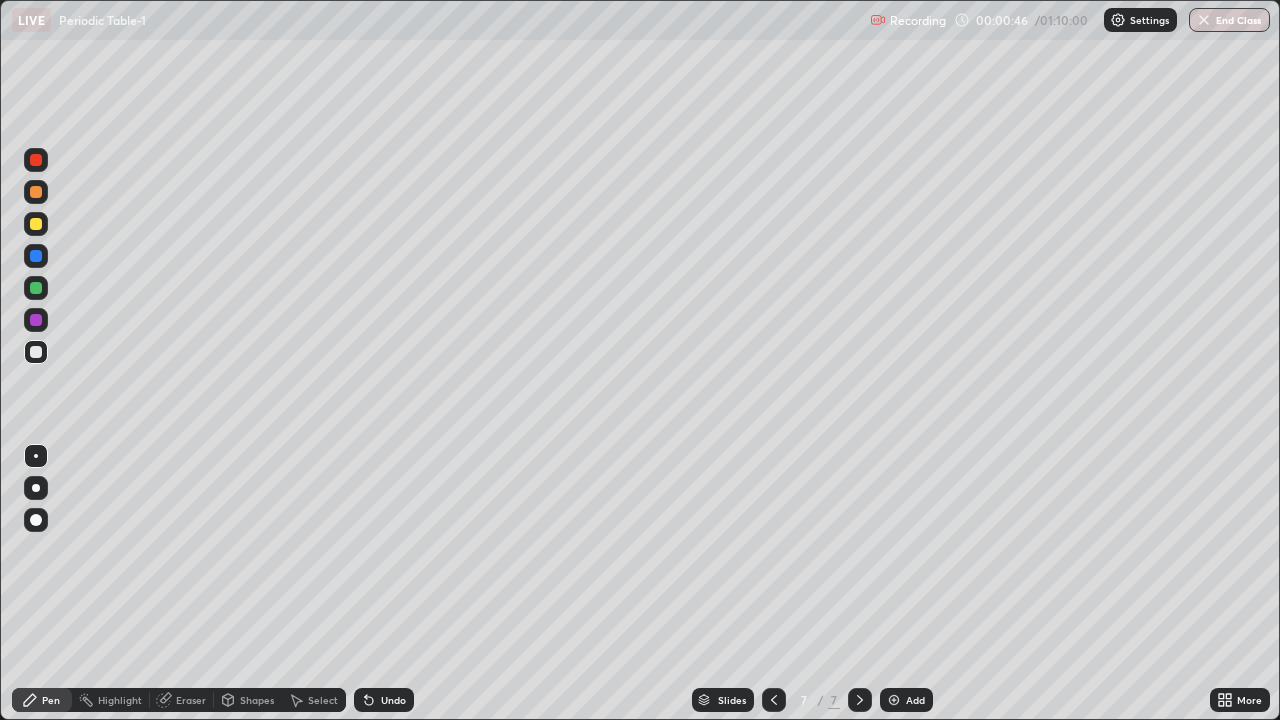click on "Add" at bounding box center (915, 700) 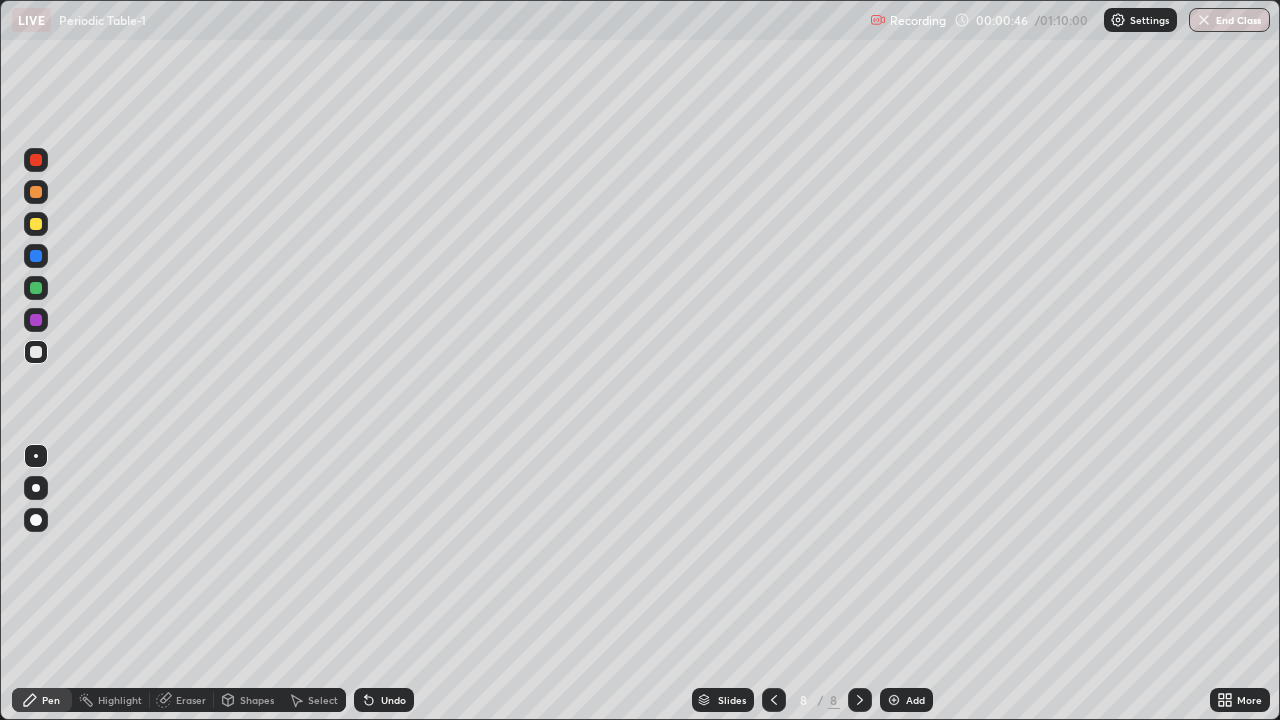 click on "Add" at bounding box center (906, 700) 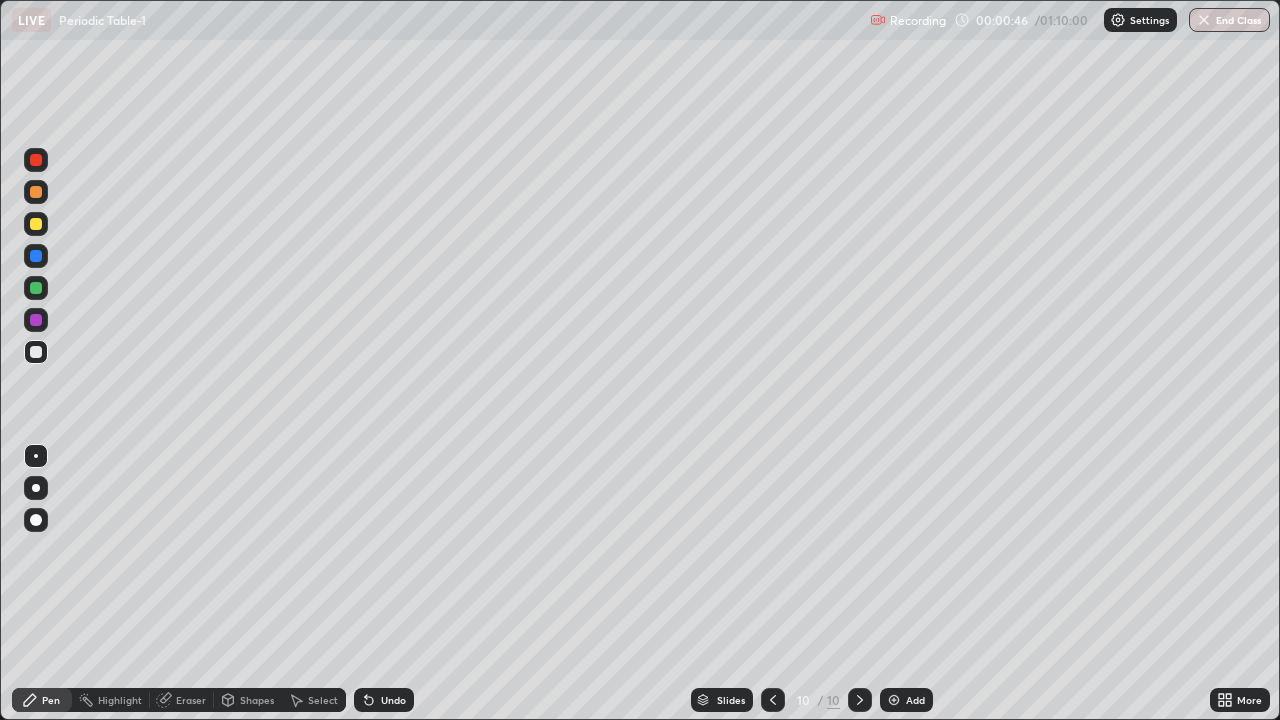 click at bounding box center [894, 700] 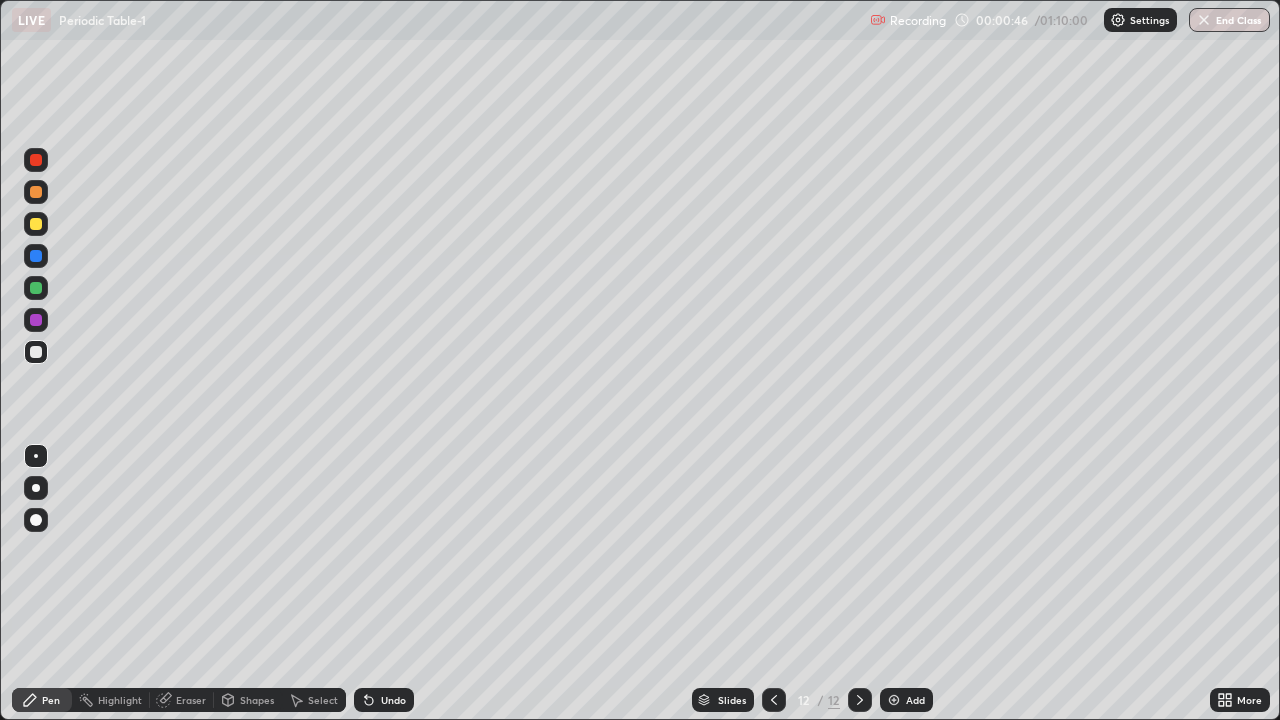 click at bounding box center [894, 700] 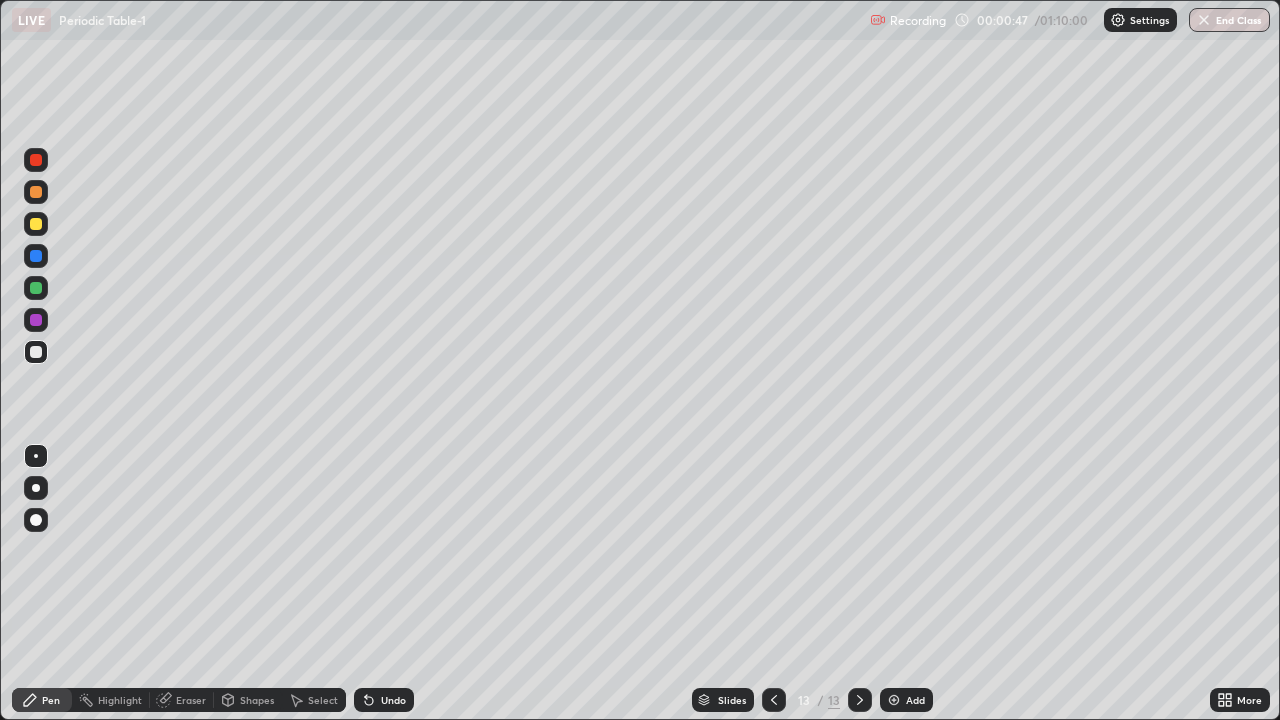 click at bounding box center [774, 700] 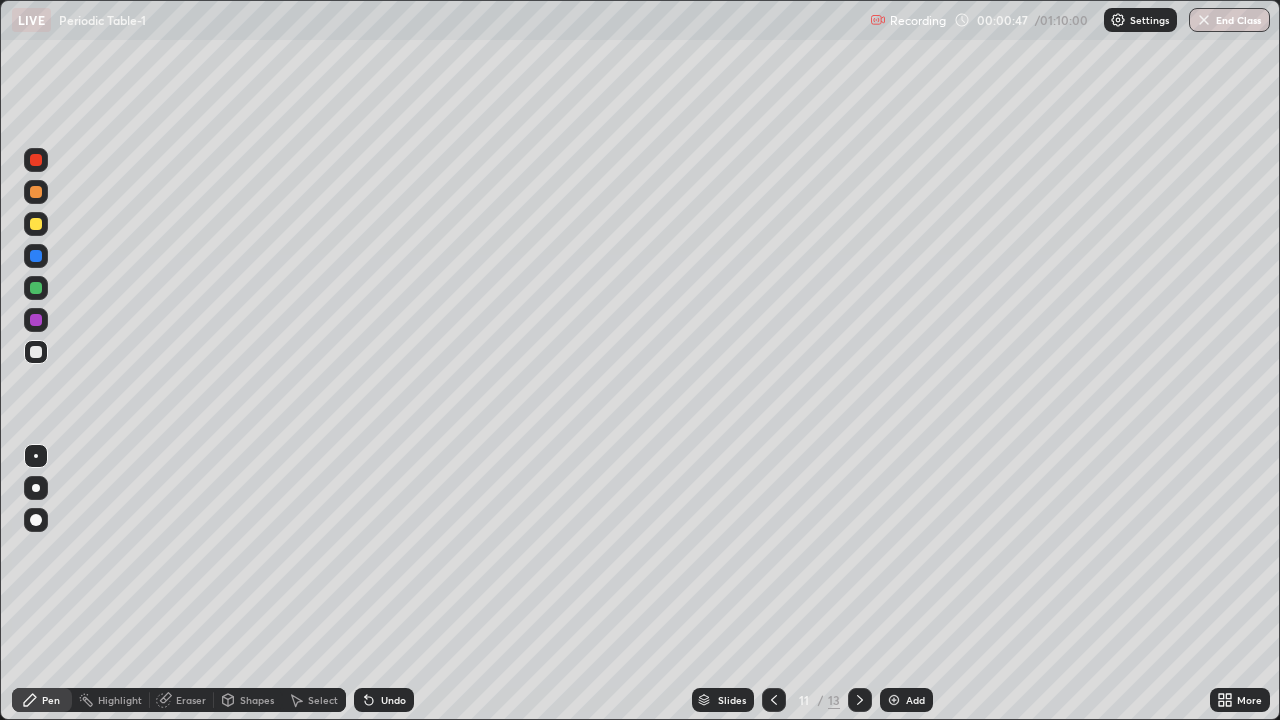 click 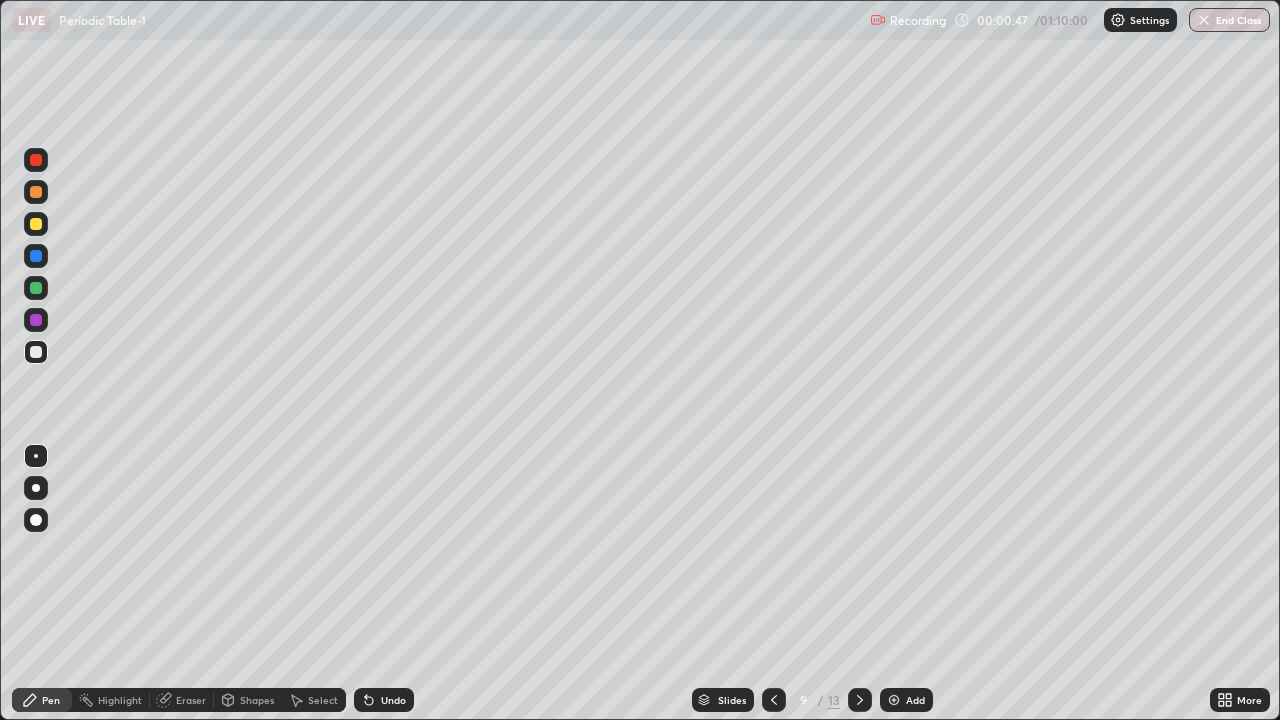 click 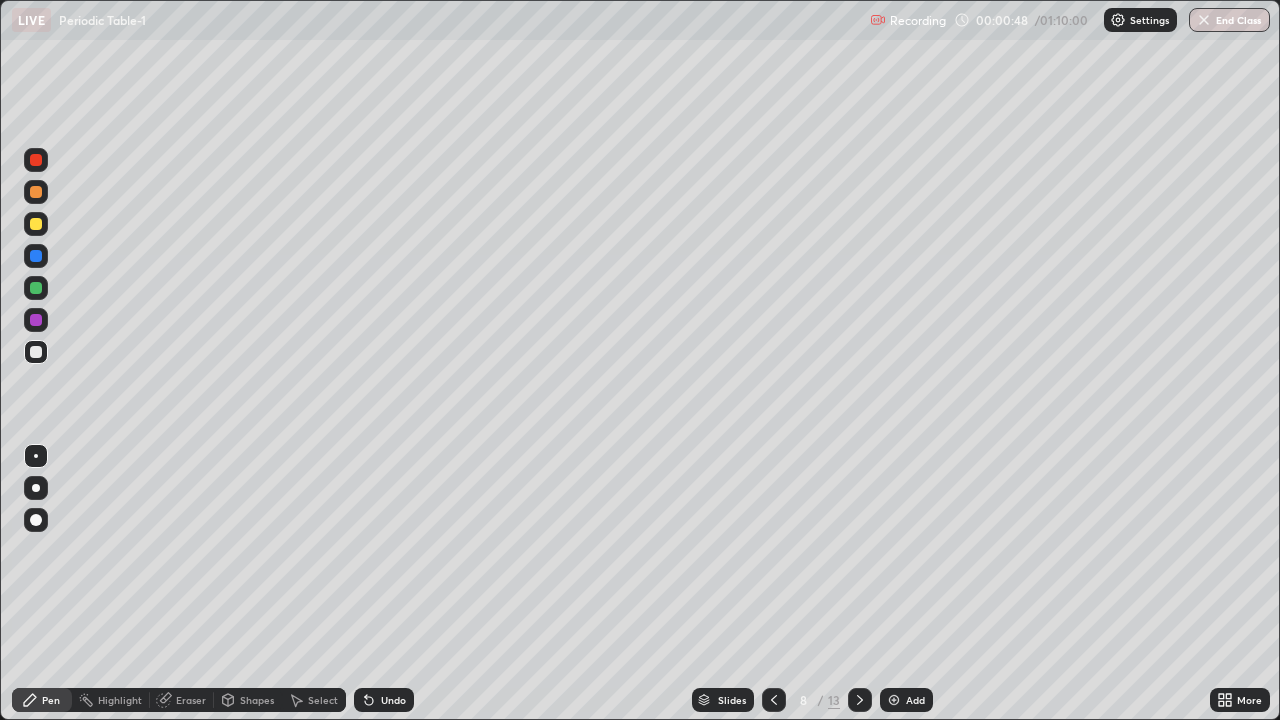 click 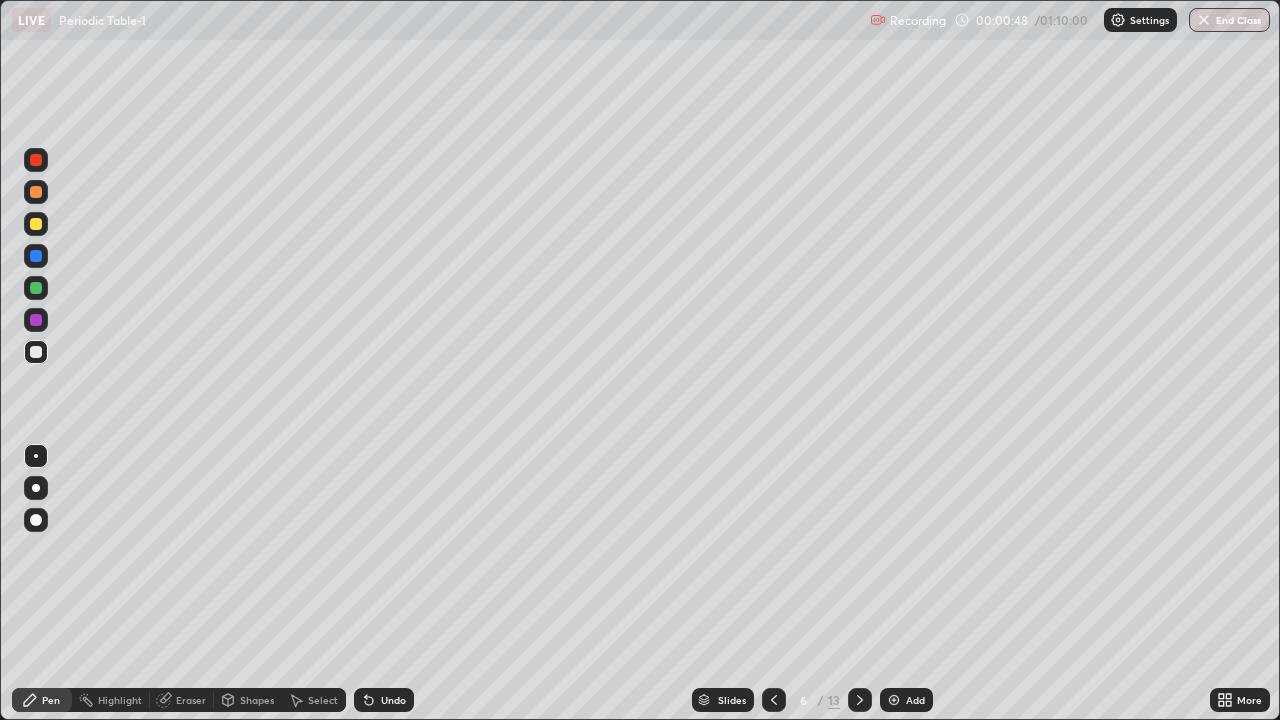 click 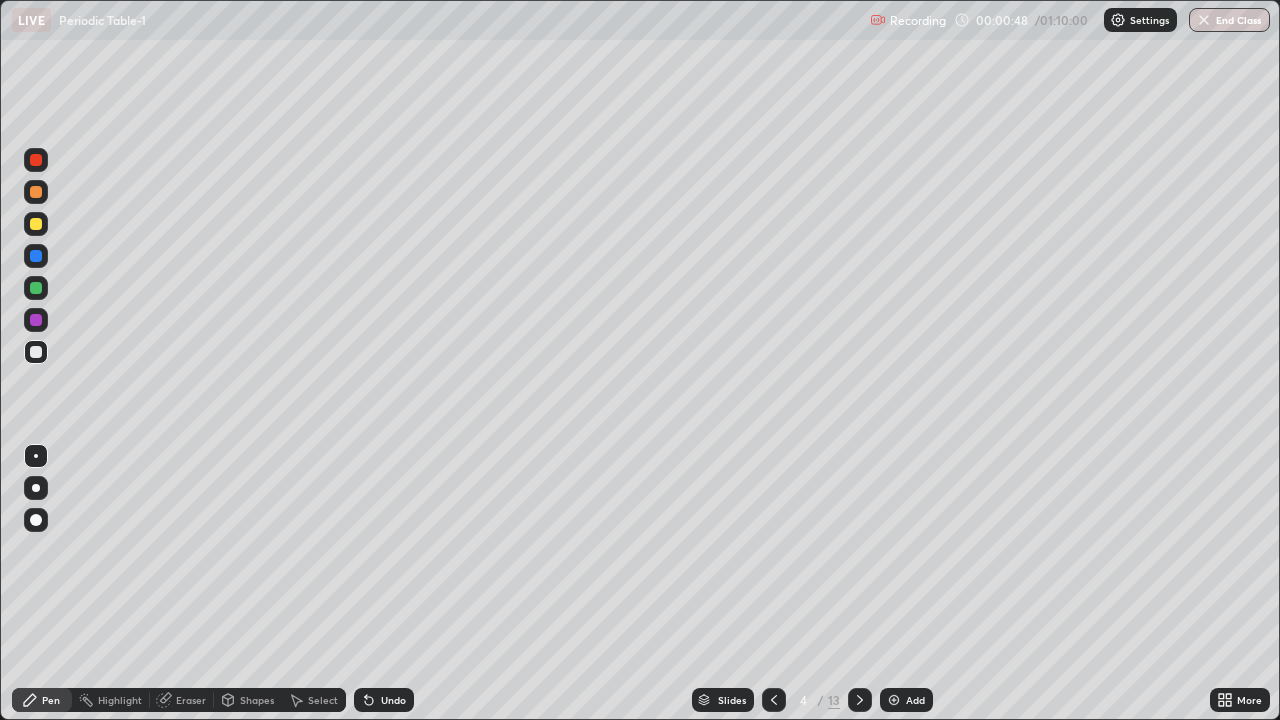 click 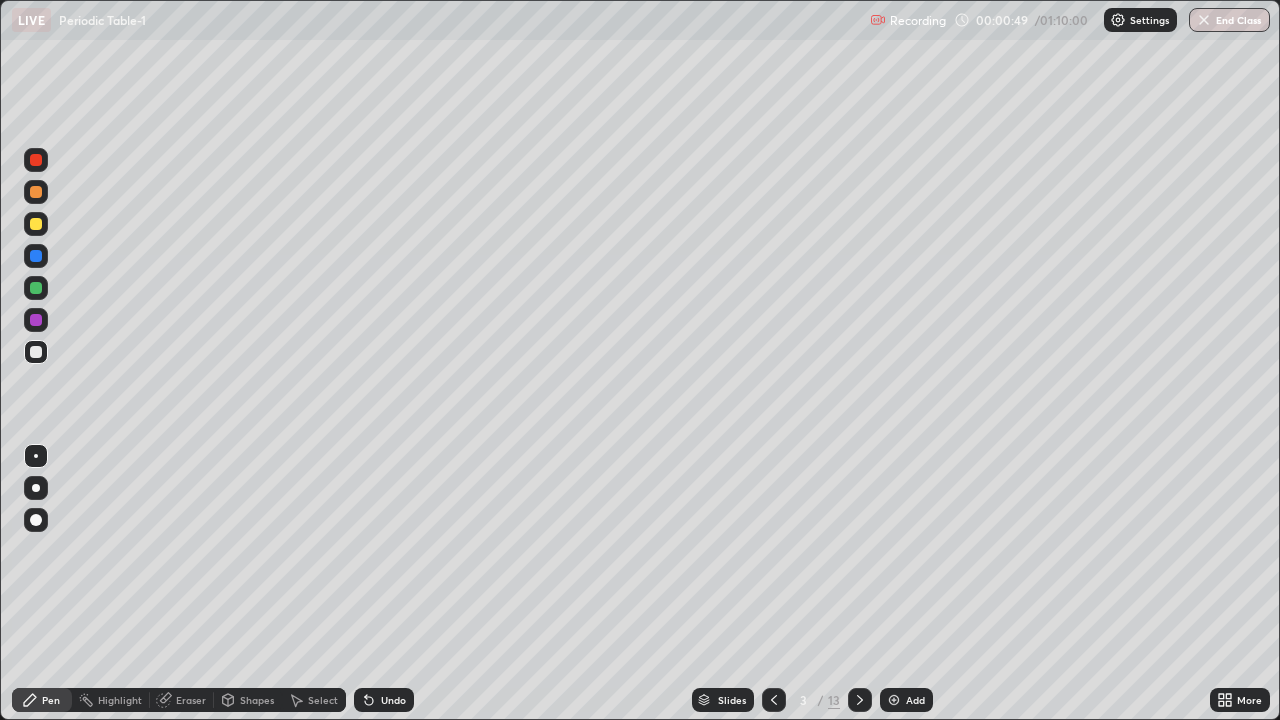 click 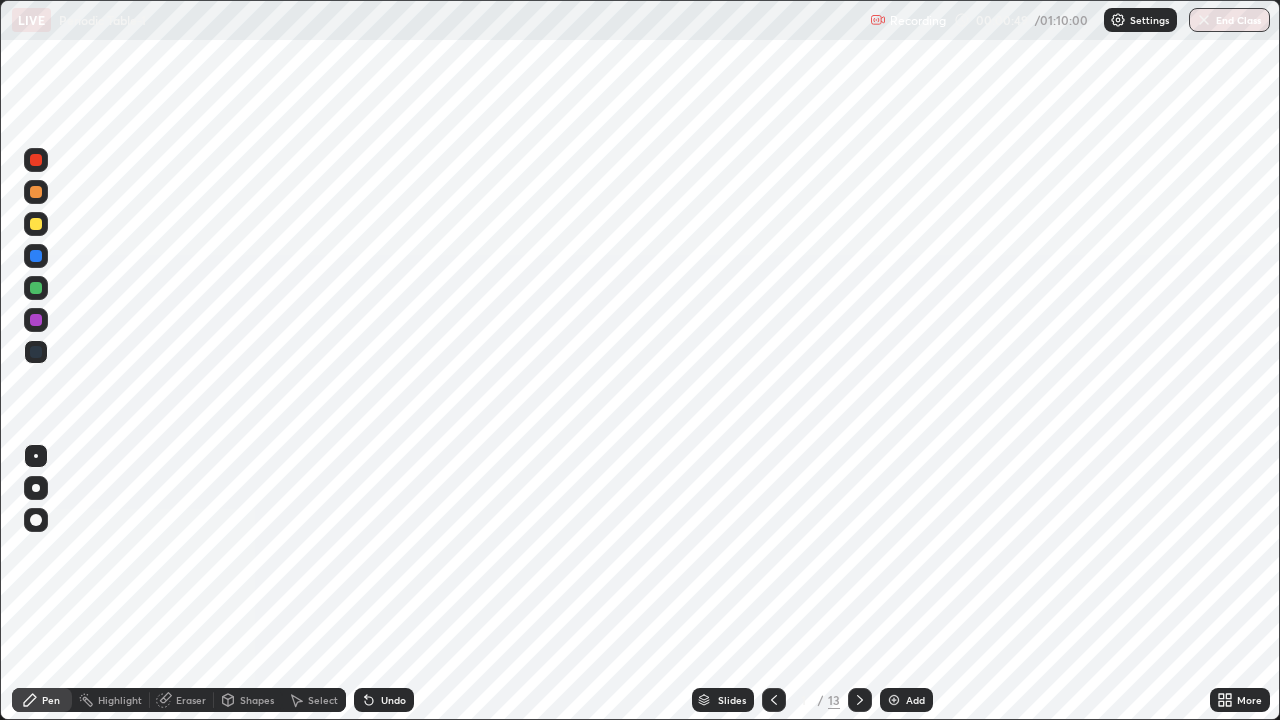 click 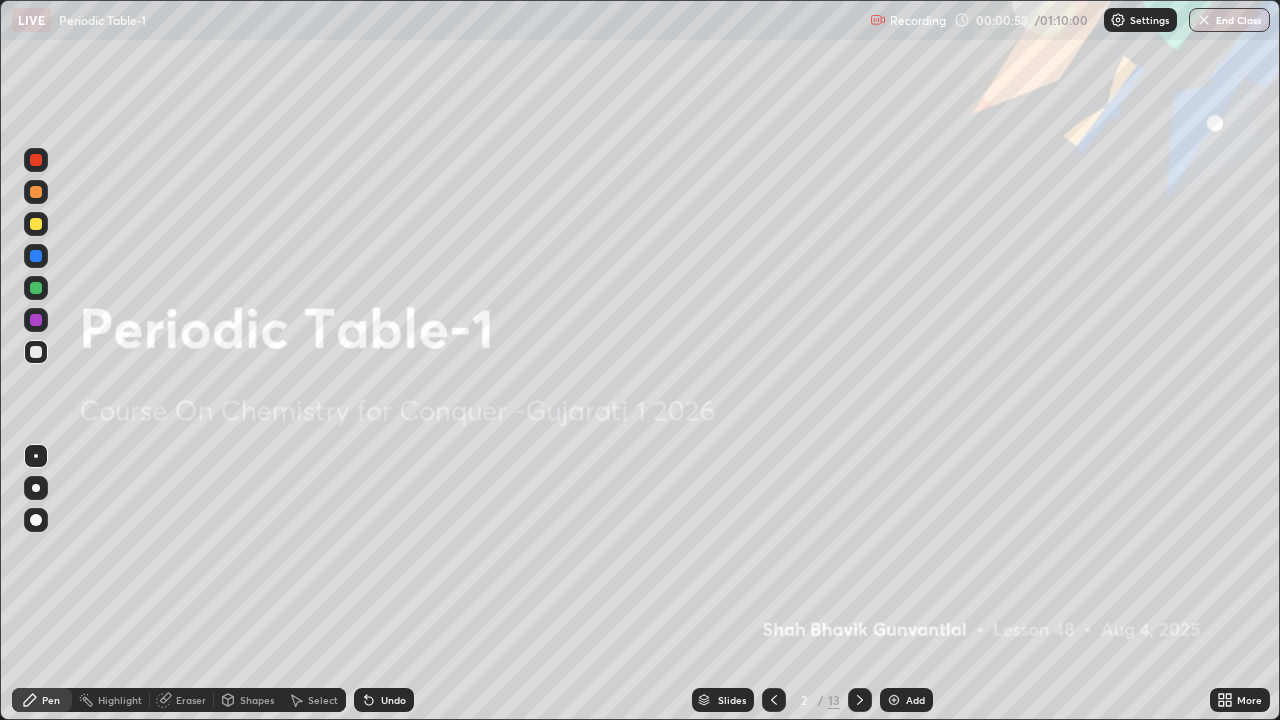 click at bounding box center (860, 700) 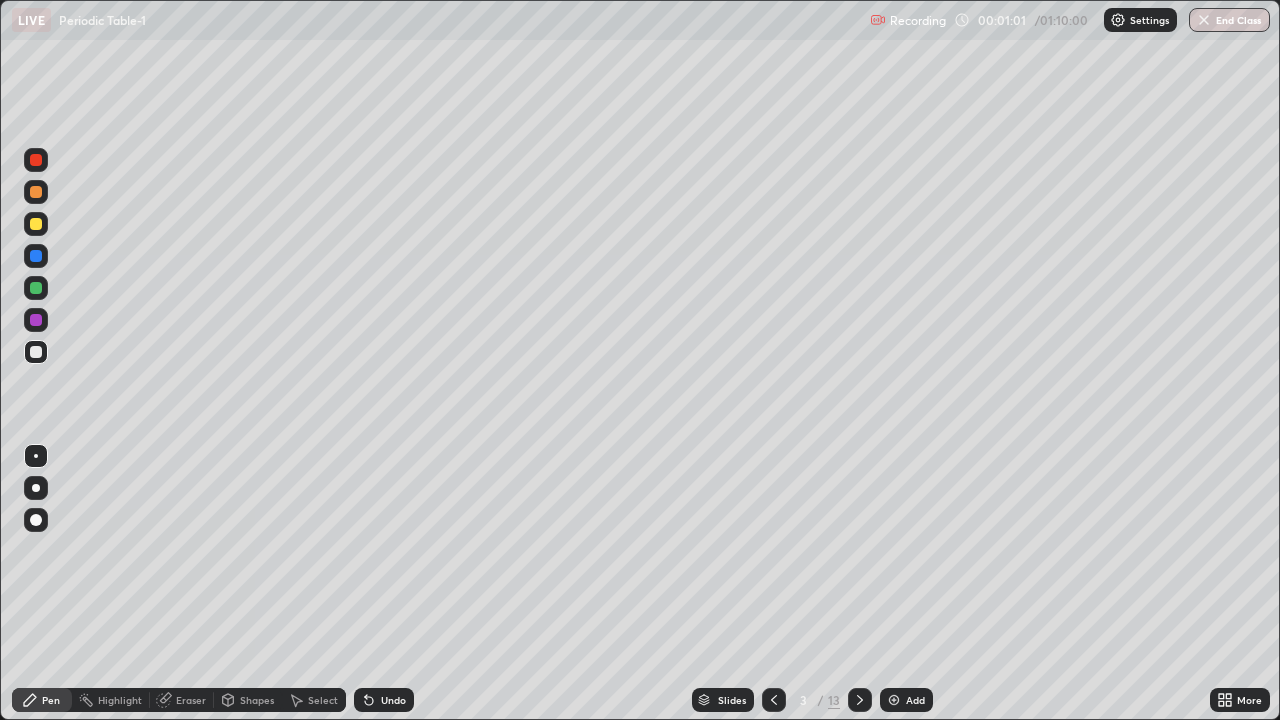 click at bounding box center (36, 488) 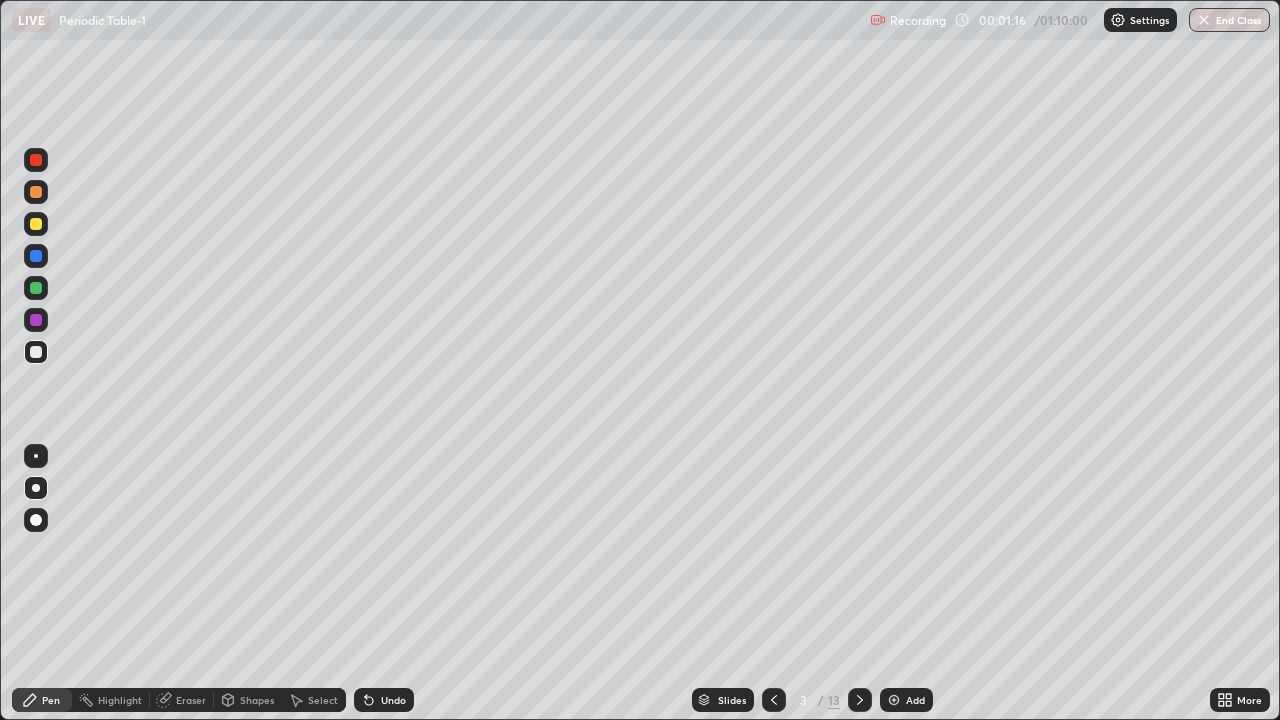 click at bounding box center [36, 192] 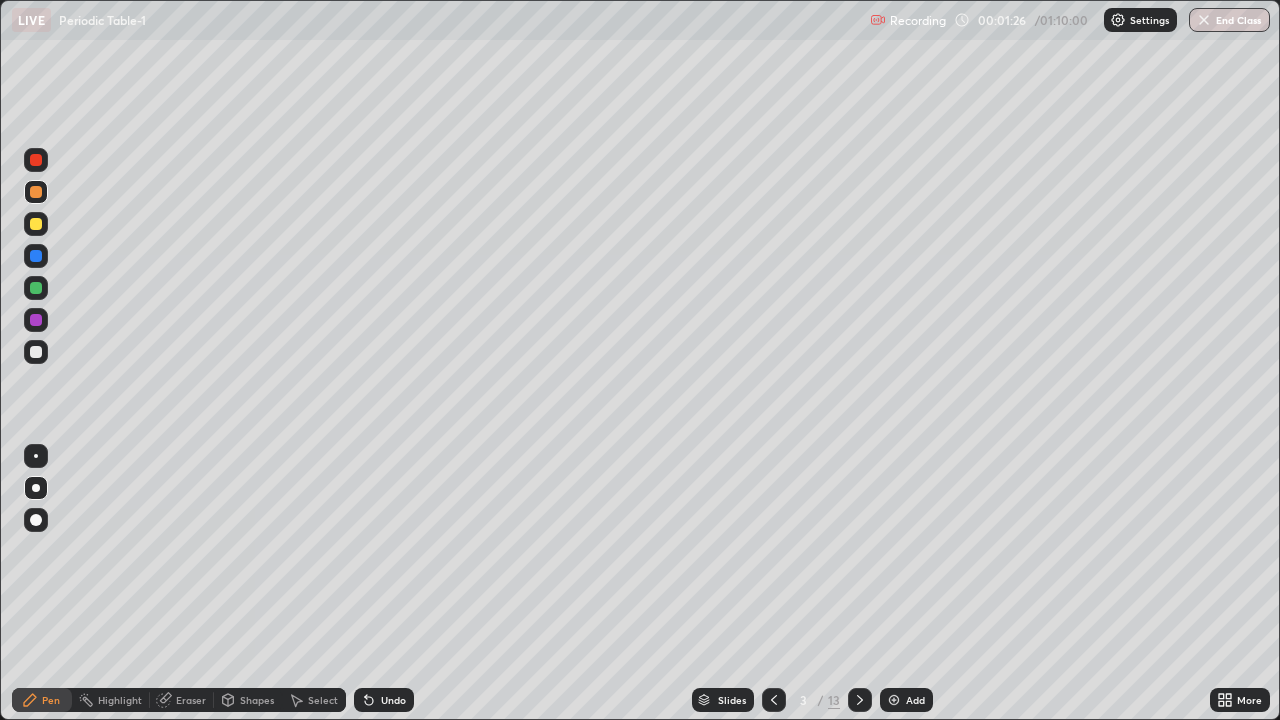 click at bounding box center (36, 256) 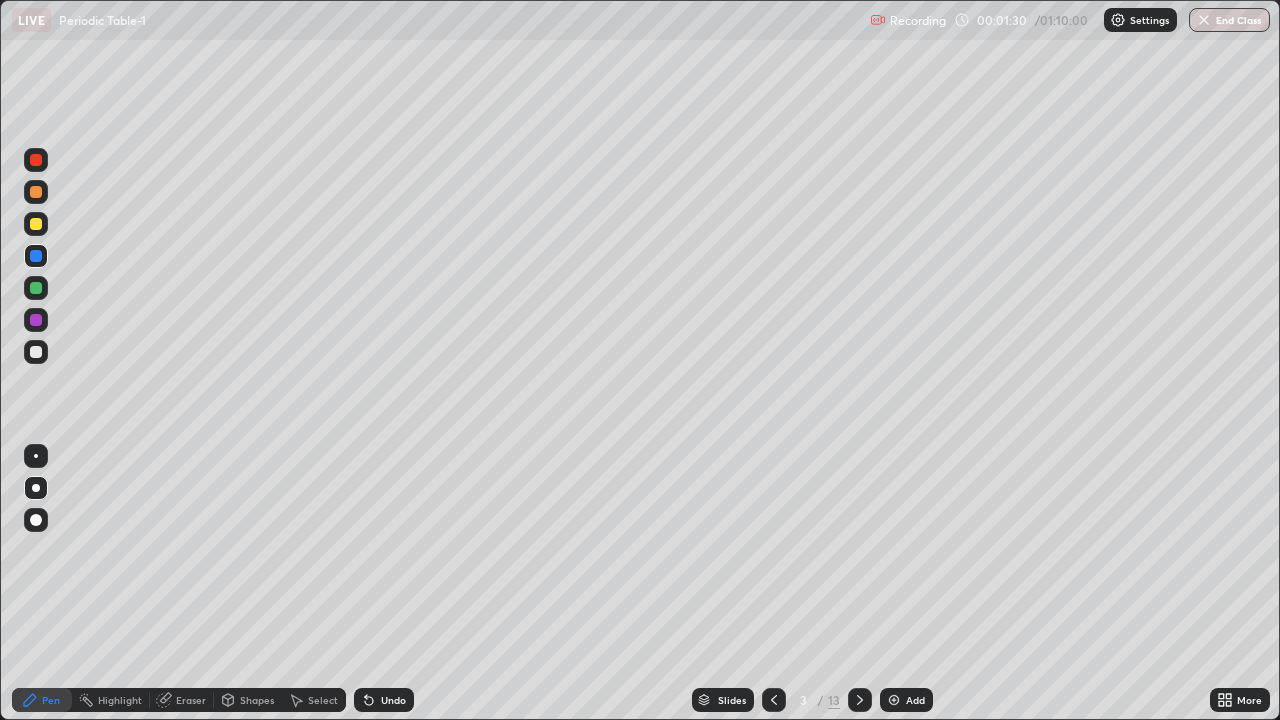 click at bounding box center [36, 288] 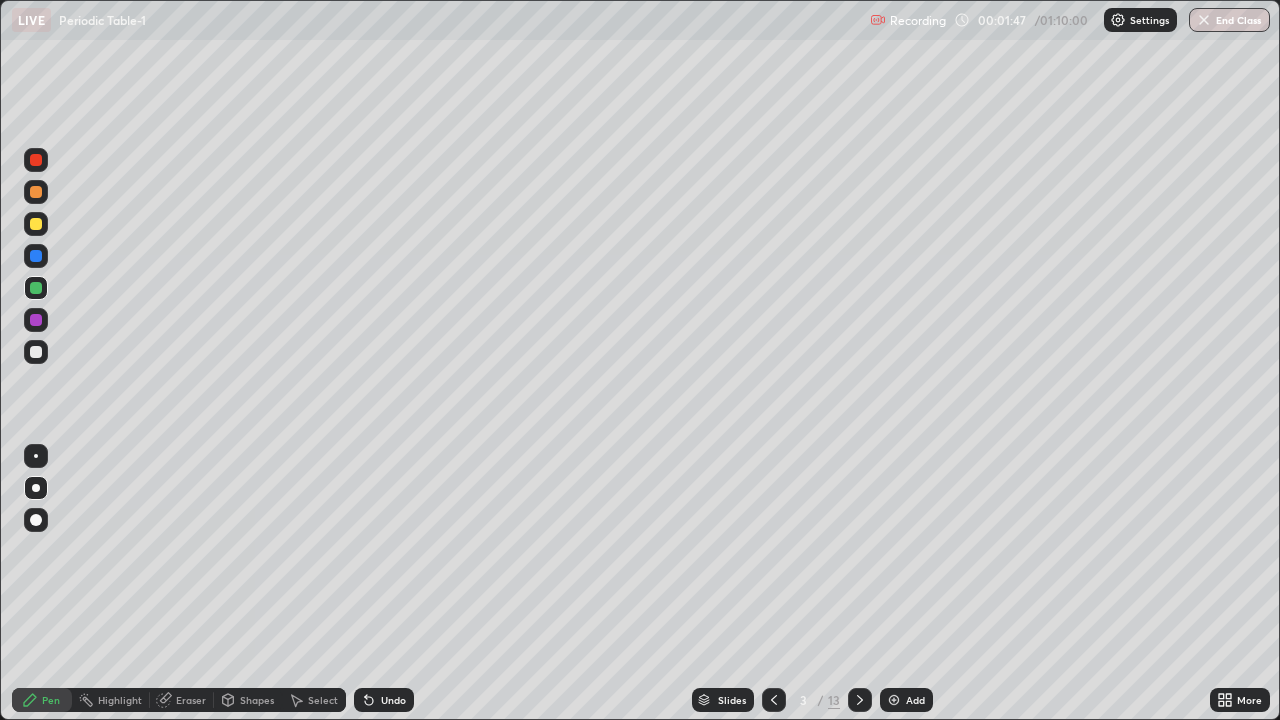 click at bounding box center [36, 352] 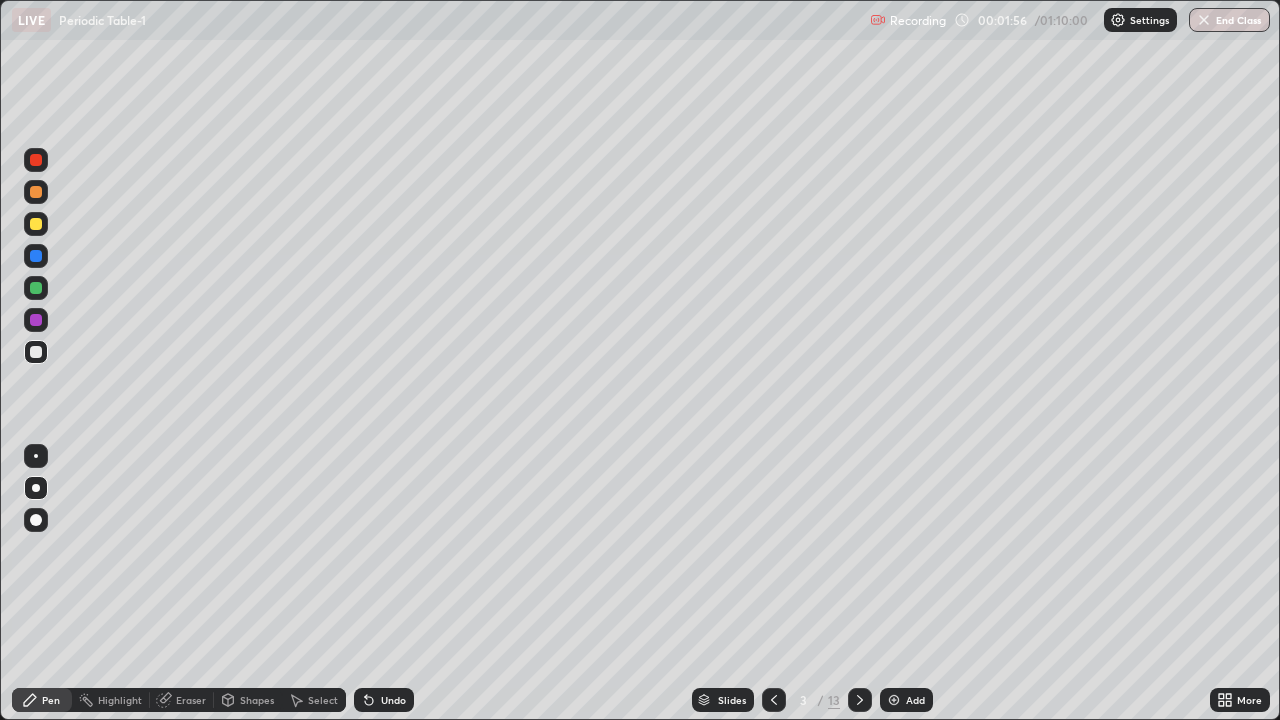 click at bounding box center [36, 192] 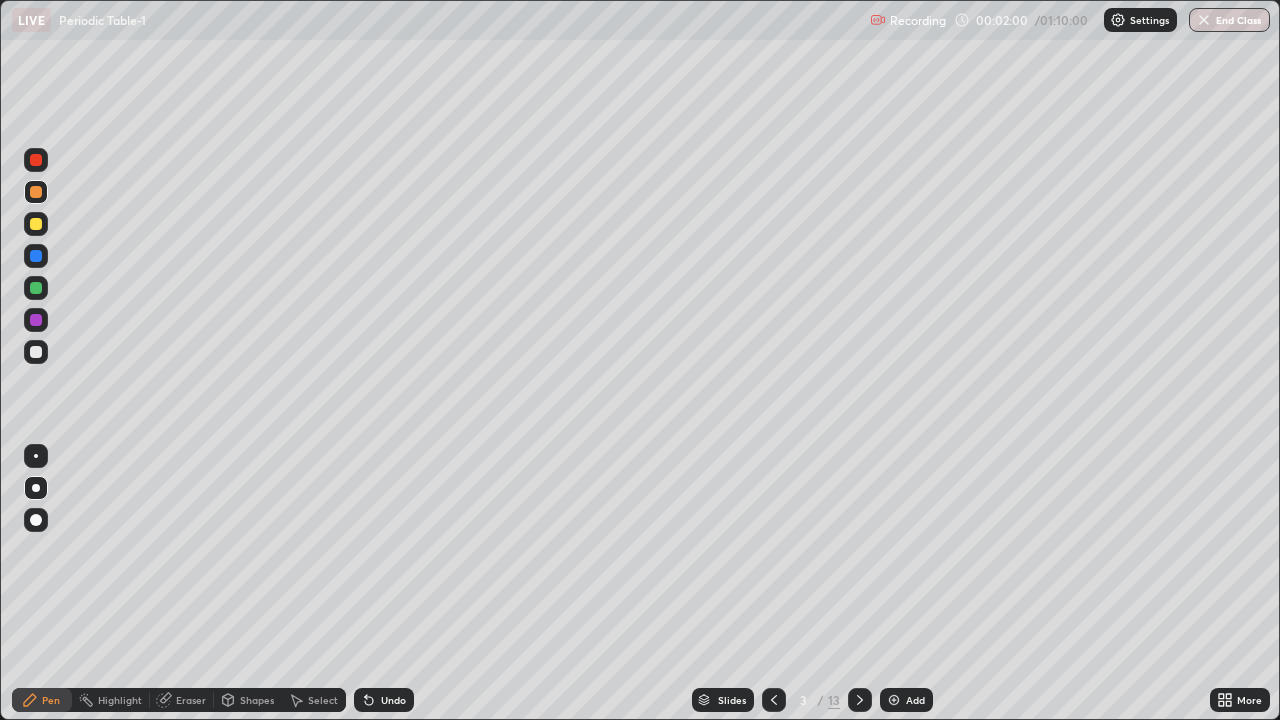 click at bounding box center (36, 160) 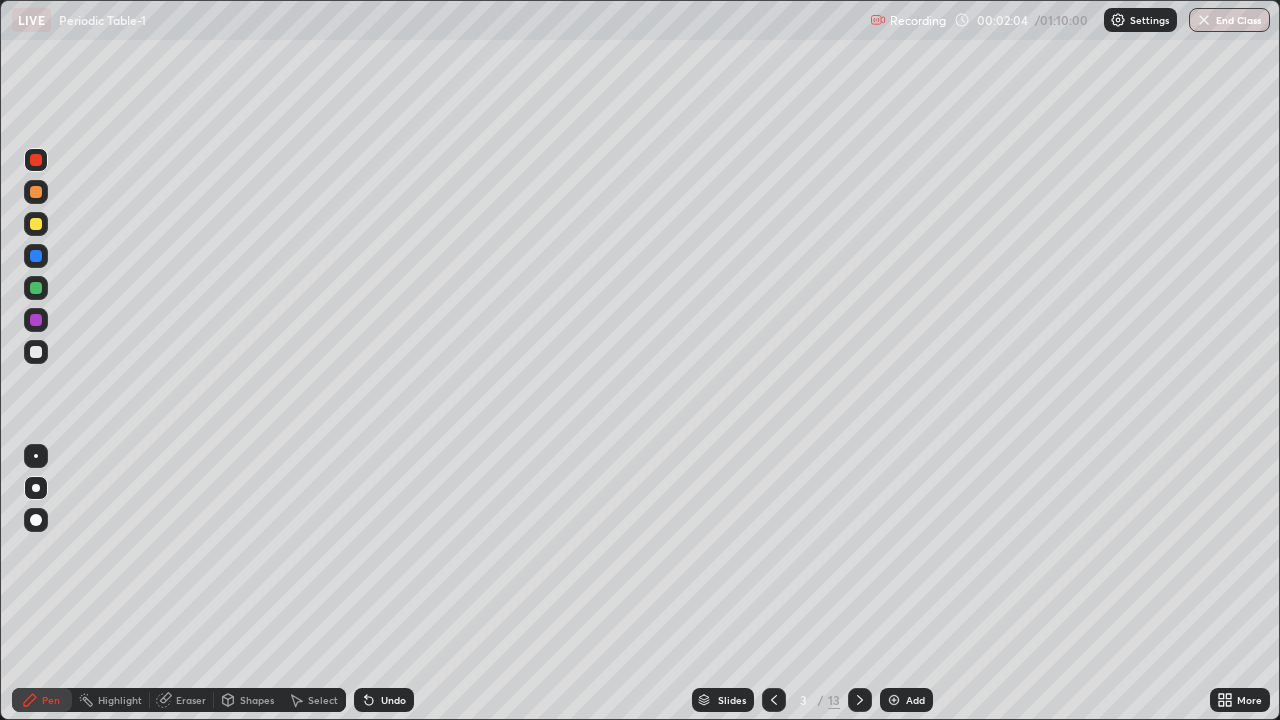 click at bounding box center (36, 224) 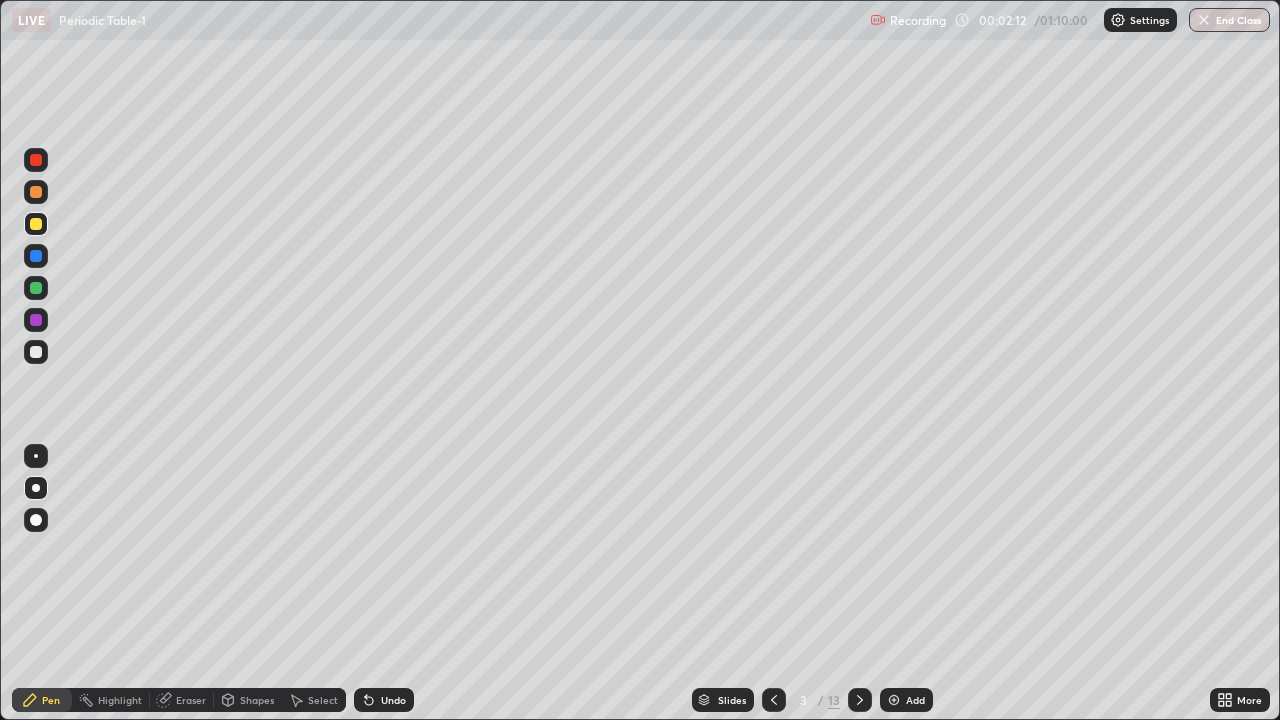 click at bounding box center (36, 256) 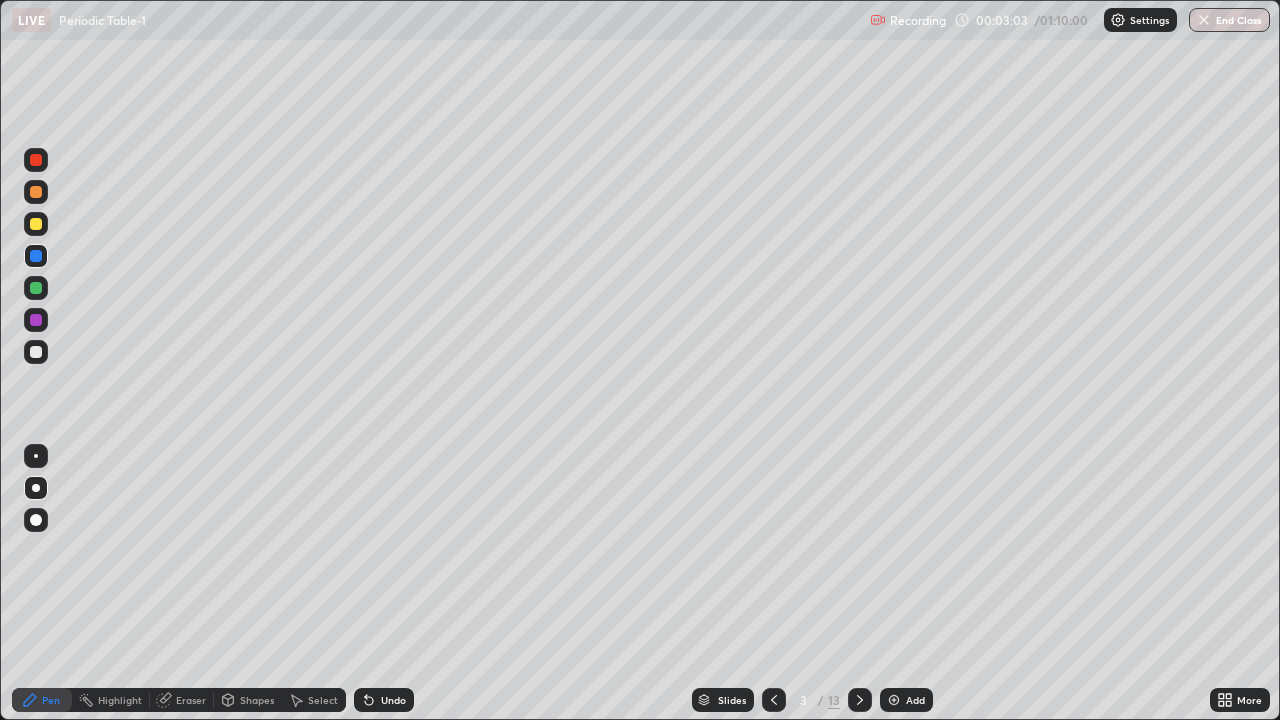 click at bounding box center [36, 352] 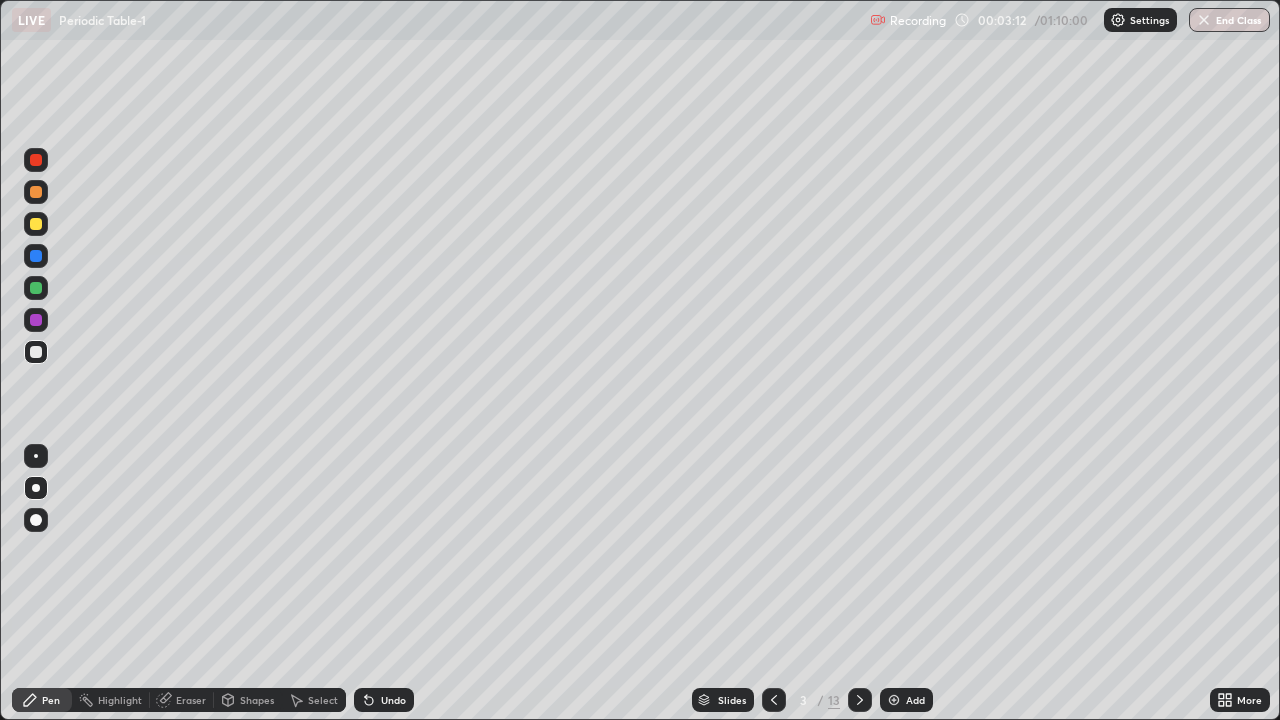 click at bounding box center [36, 160] 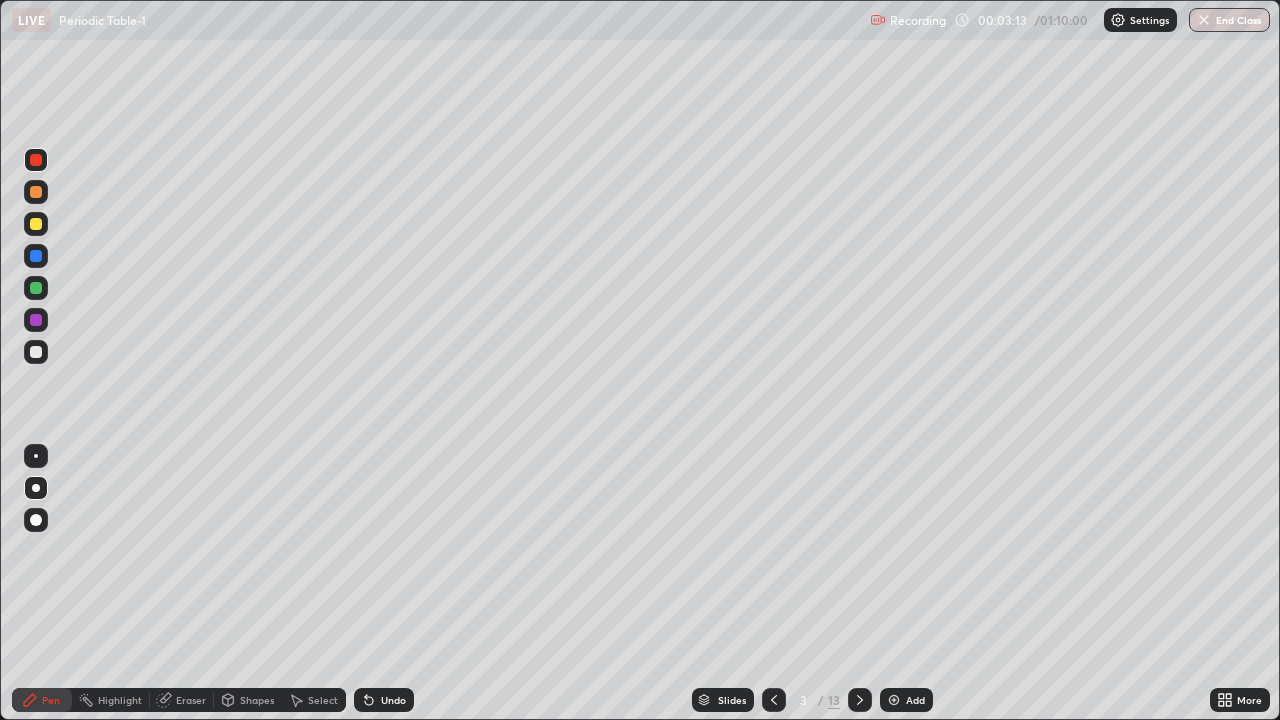 click at bounding box center [36, 192] 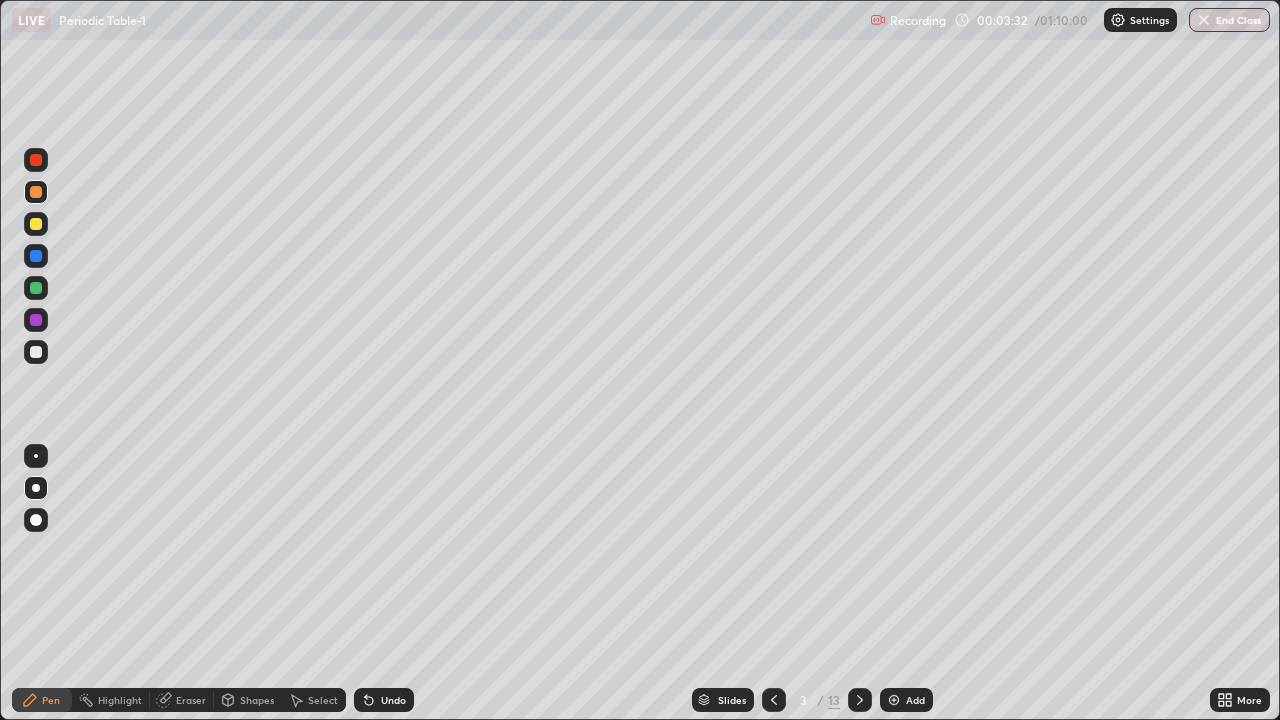 click at bounding box center (36, 352) 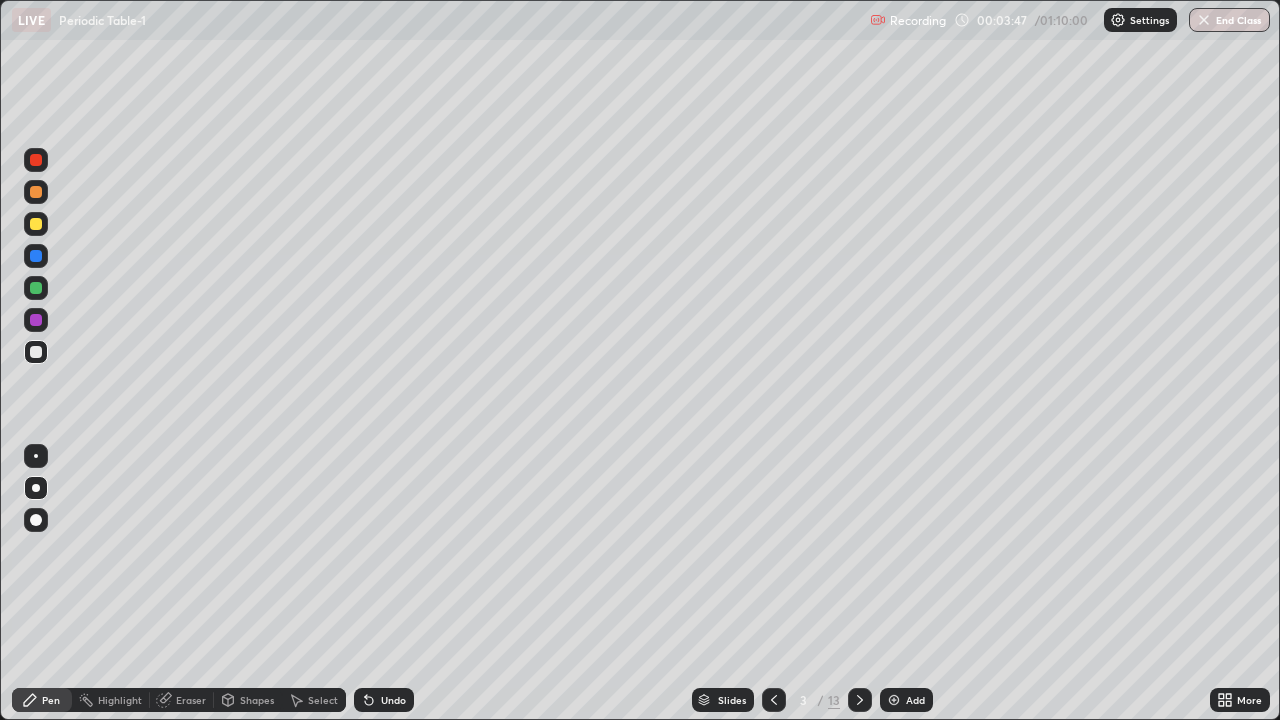 click at bounding box center [36, 288] 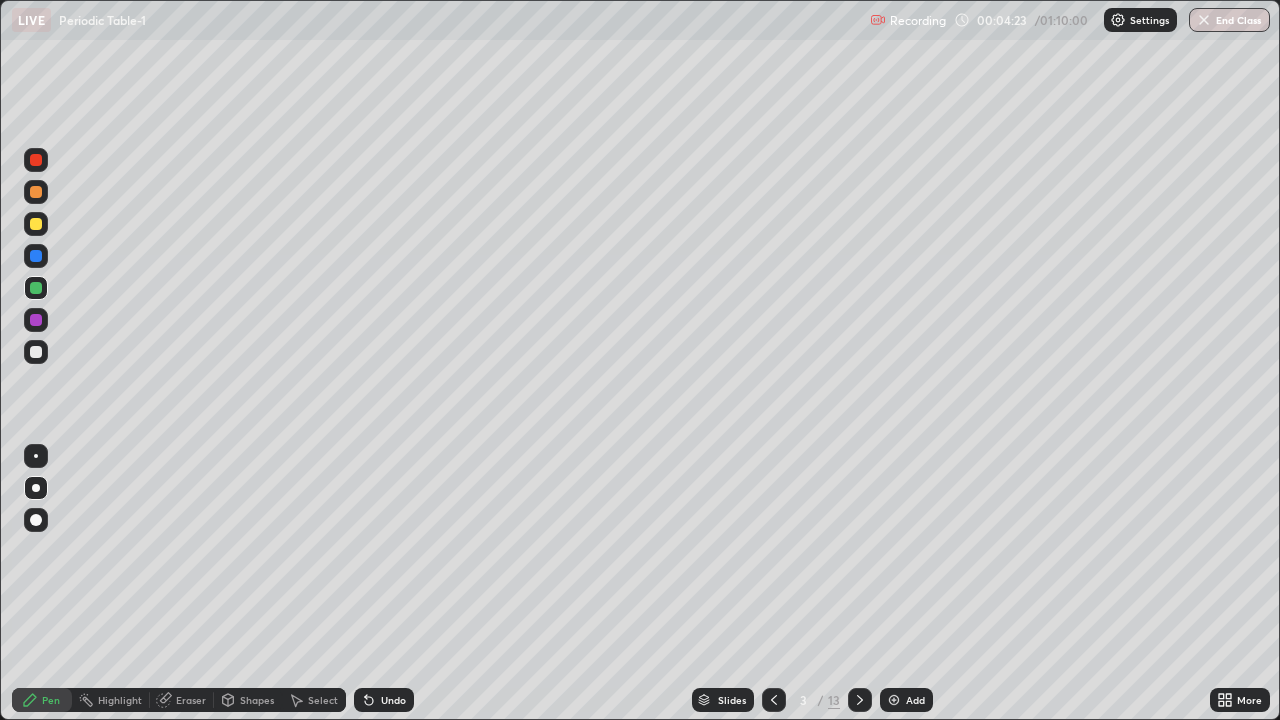 click at bounding box center [36, 224] 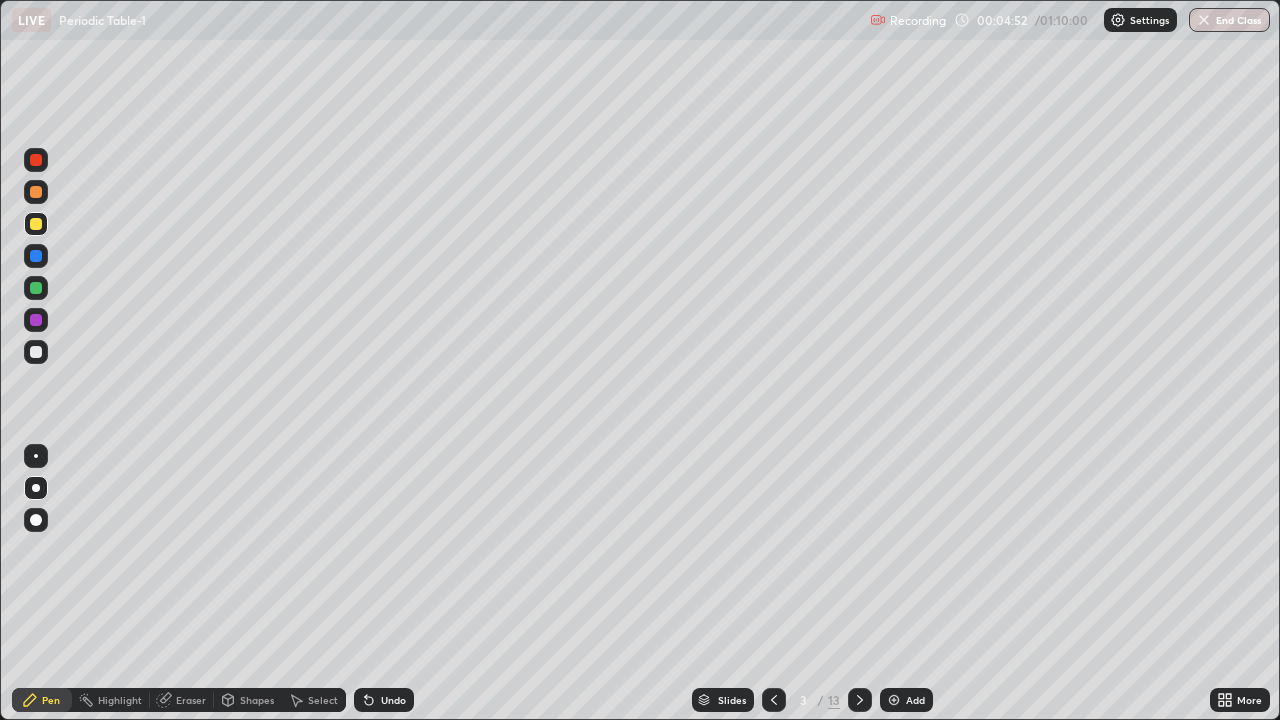 click at bounding box center (36, 192) 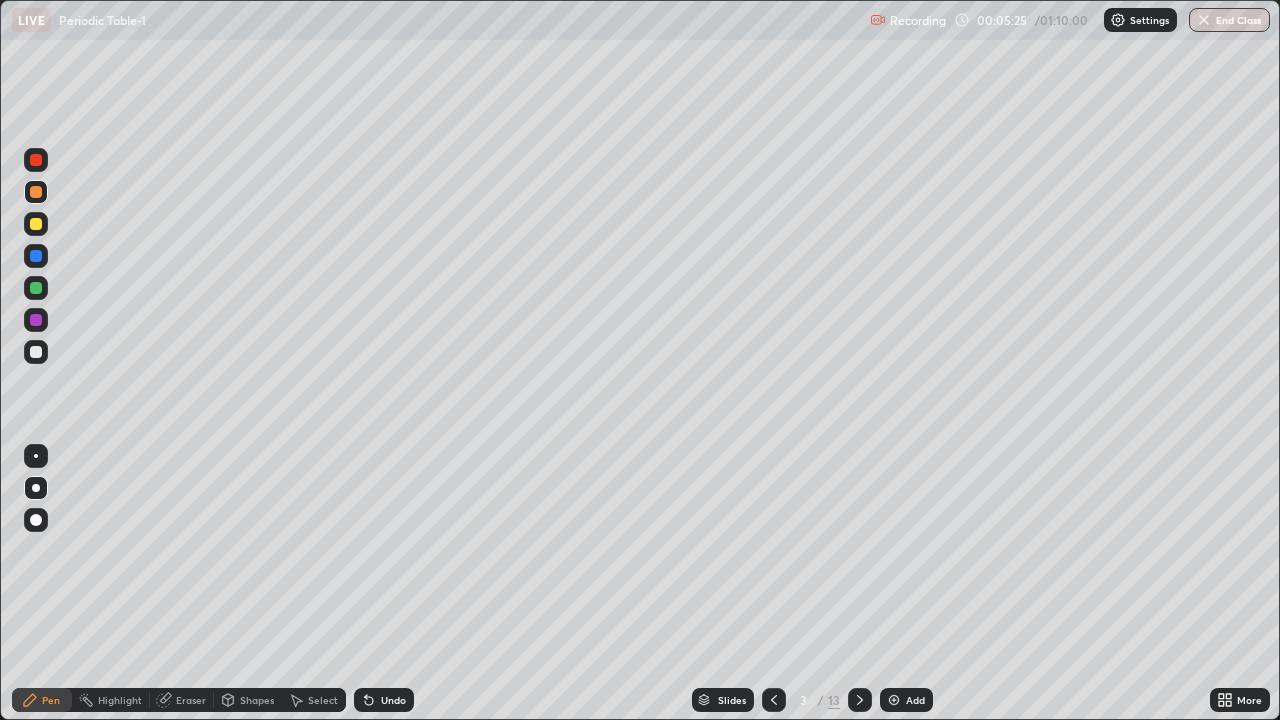 click at bounding box center [36, 288] 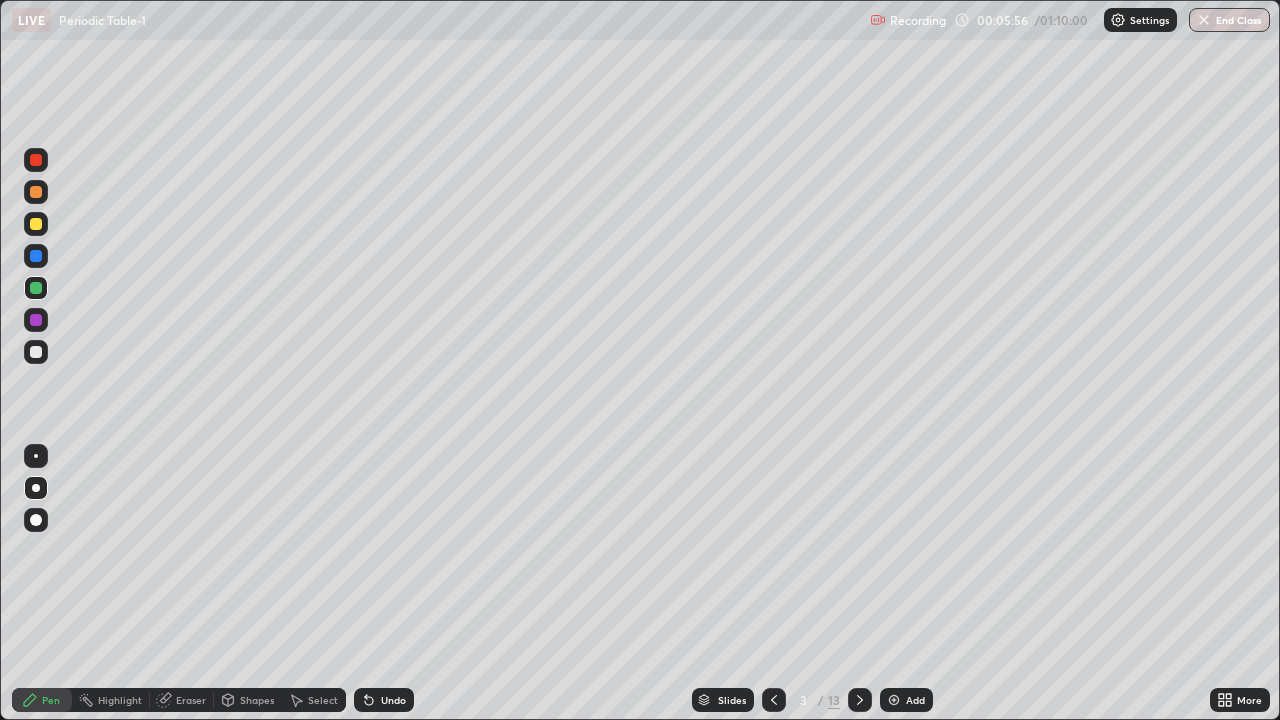 click 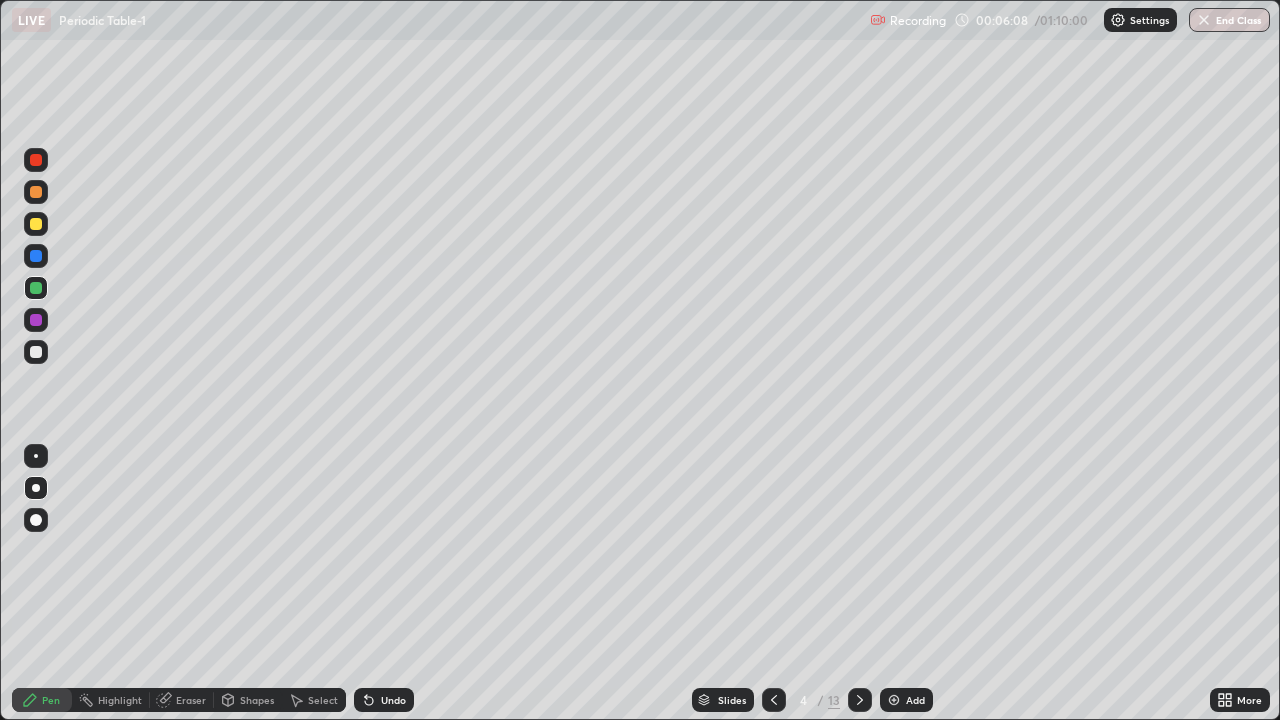 click at bounding box center (36, 224) 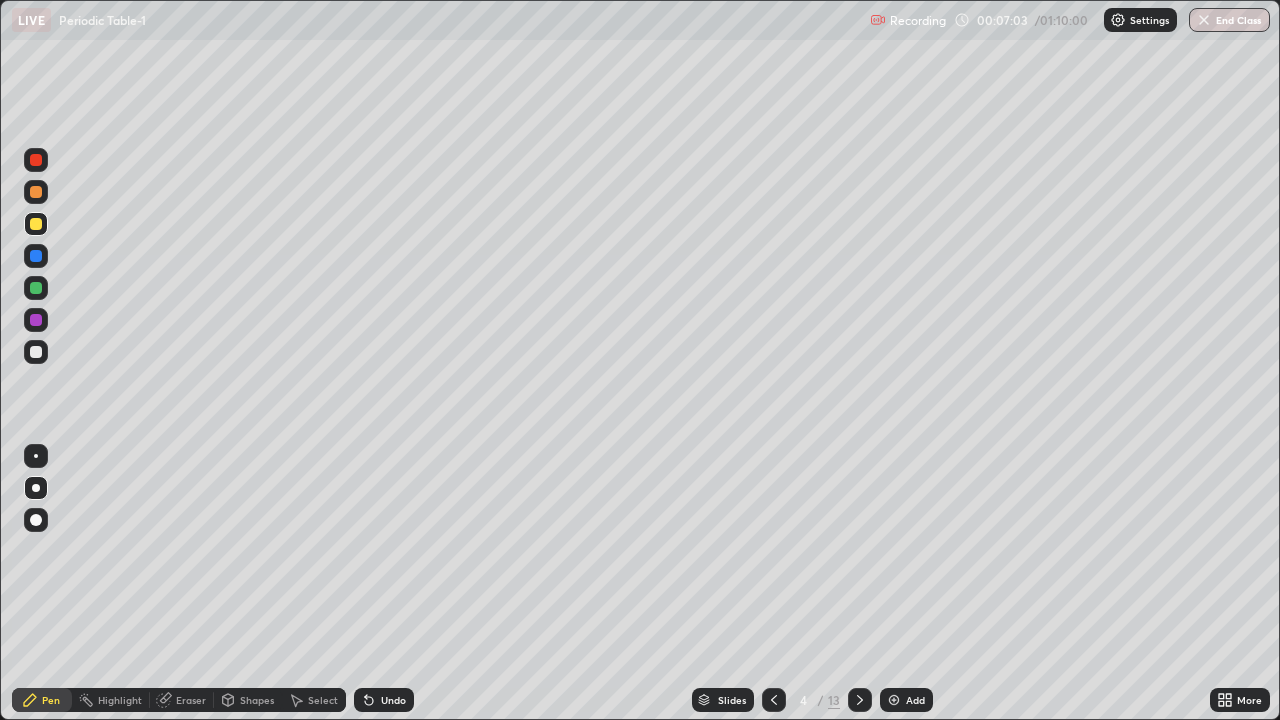 click at bounding box center (36, 288) 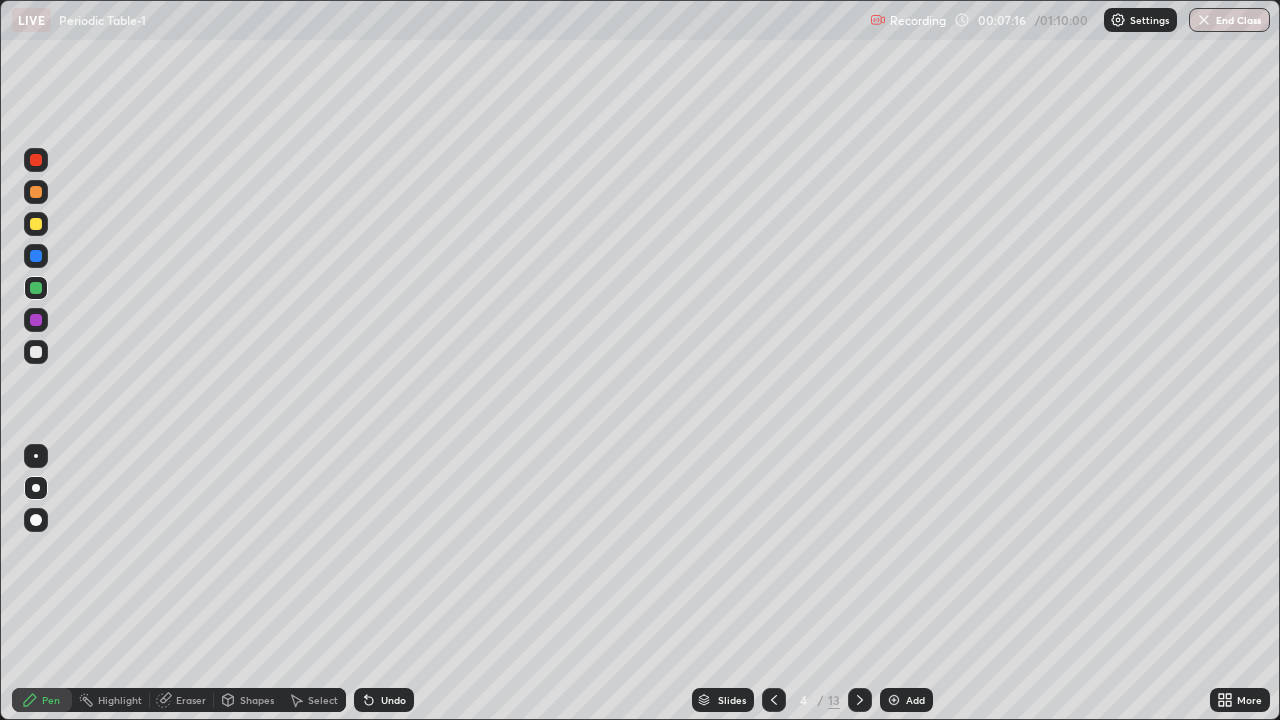 click at bounding box center [36, 288] 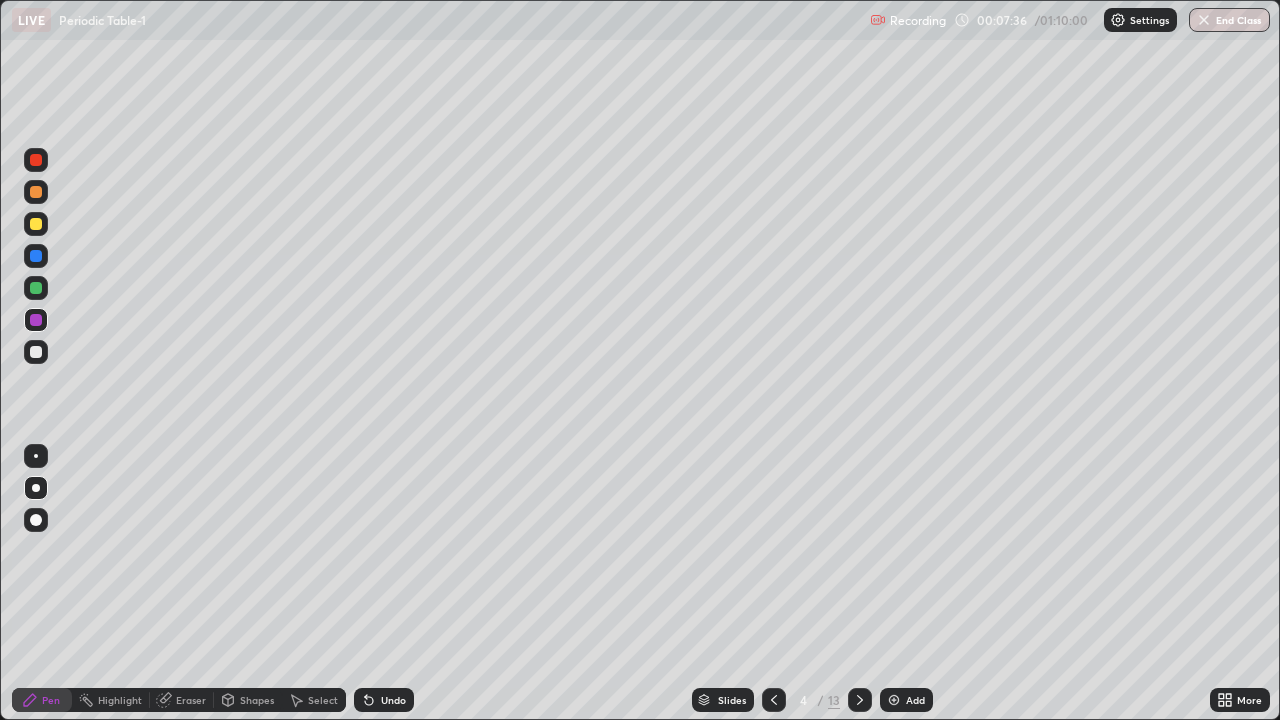 click at bounding box center [36, 352] 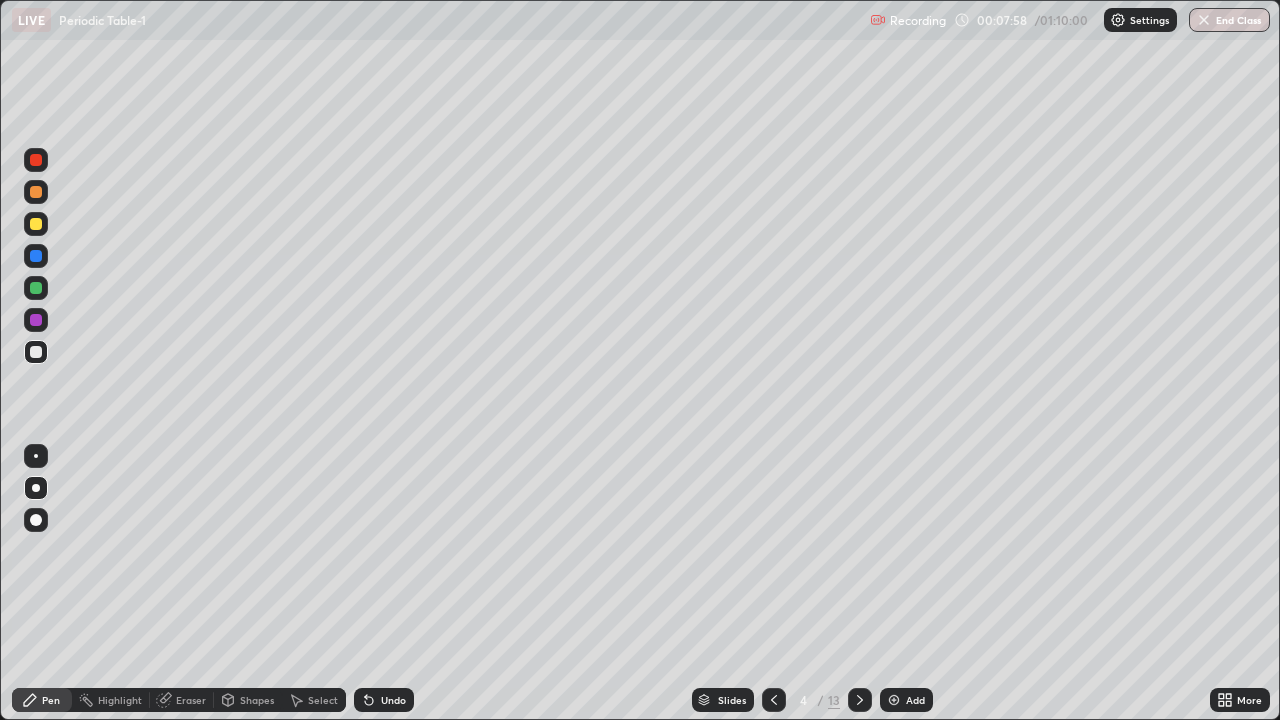 click at bounding box center [36, 320] 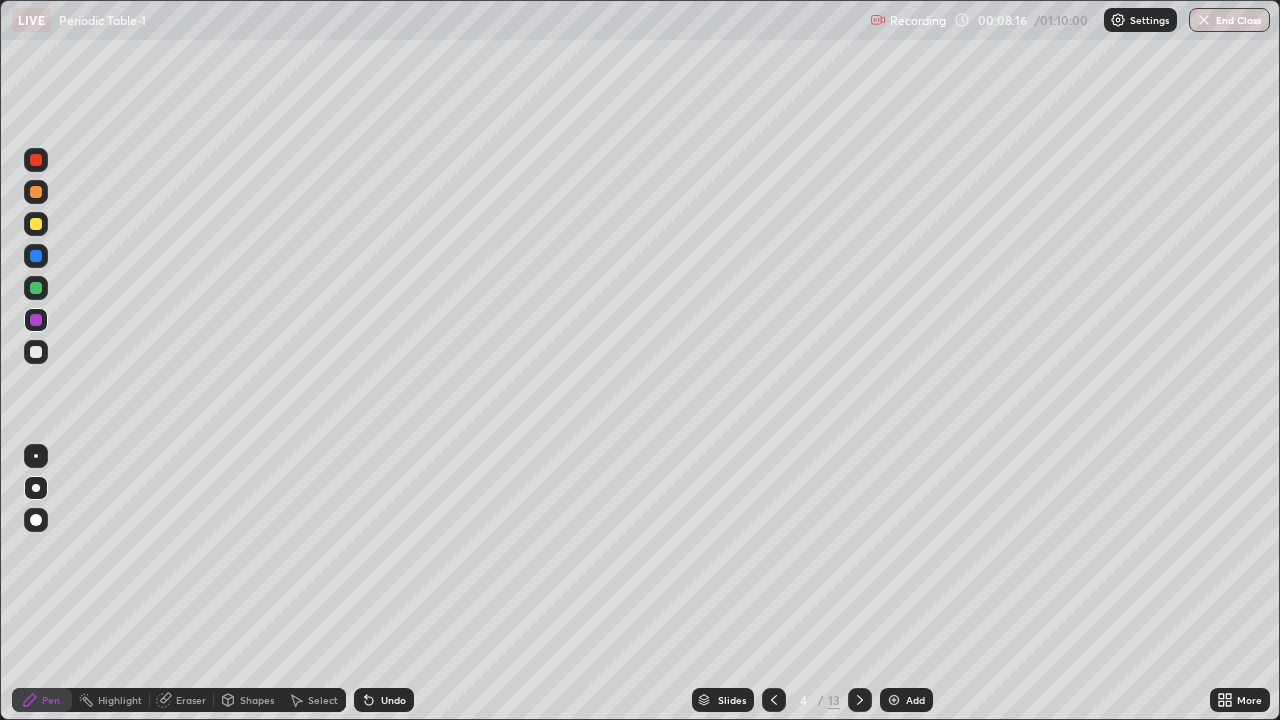 click at bounding box center (36, 288) 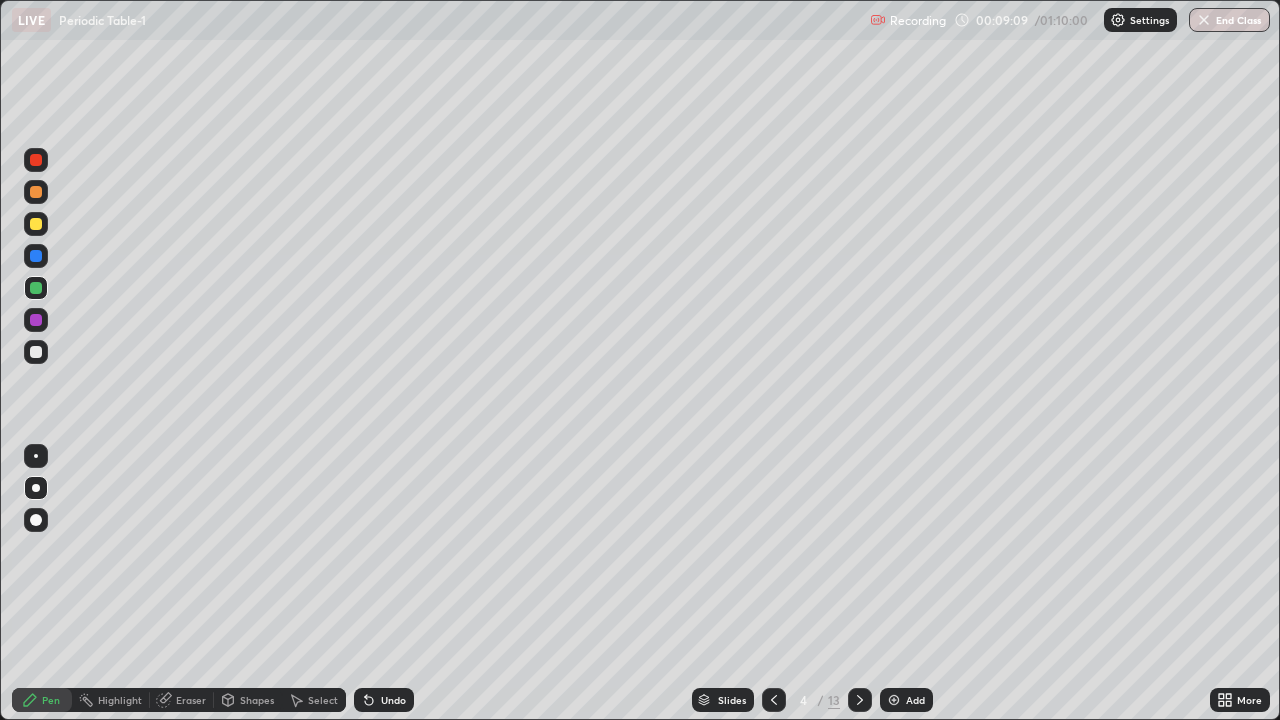 click at bounding box center [36, 256] 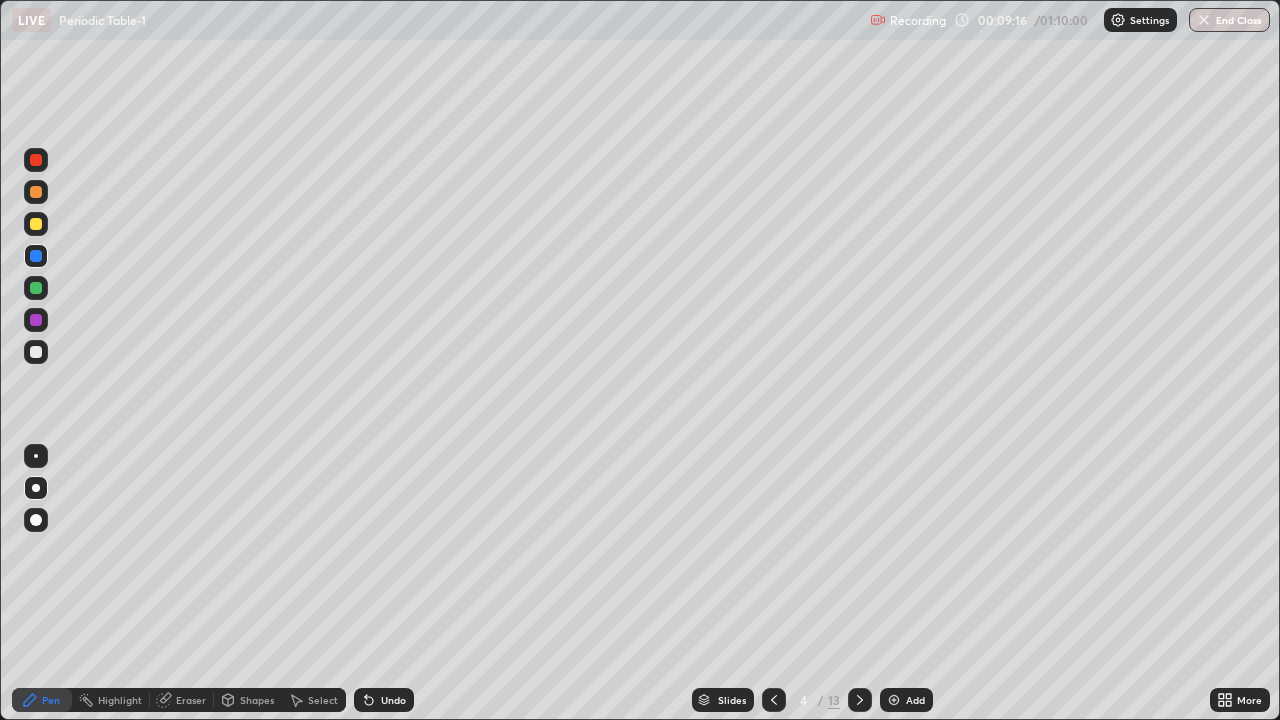 click at bounding box center (36, 320) 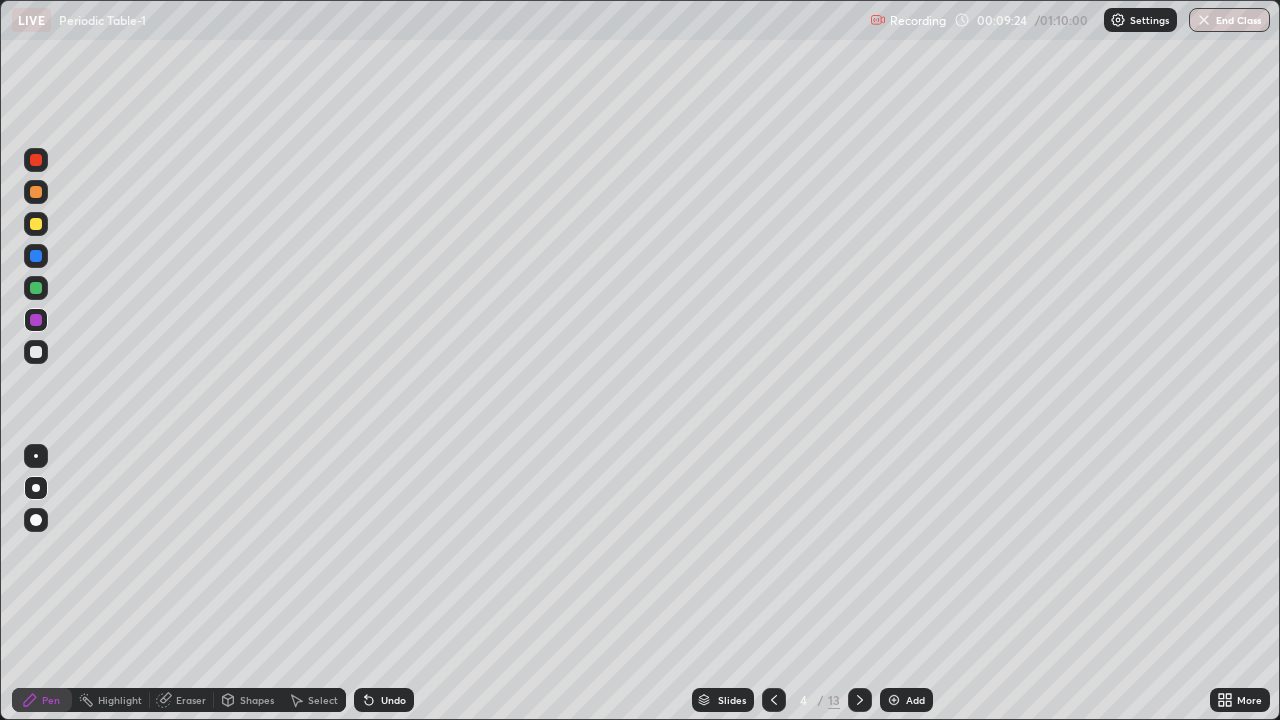 click at bounding box center (36, 288) 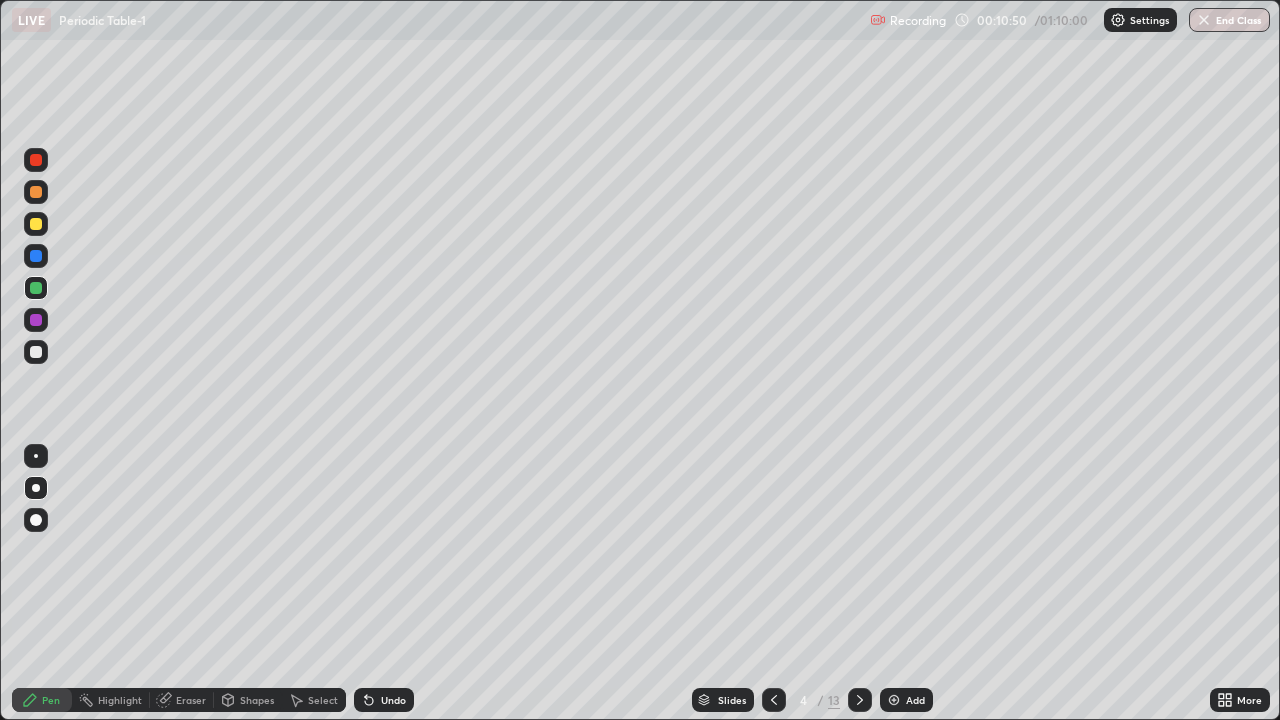 click at bounding box center [36, 224] 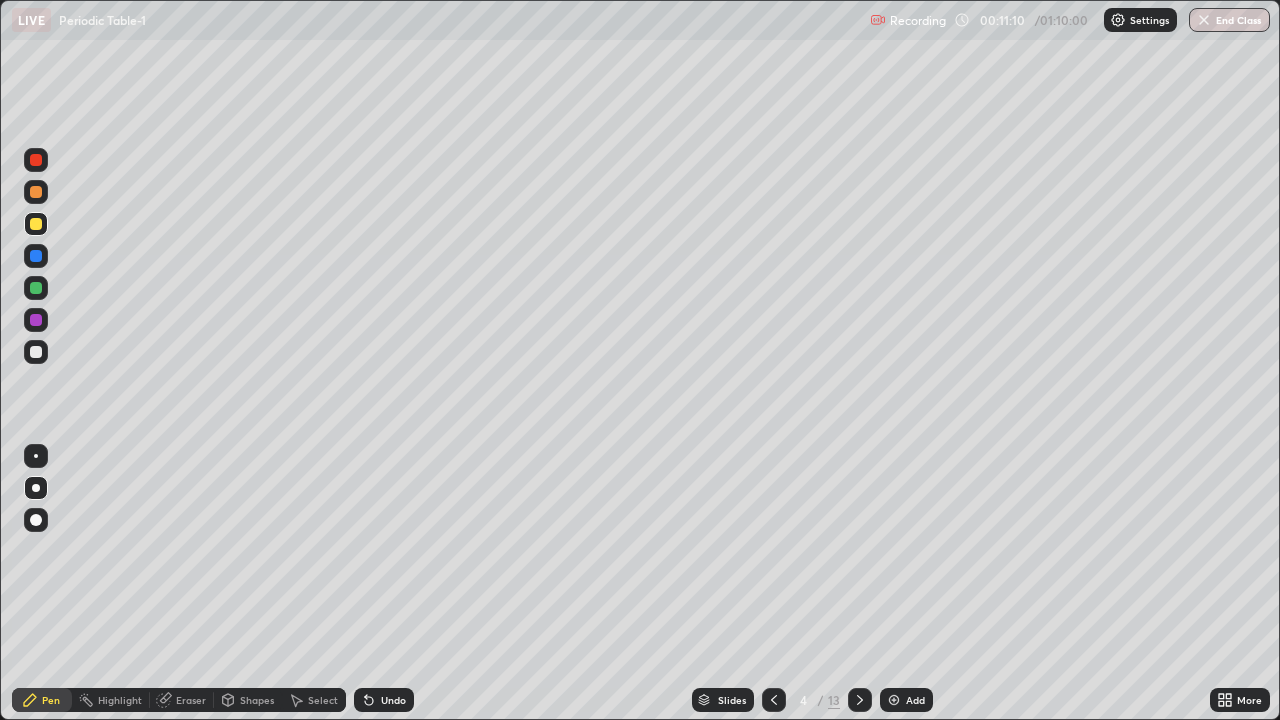 click at bounding box center [36, 352] 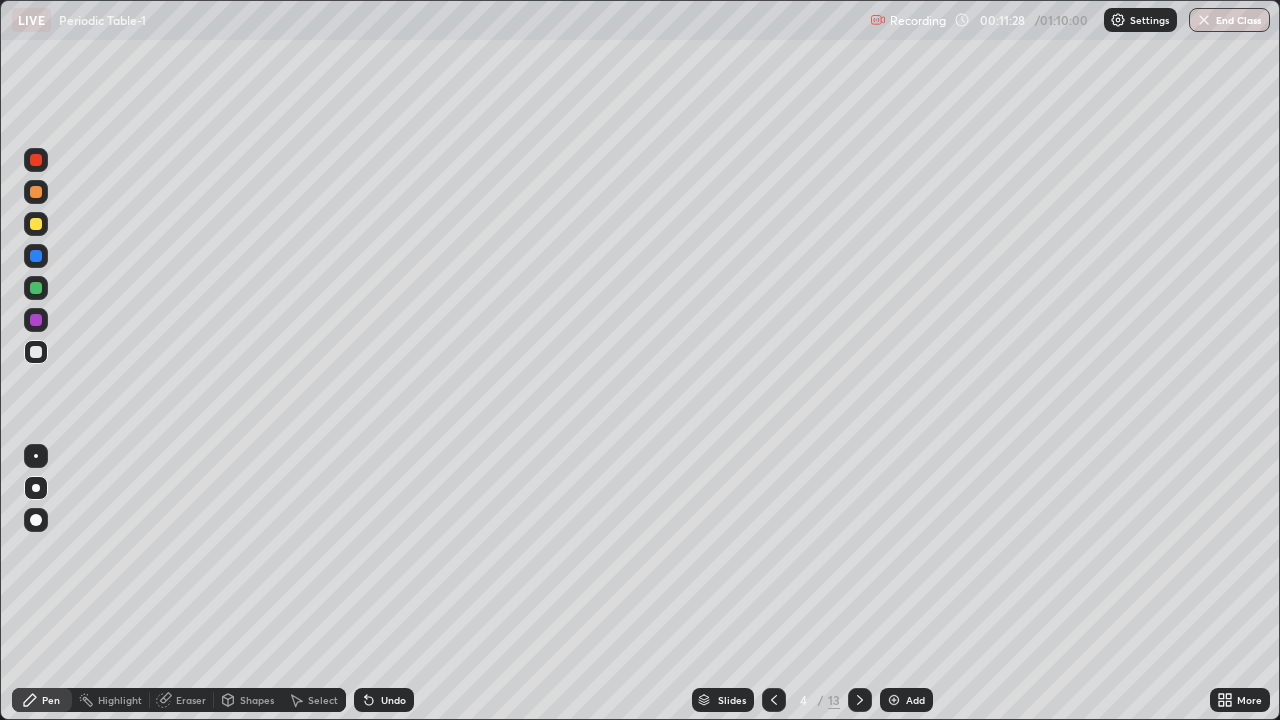 click at bounding box center (36, 320) 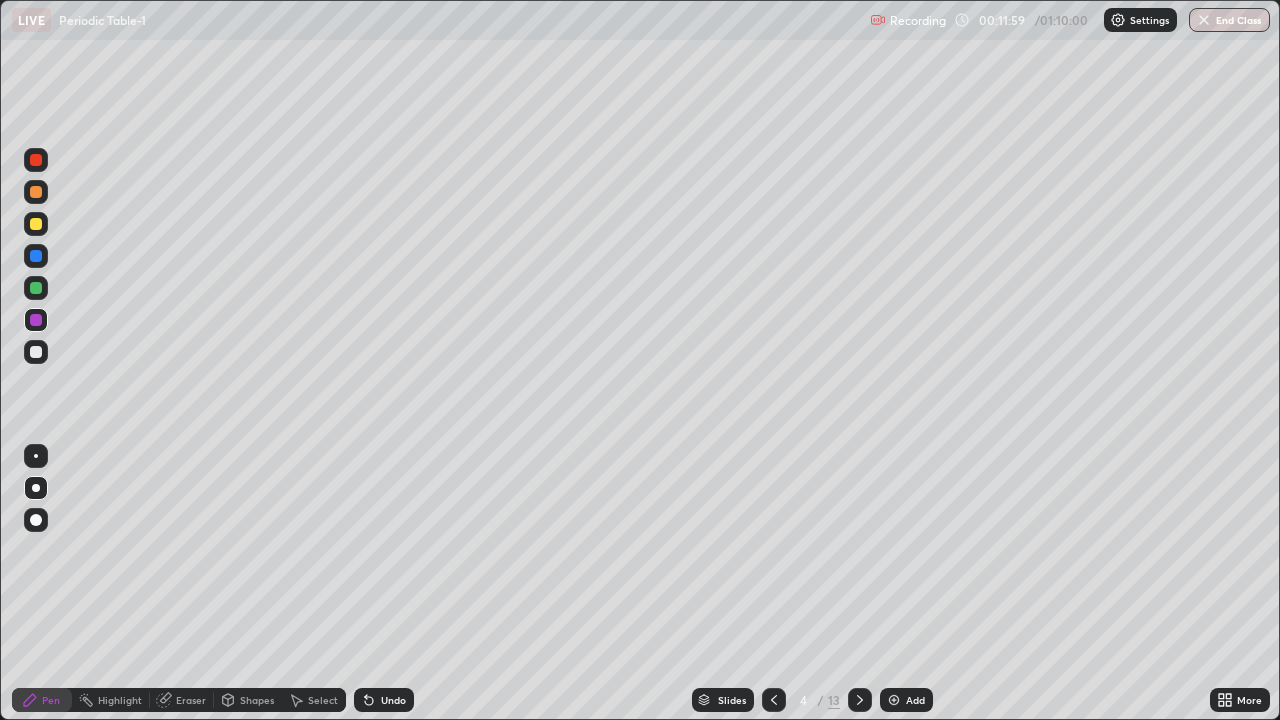 click at bounding box center [36, 288] 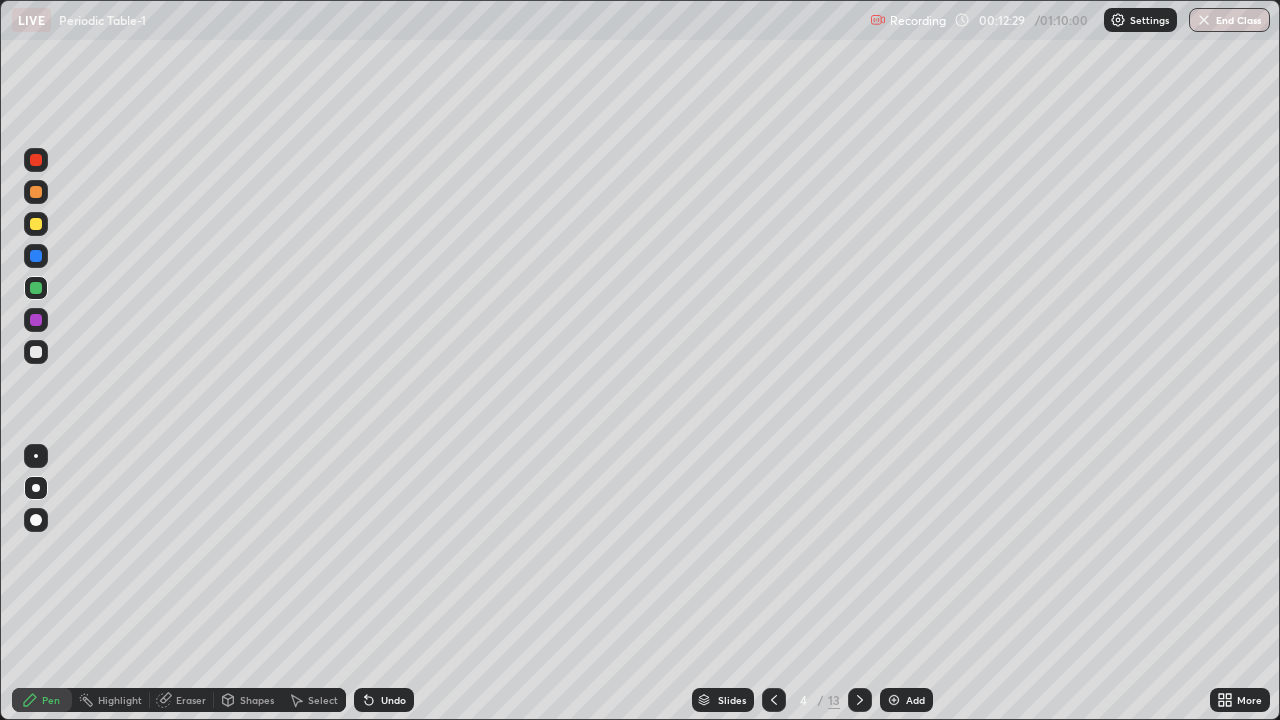 click at bounding box center (36, 352) 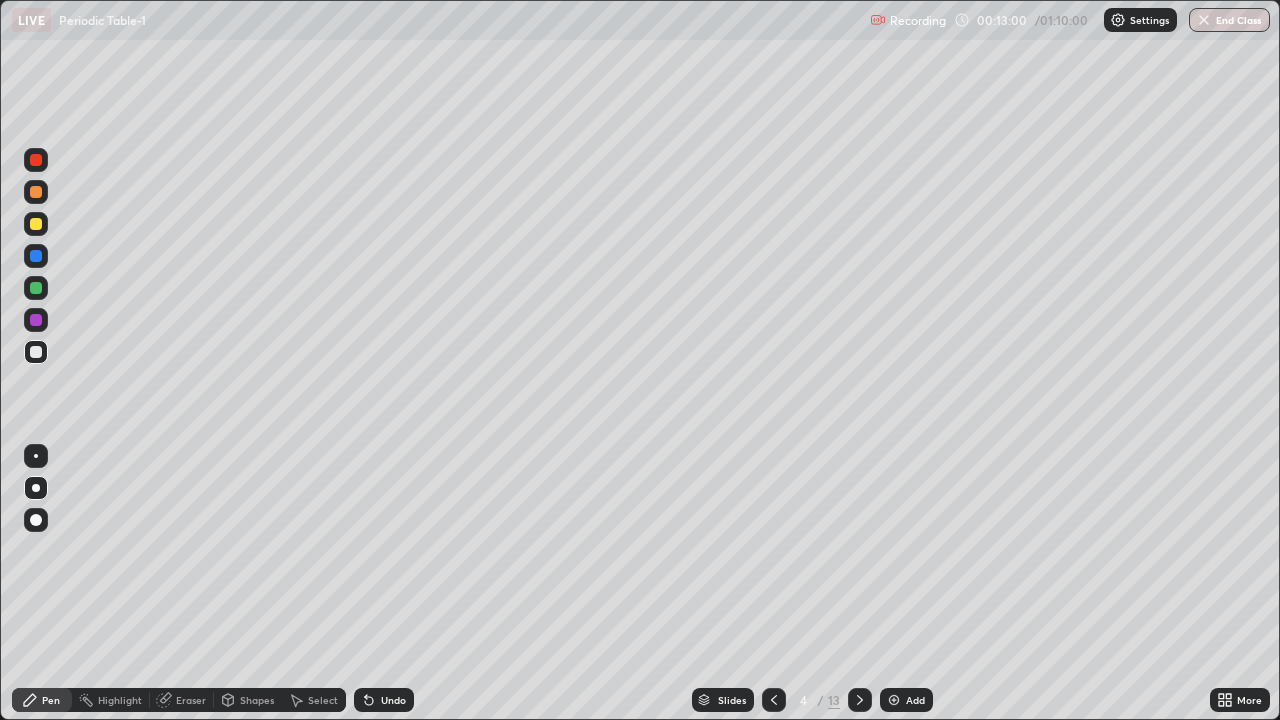 click at bounding box center [36, 256] 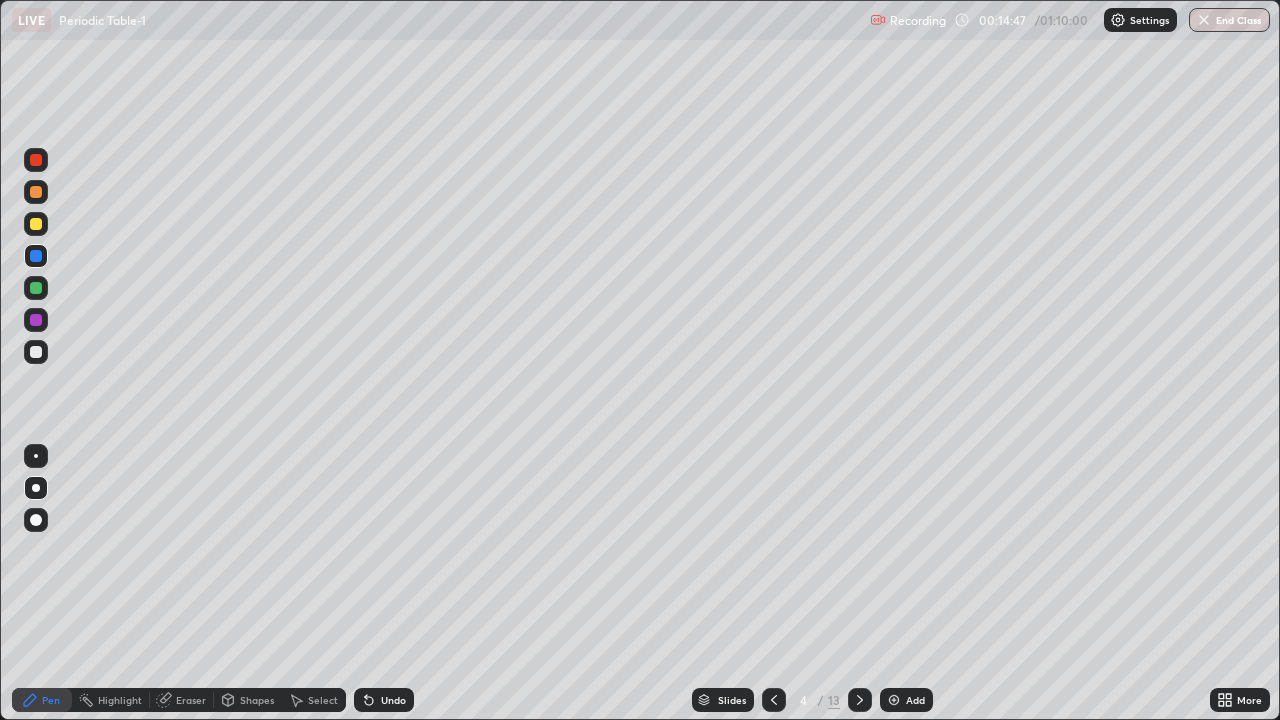 click at bounding box center (36, 224) 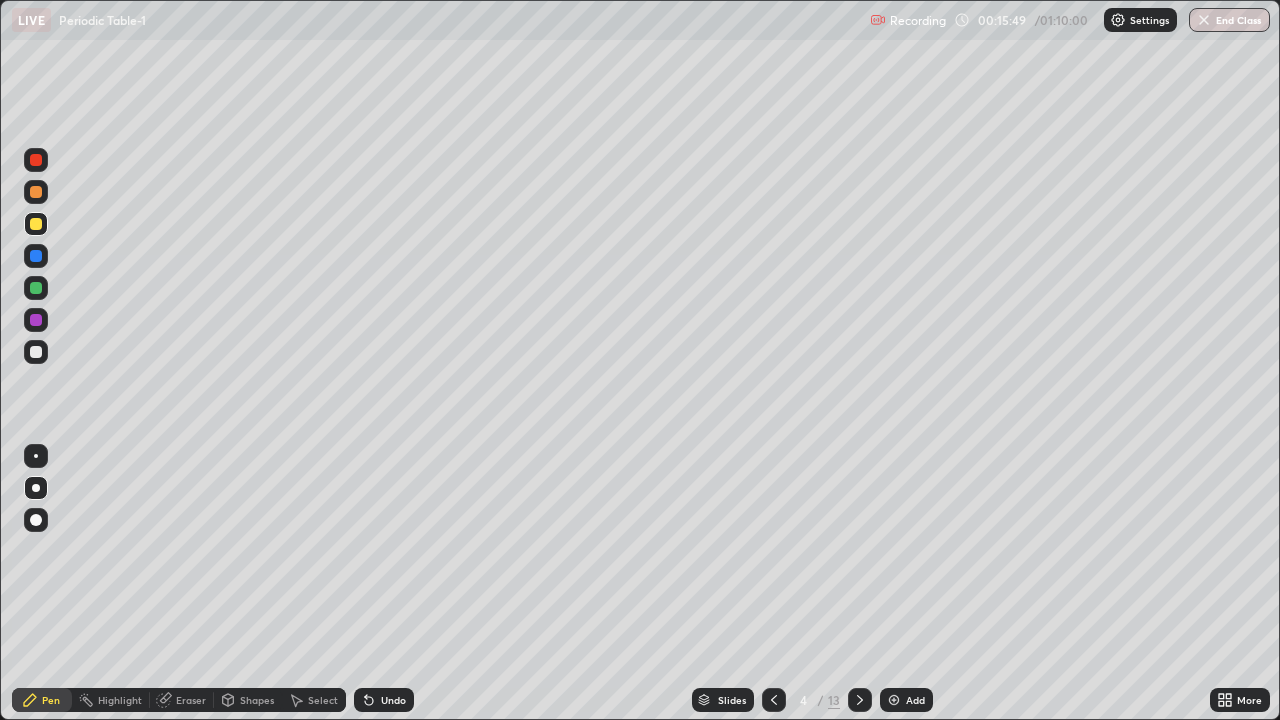 click at bounding box center [36, 288] 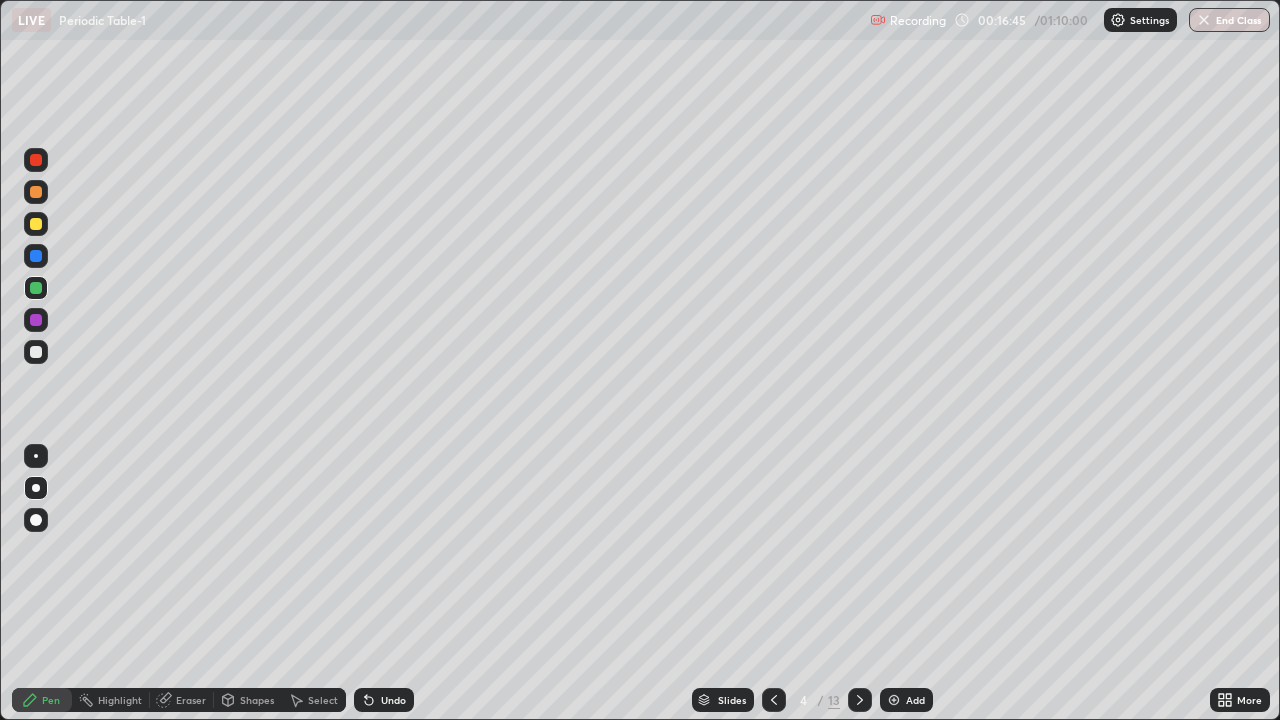 click 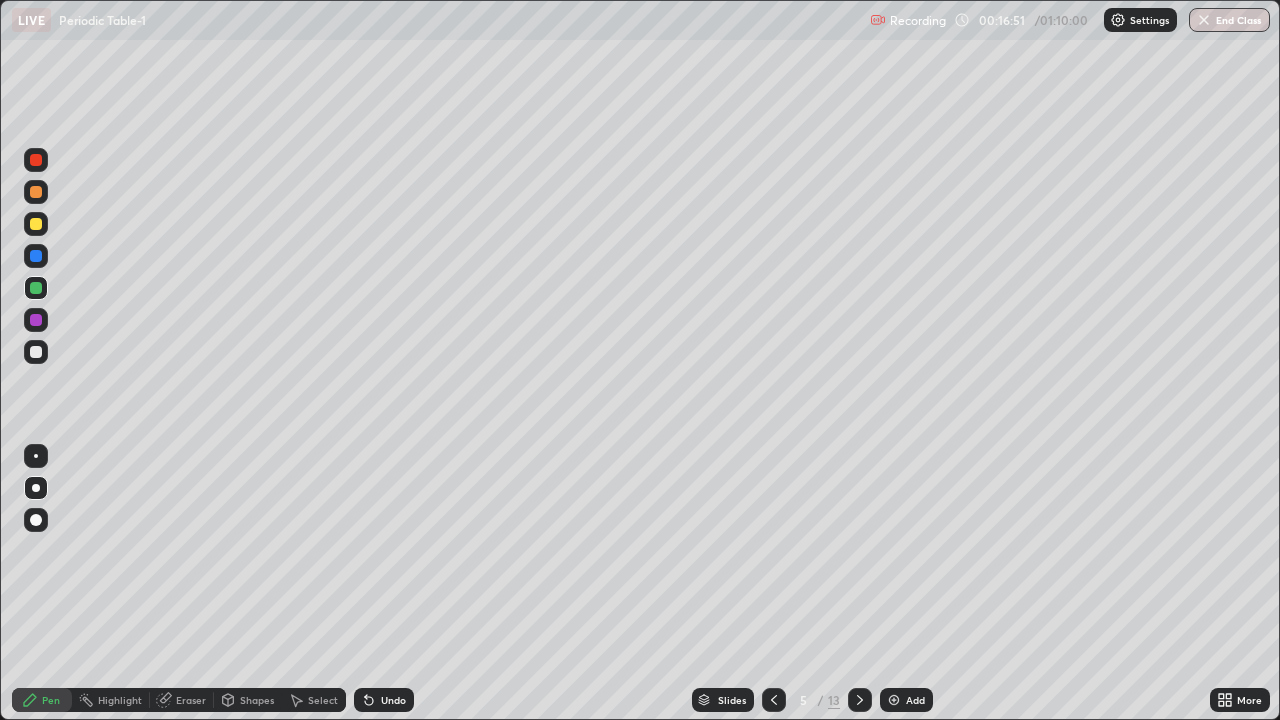 click at bounding box center [36, 256] 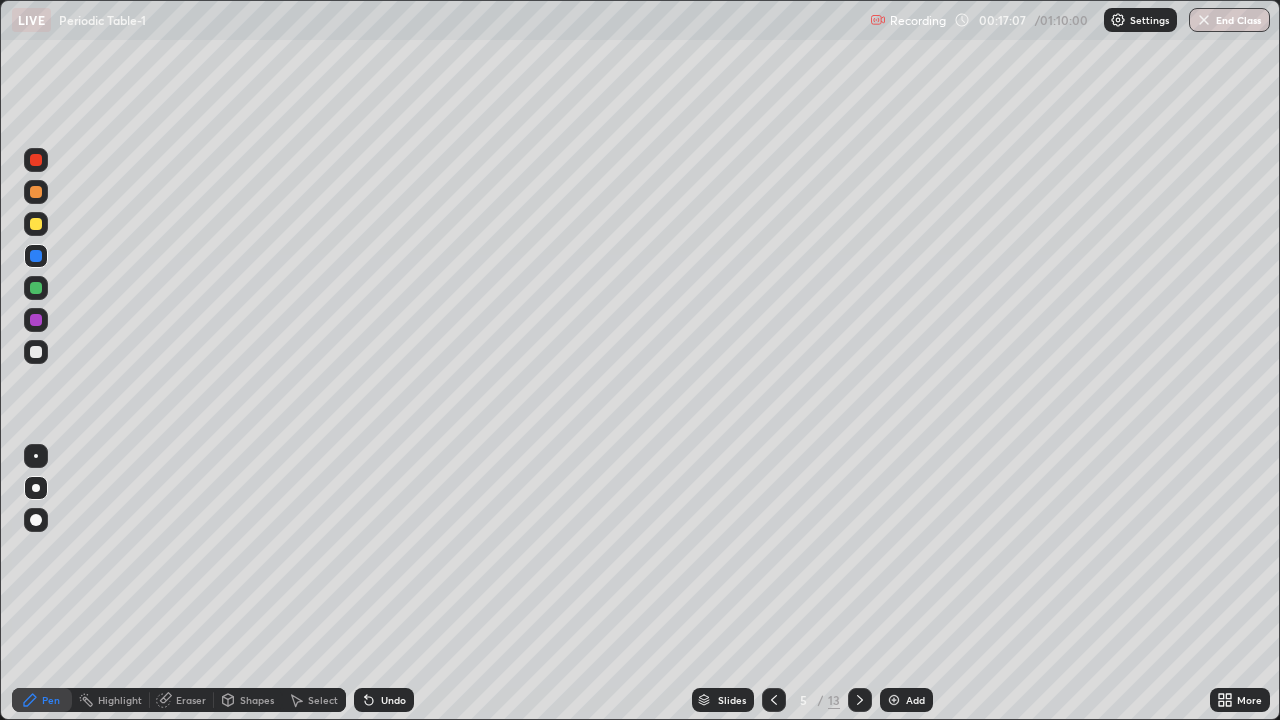 click at bounding box center [36, 224] 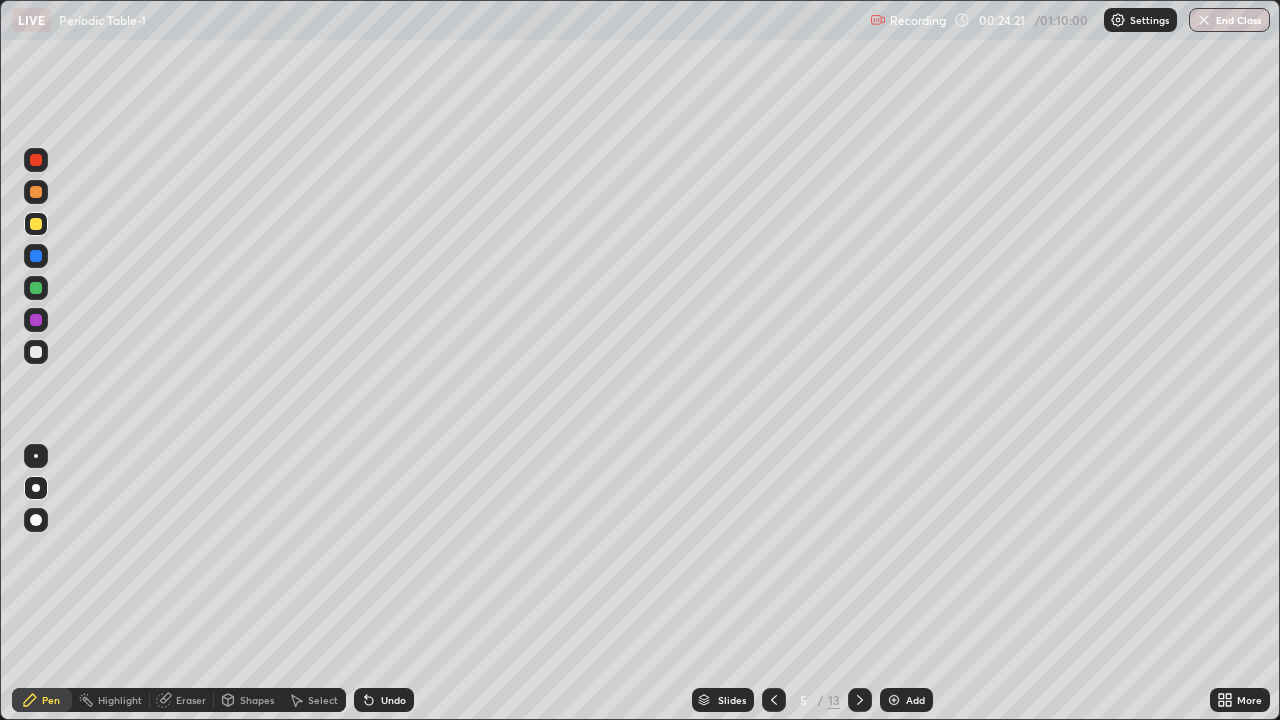 click 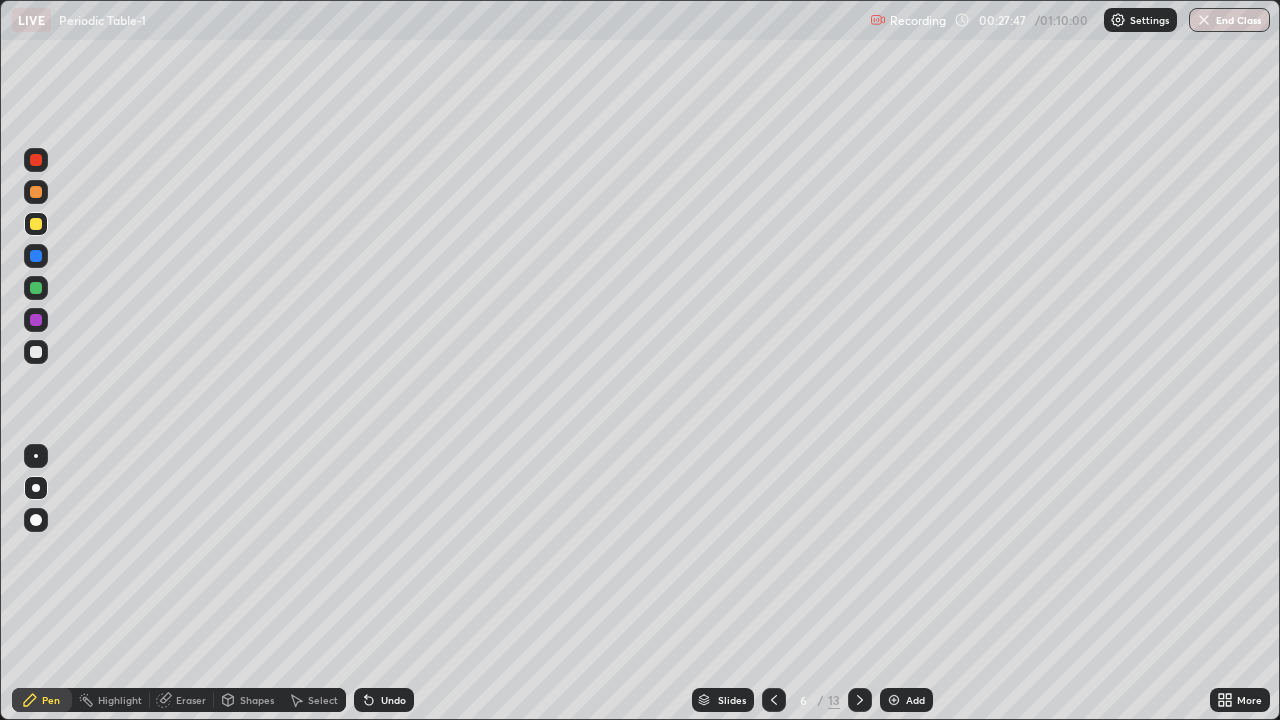 click at bounding box center (36, 256) 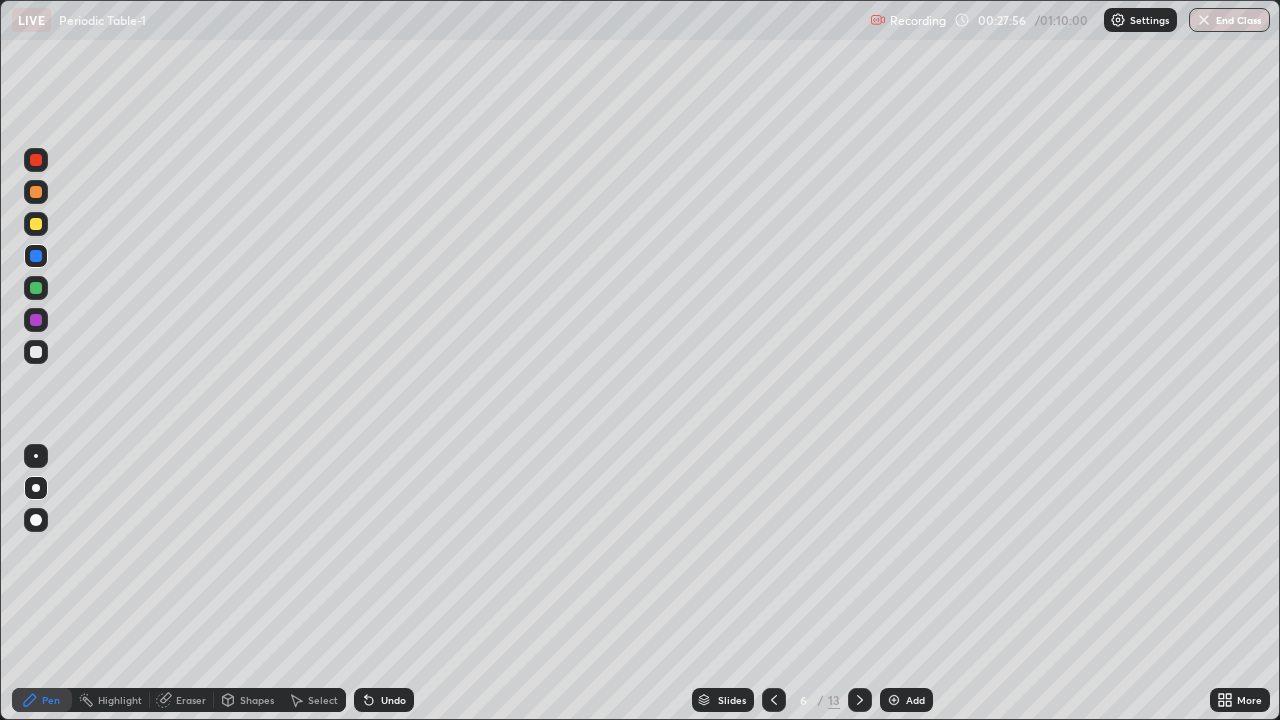 click at bounding box center [36, 352] 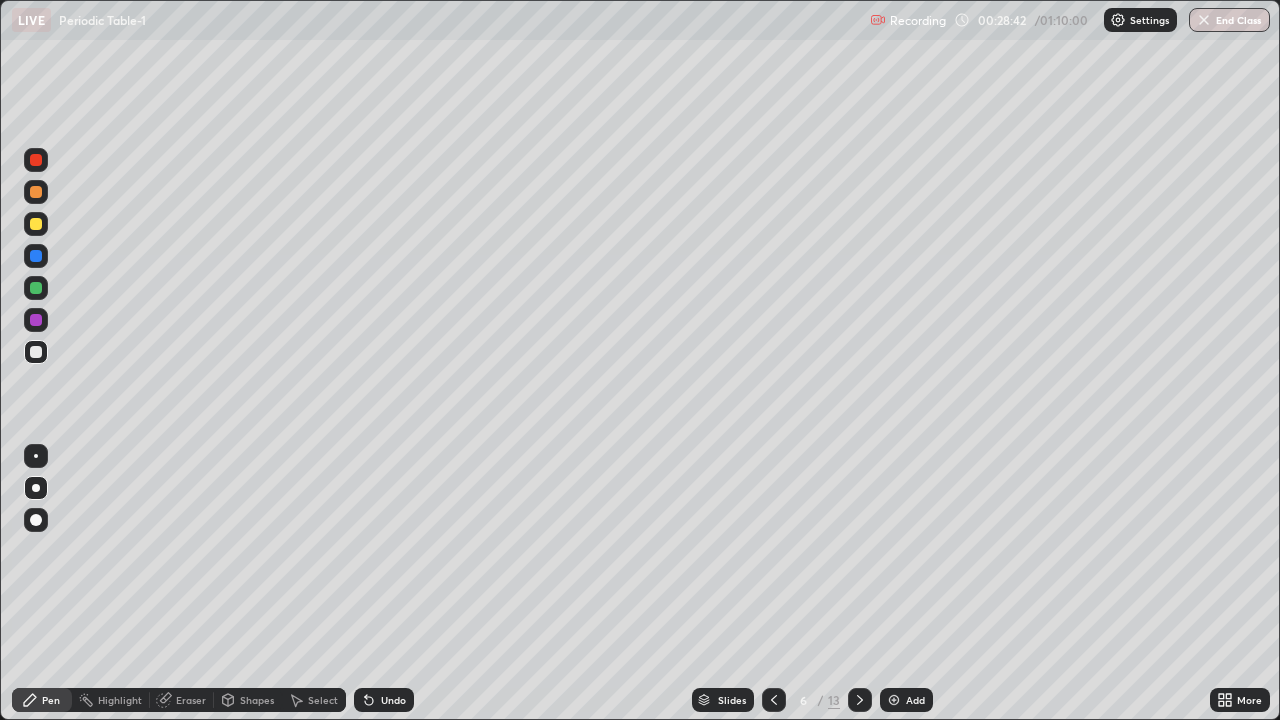 click at bounding box center (36, 224) 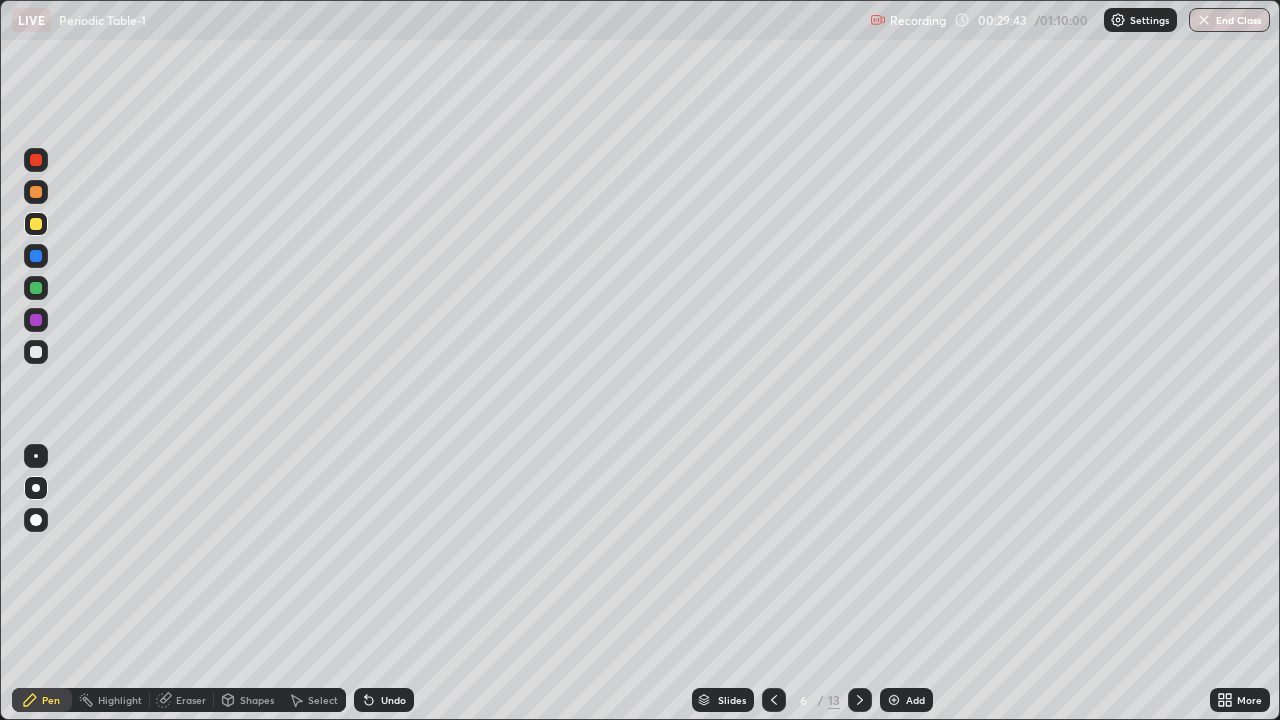 click at bounding box center (36, 256) 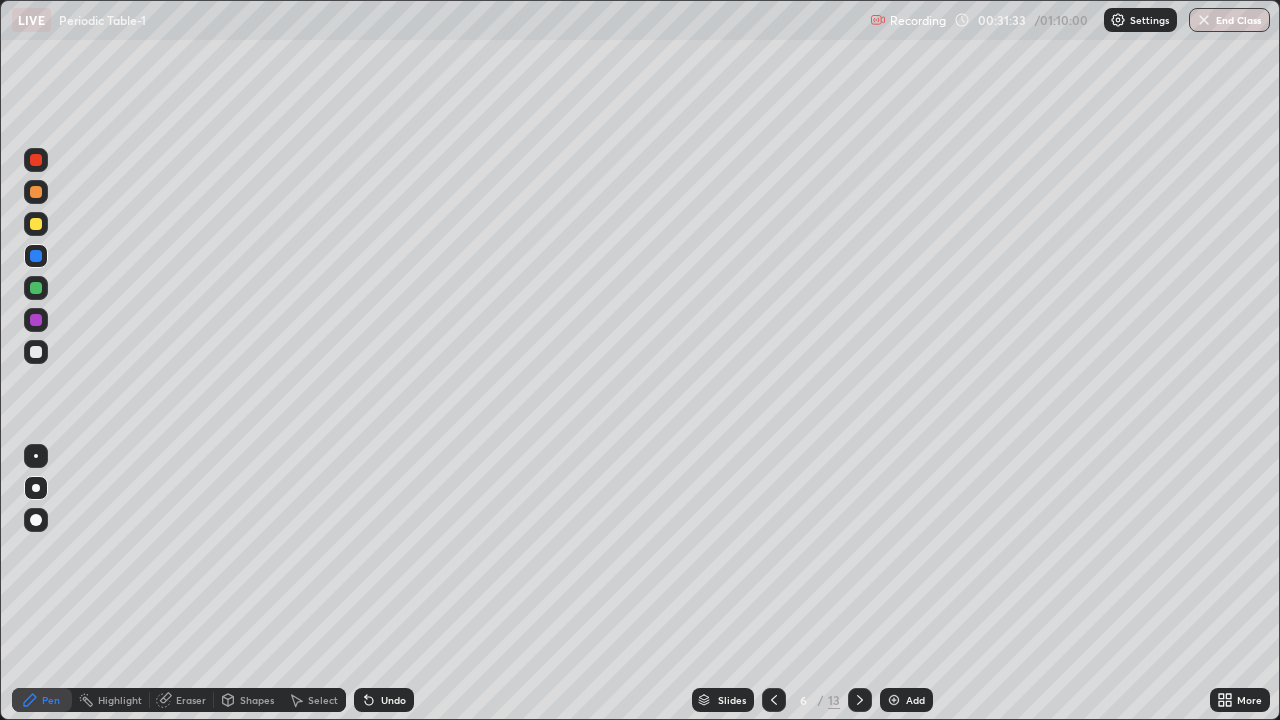 click at bounding box center (36, 288) 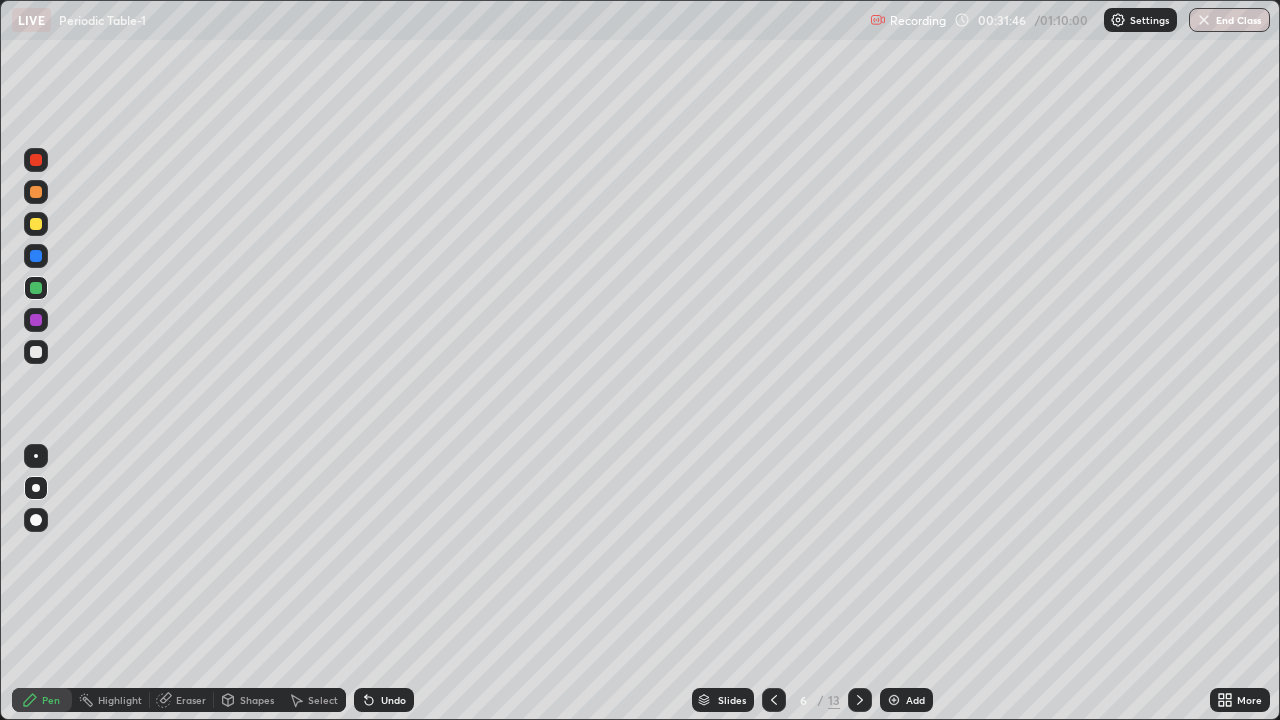 click at bounding box center (36, 256) 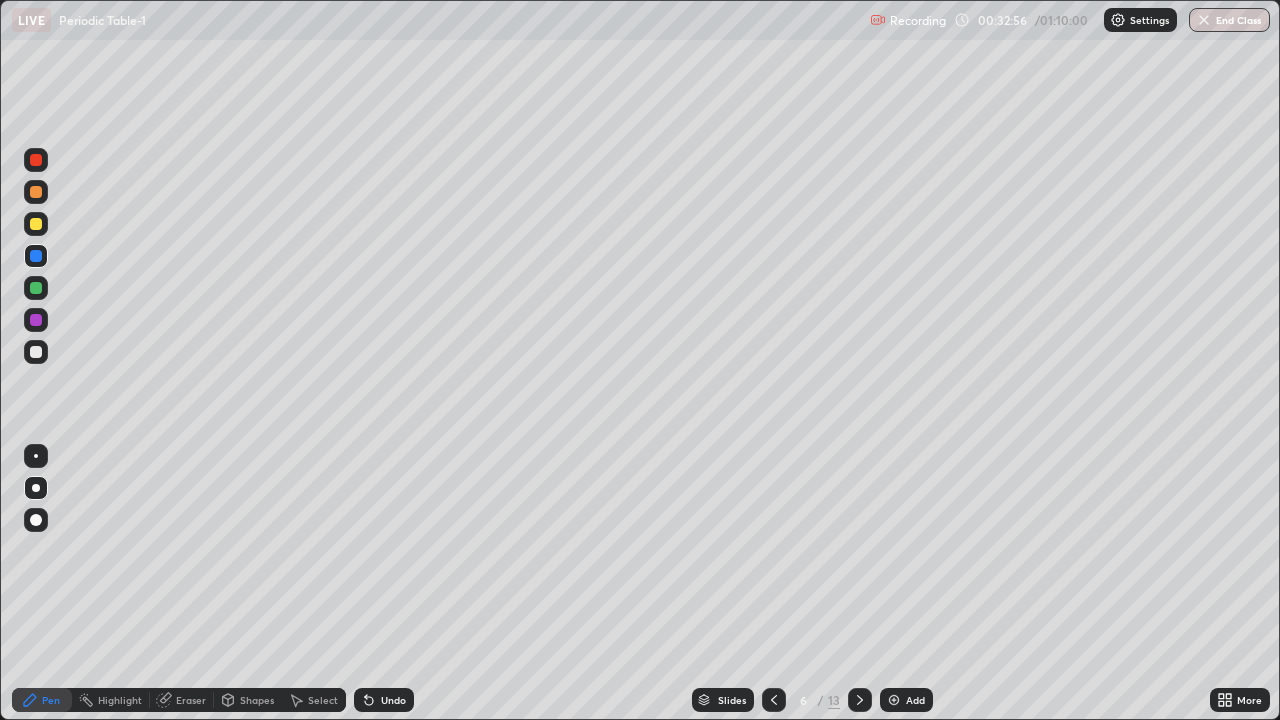 click at bounding box center [36, 224] 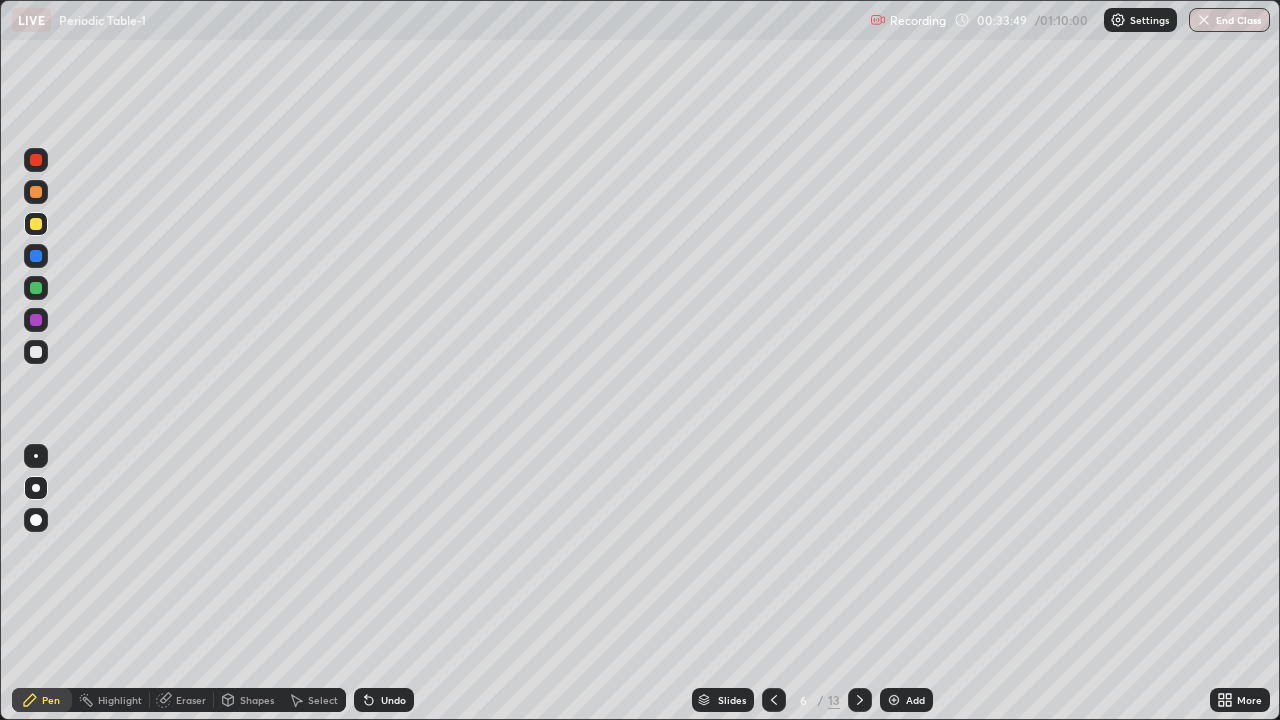 click at bounding box center [36, 288] 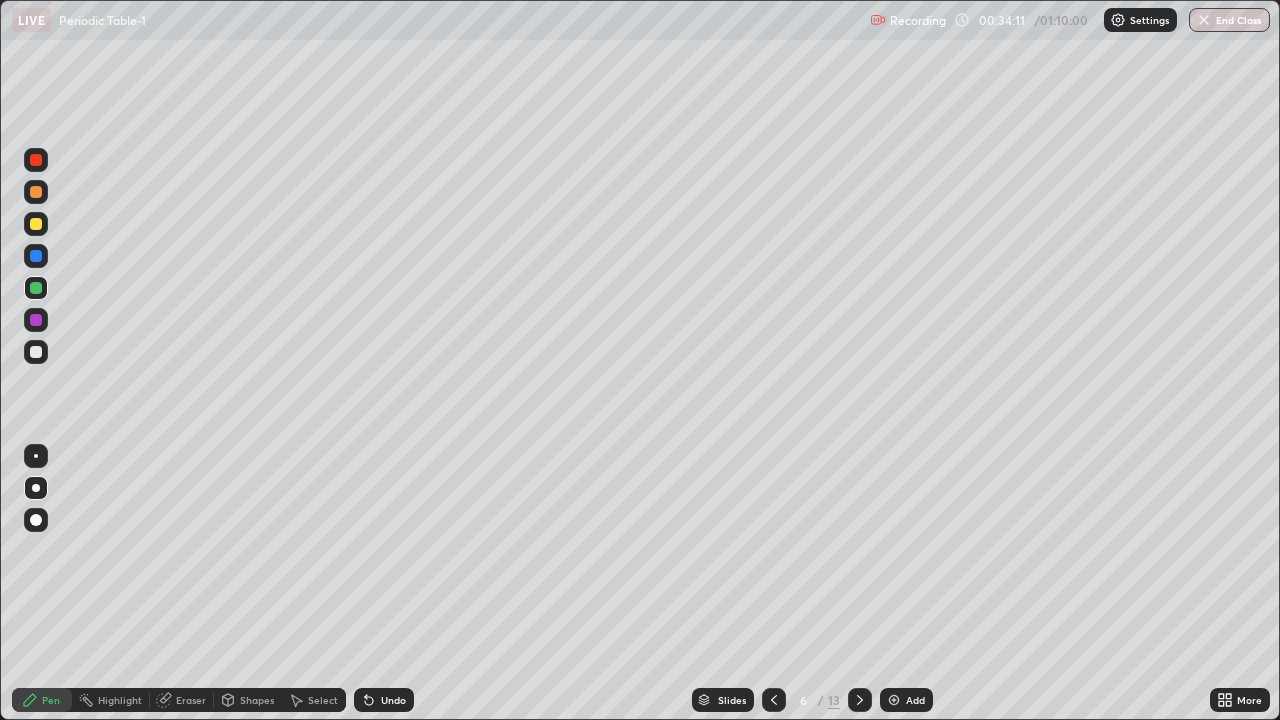 click at bounding box center (36, 320) 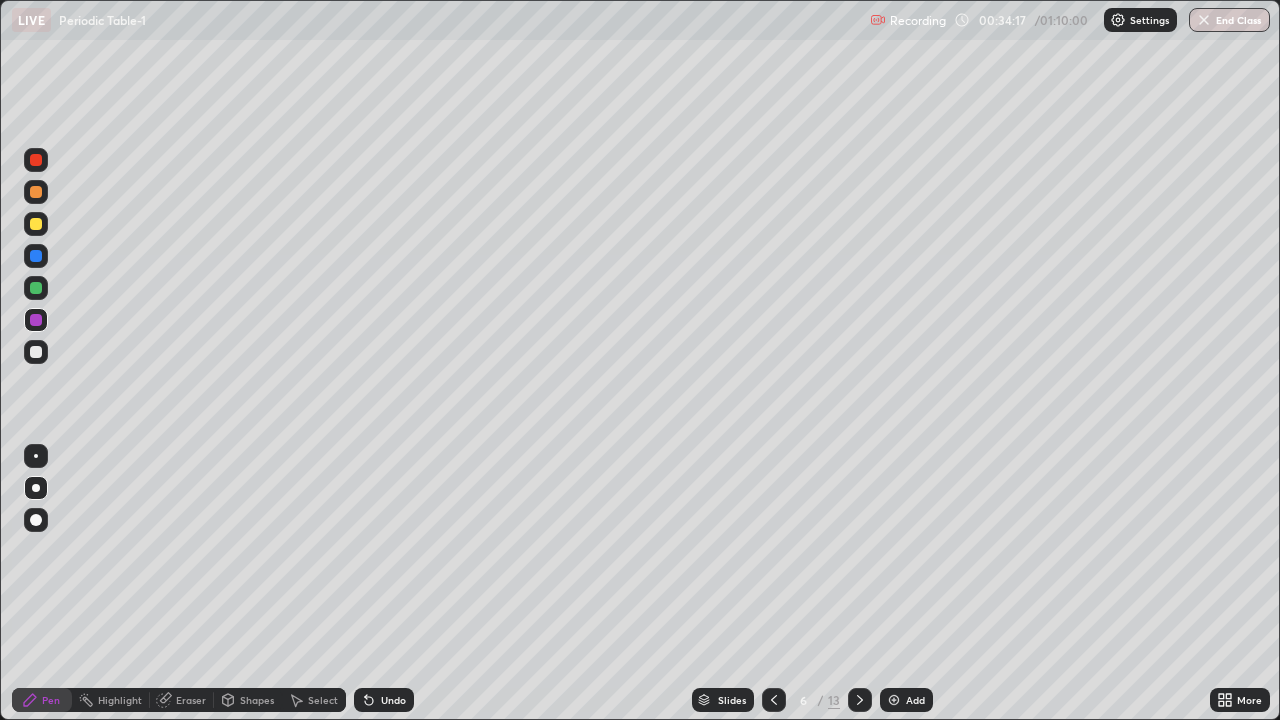 click at bounding box center (36, 192) 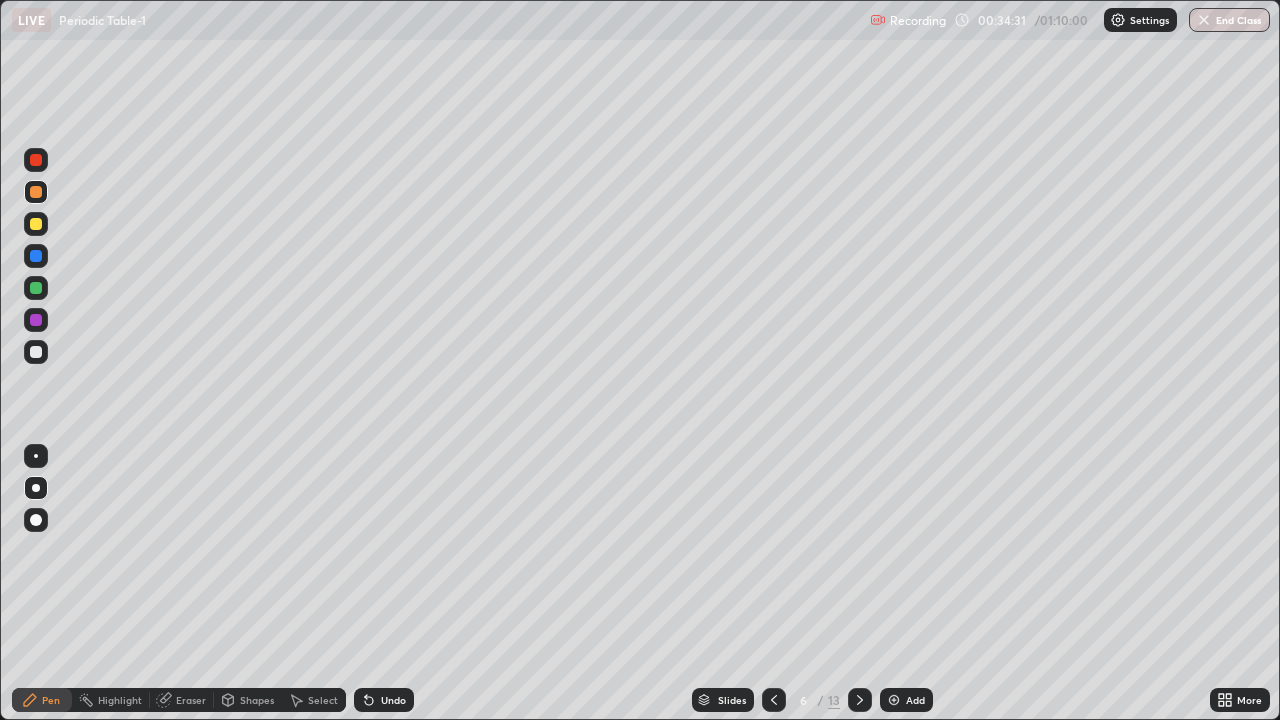 click at bounding box center [36, 224] 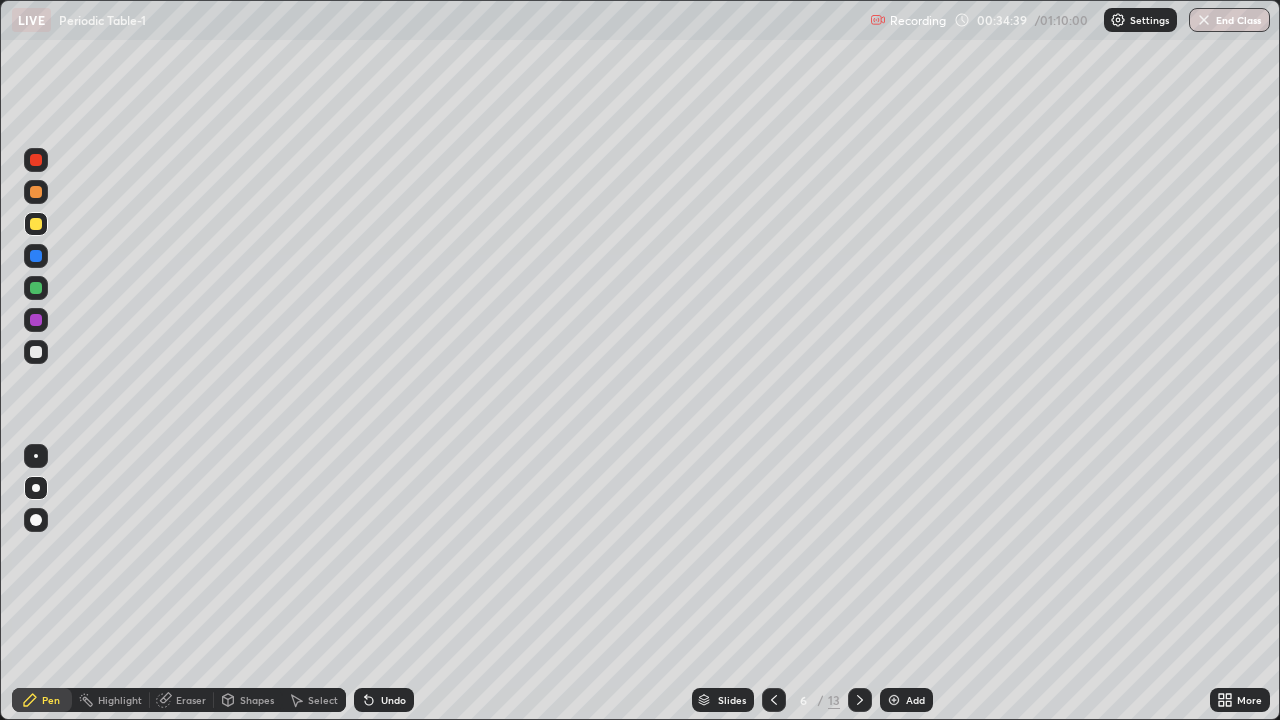 click at bounding box center (36, 320) 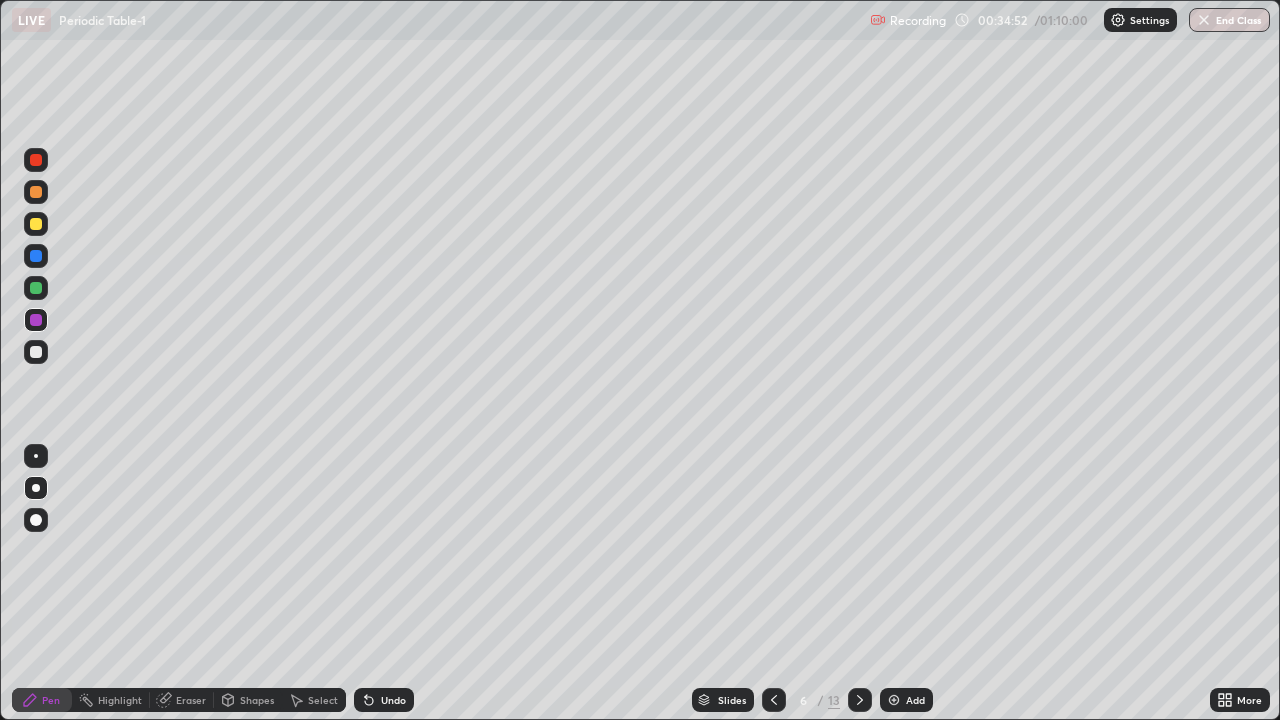 click at bounding box center (36, 288) 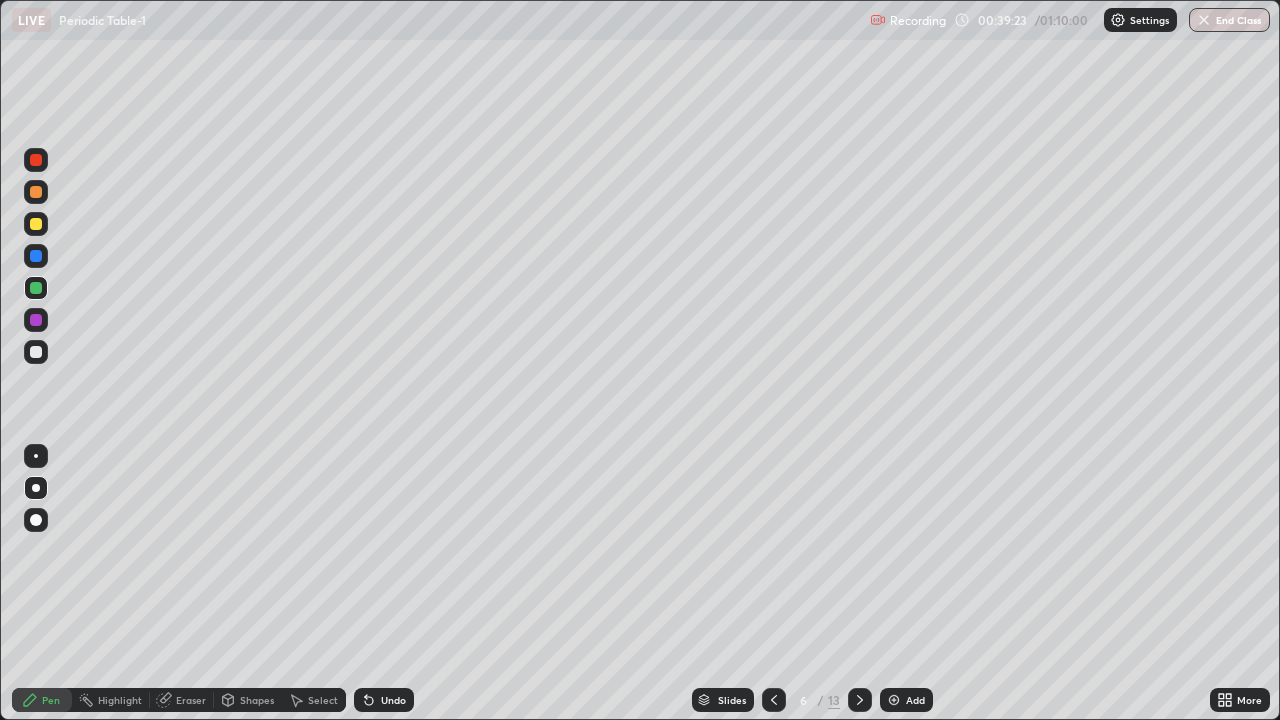 click 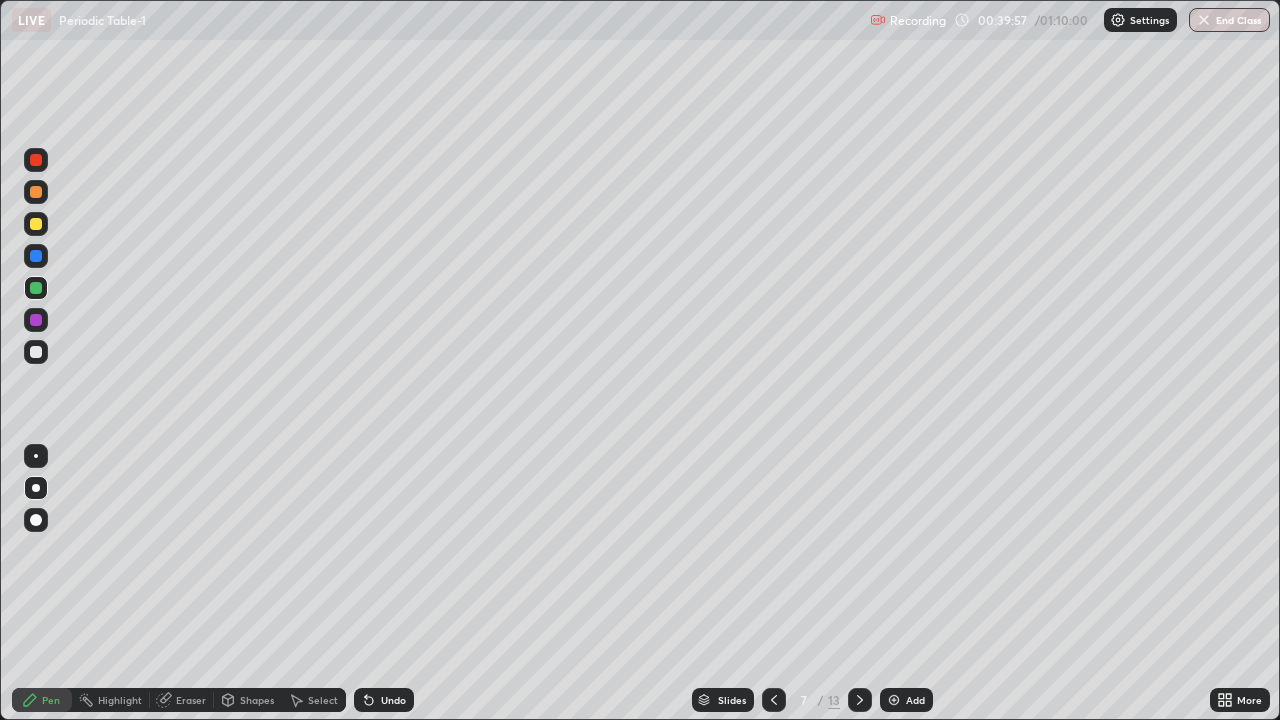 click at bounding box center [36, 320] 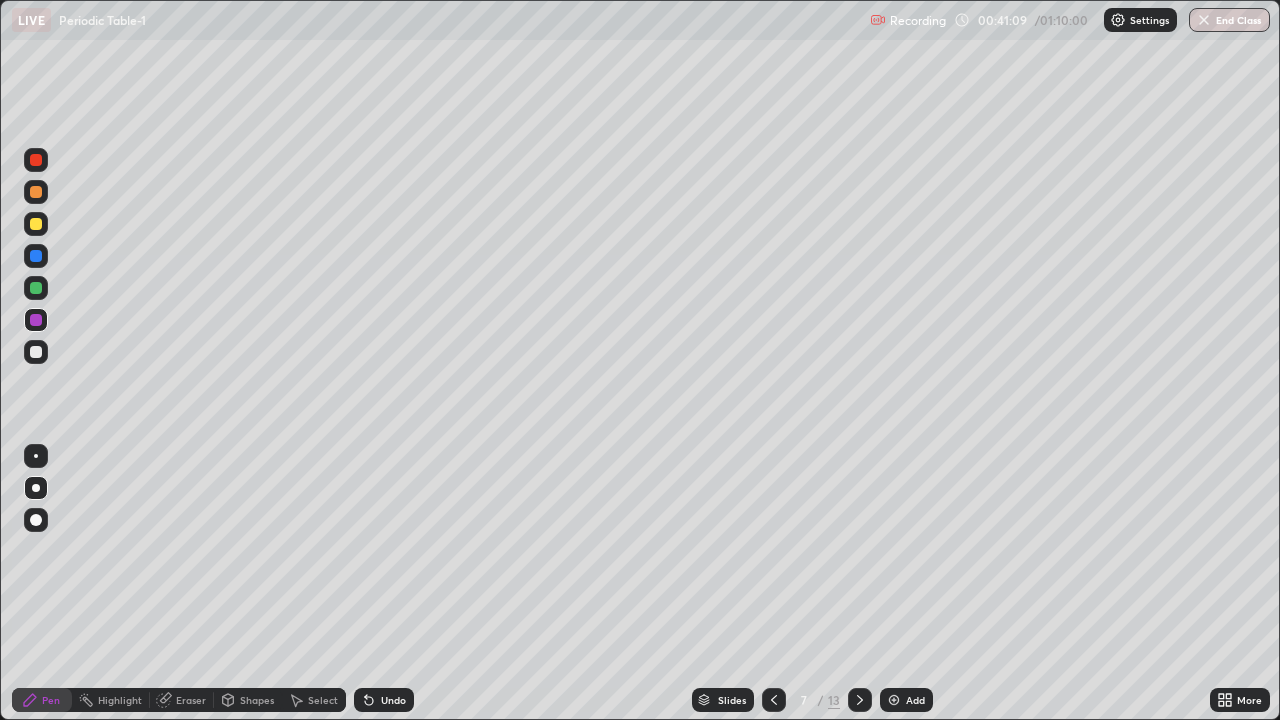 click at bounding box center (36, 192) 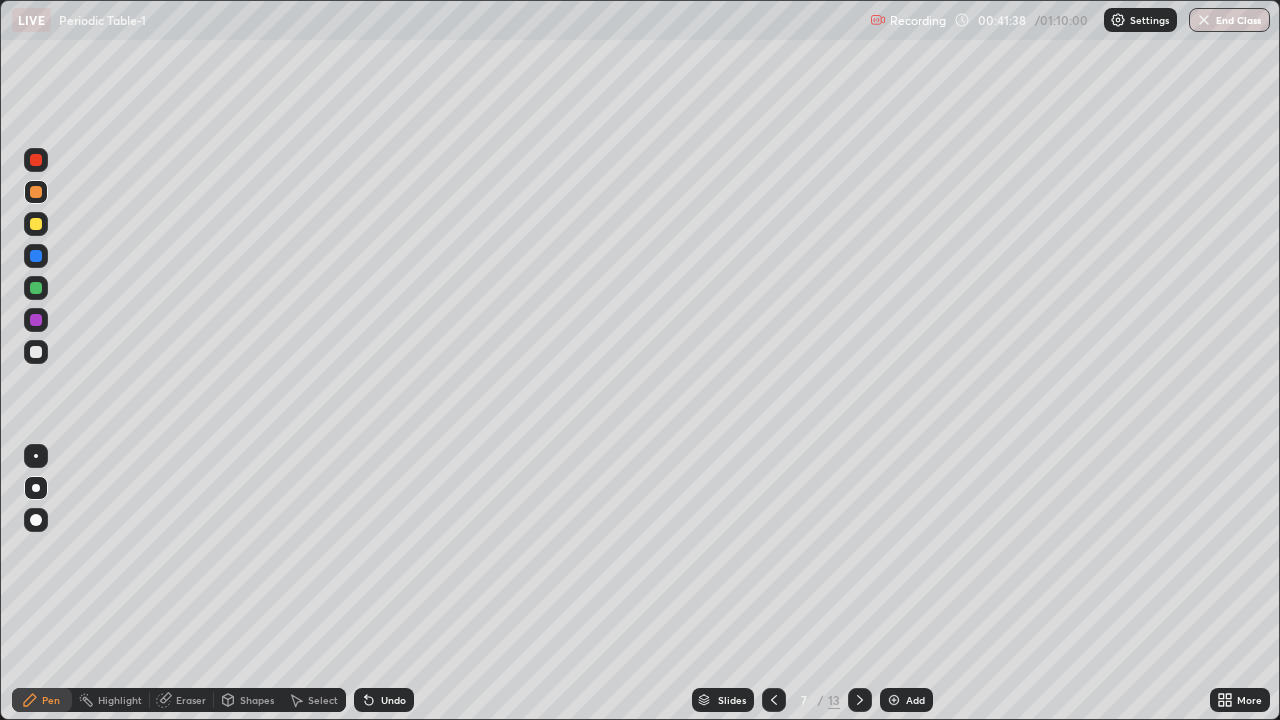 click at bounding box center [36, 288] 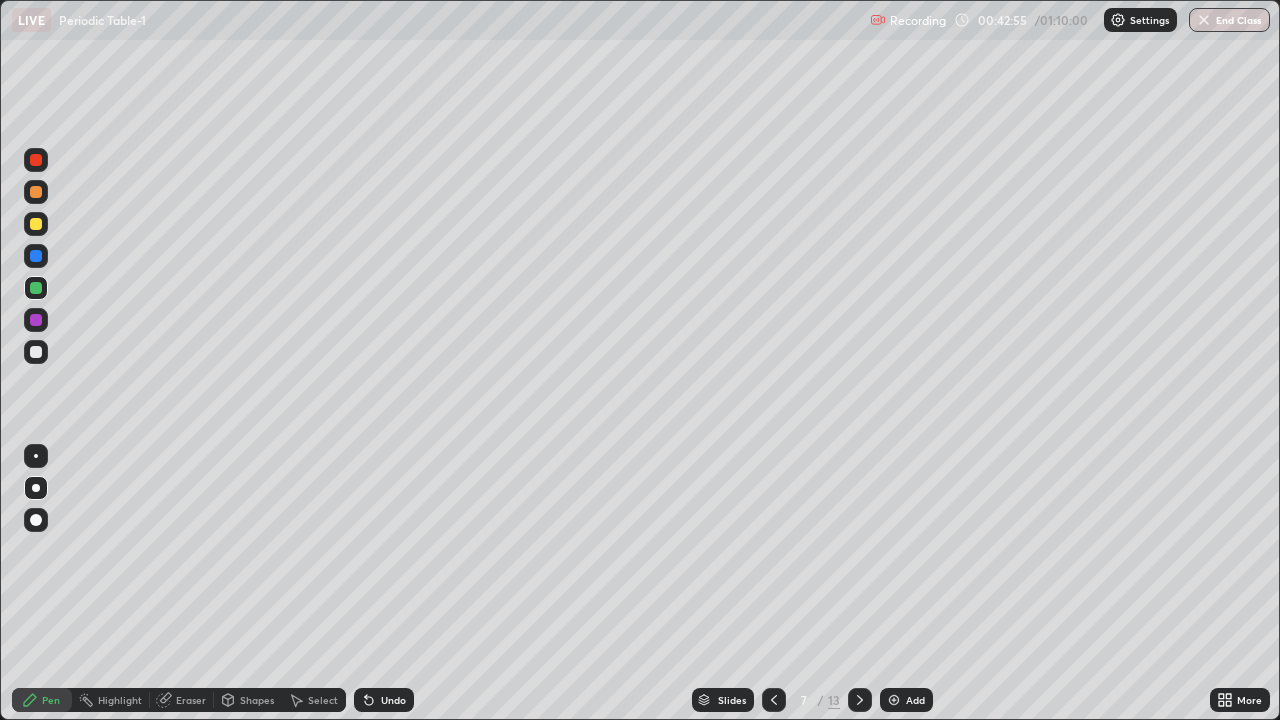 click at bounding box center [36, 320] 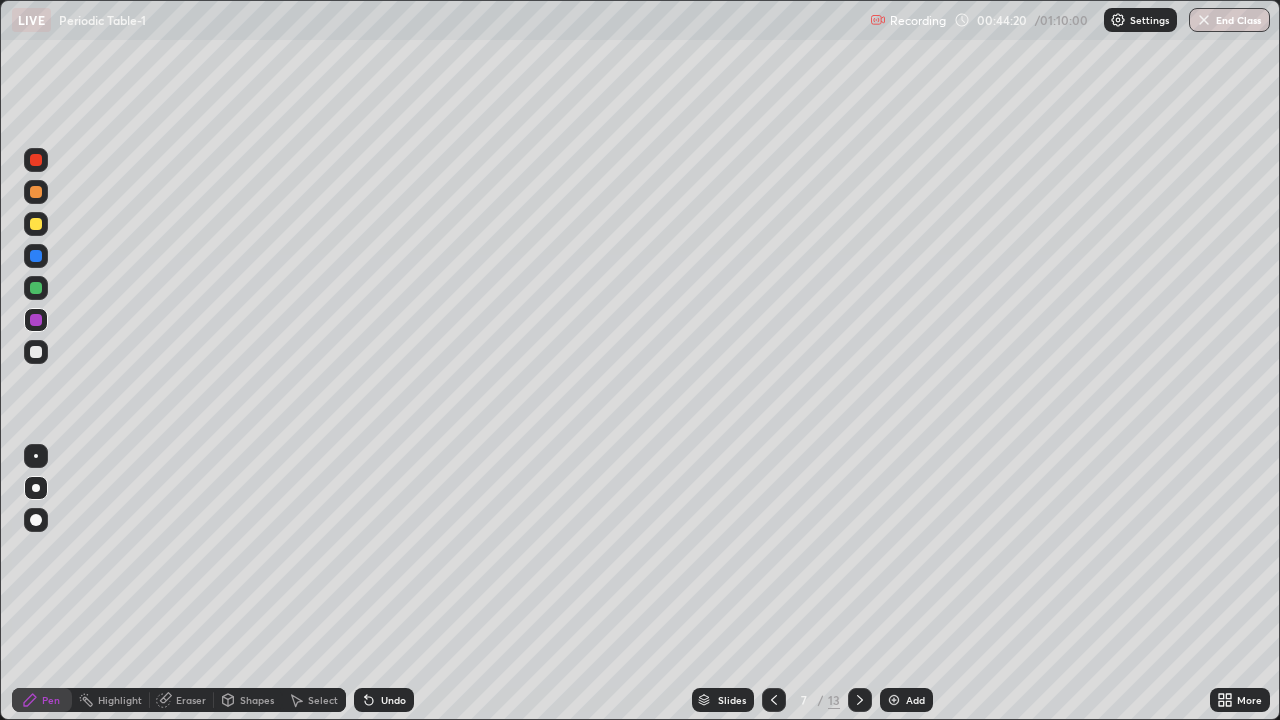 click at bounding box center [36, 192] 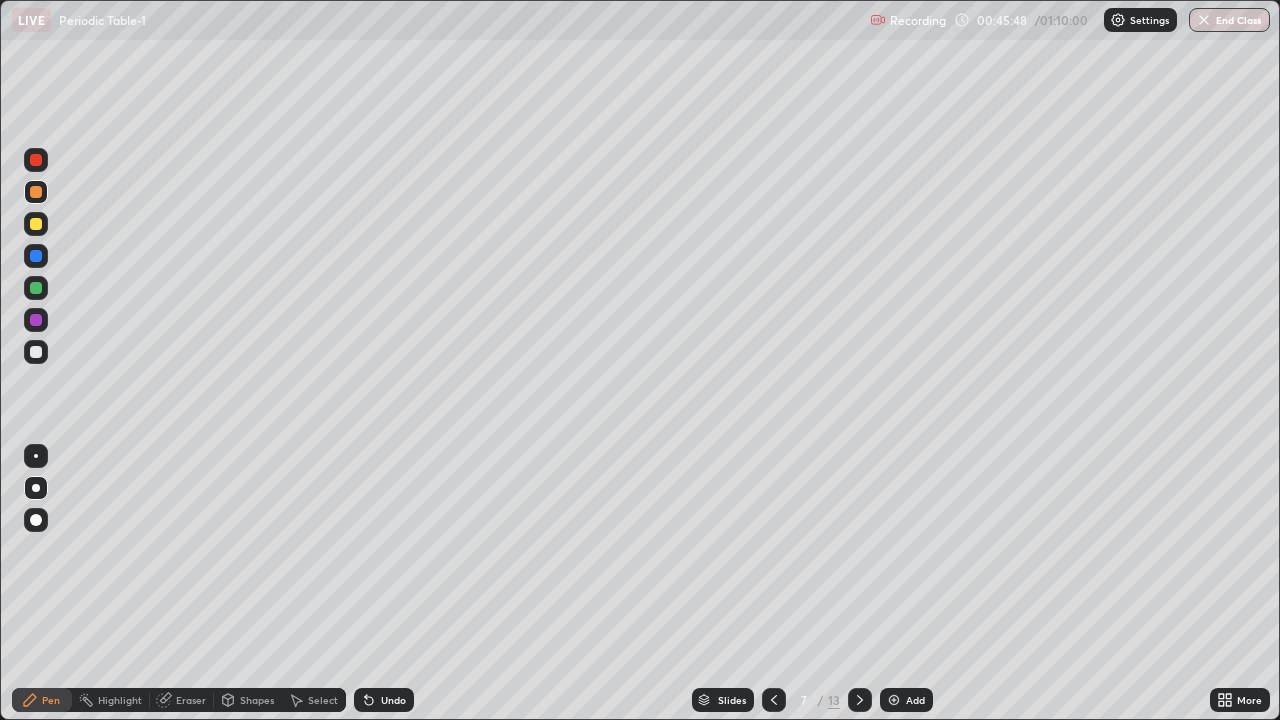 click 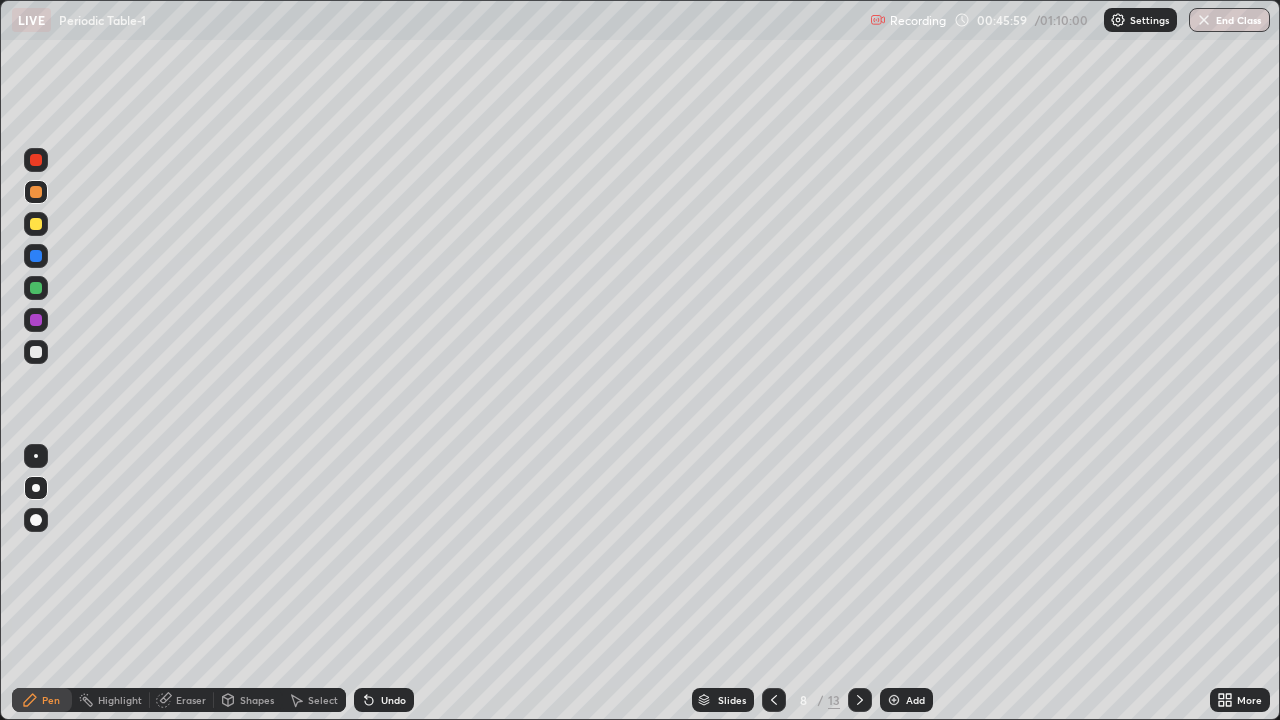 click at bounding box center [36, 224] 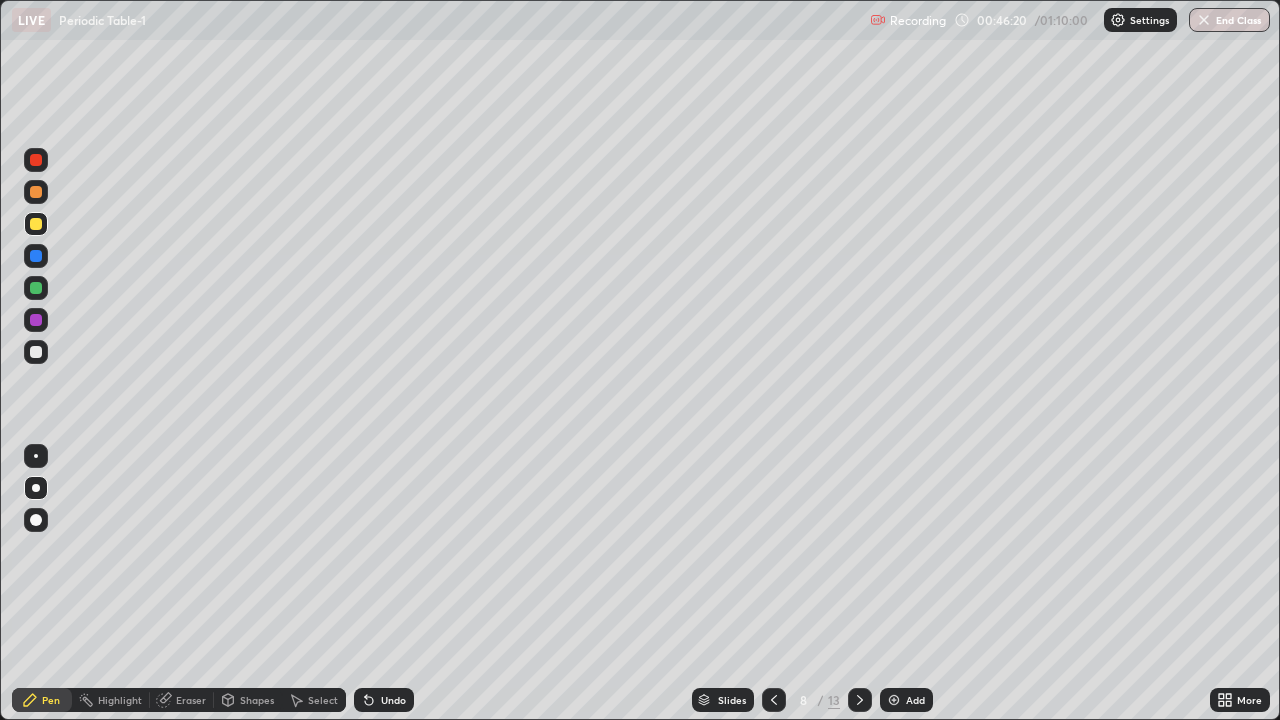 click at bounding box center [36, 320] 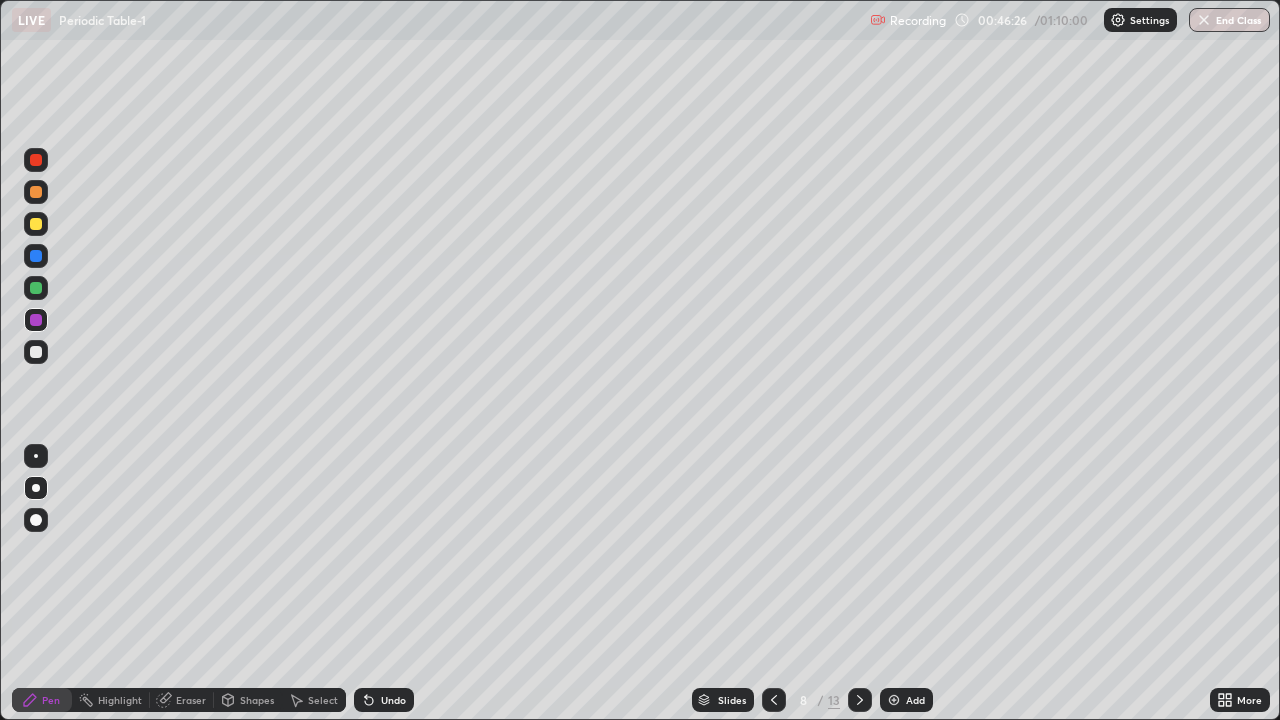 click on "Eraser" at bounding box center [191, 700] 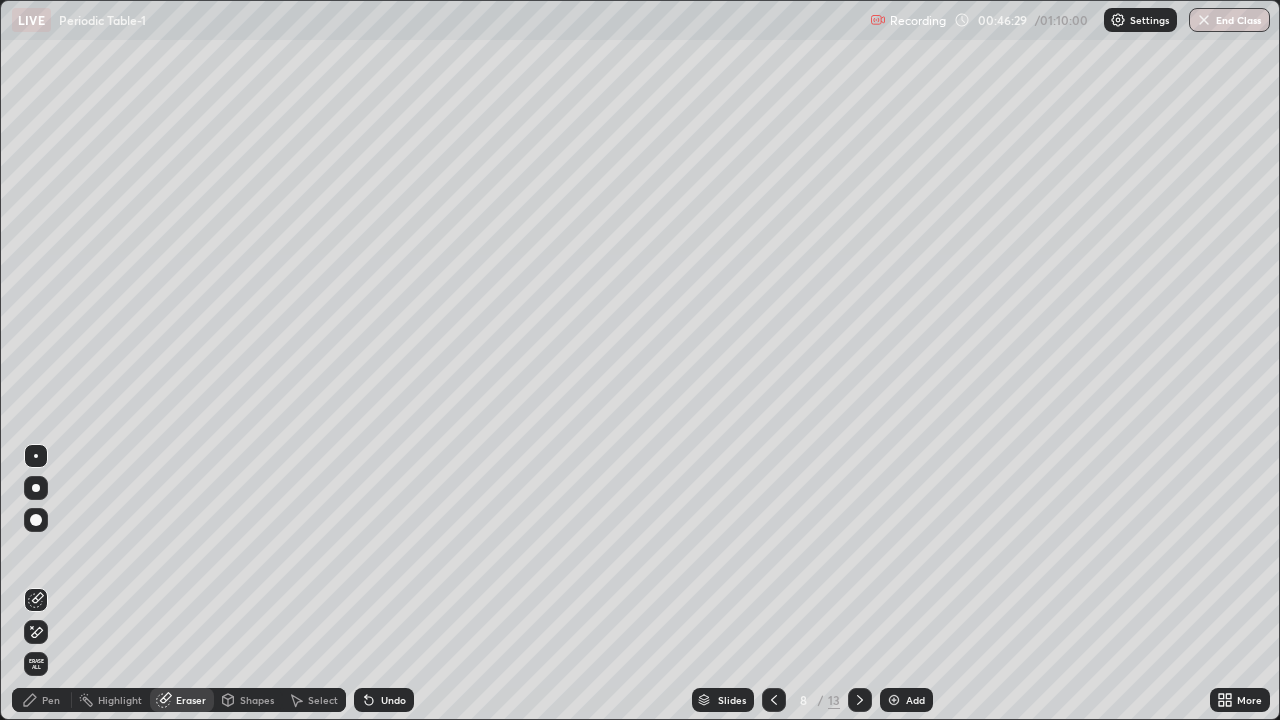 click on "Pen" at bounding box center [51, 700] 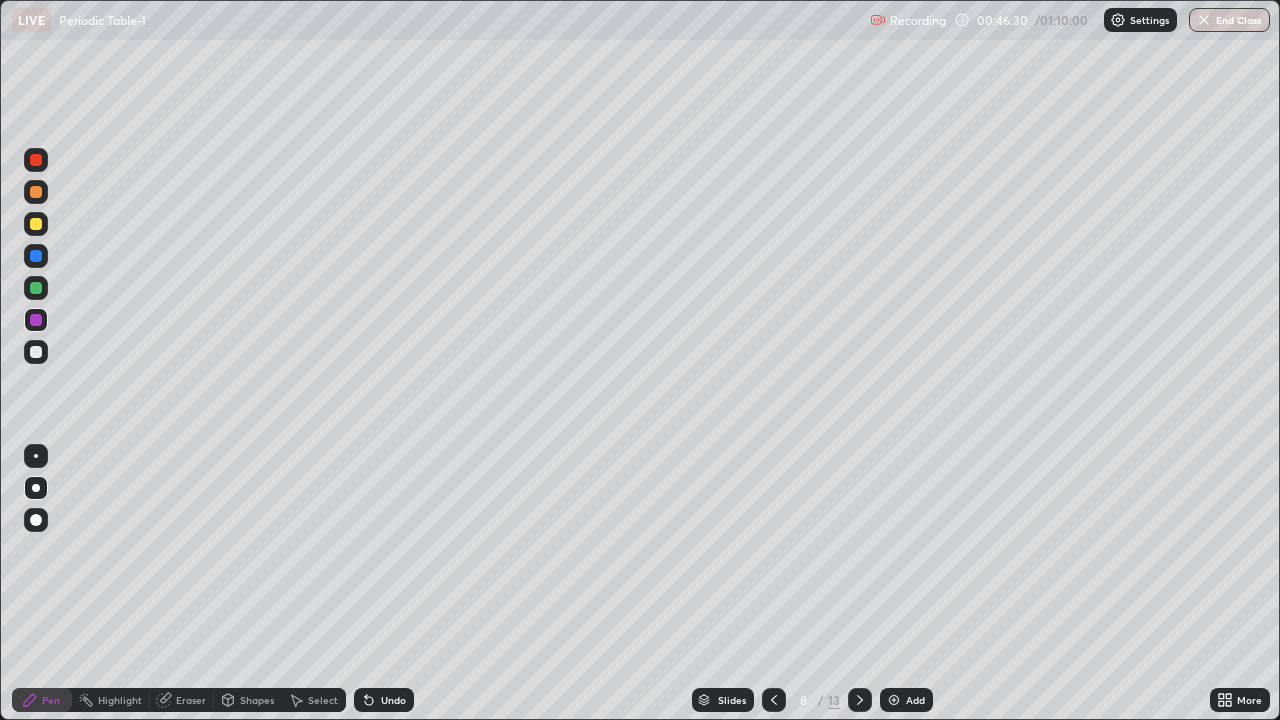 click at bounding box center [36, 352] 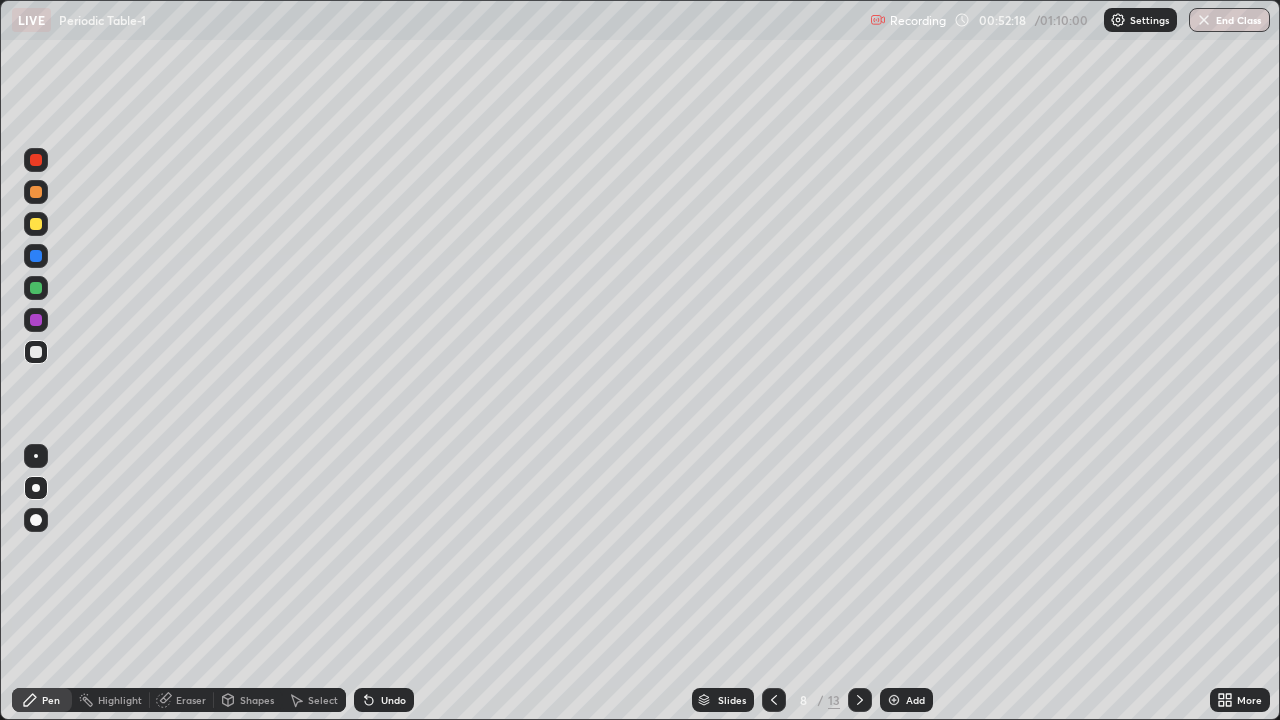 click at bounding box center [36, 288] 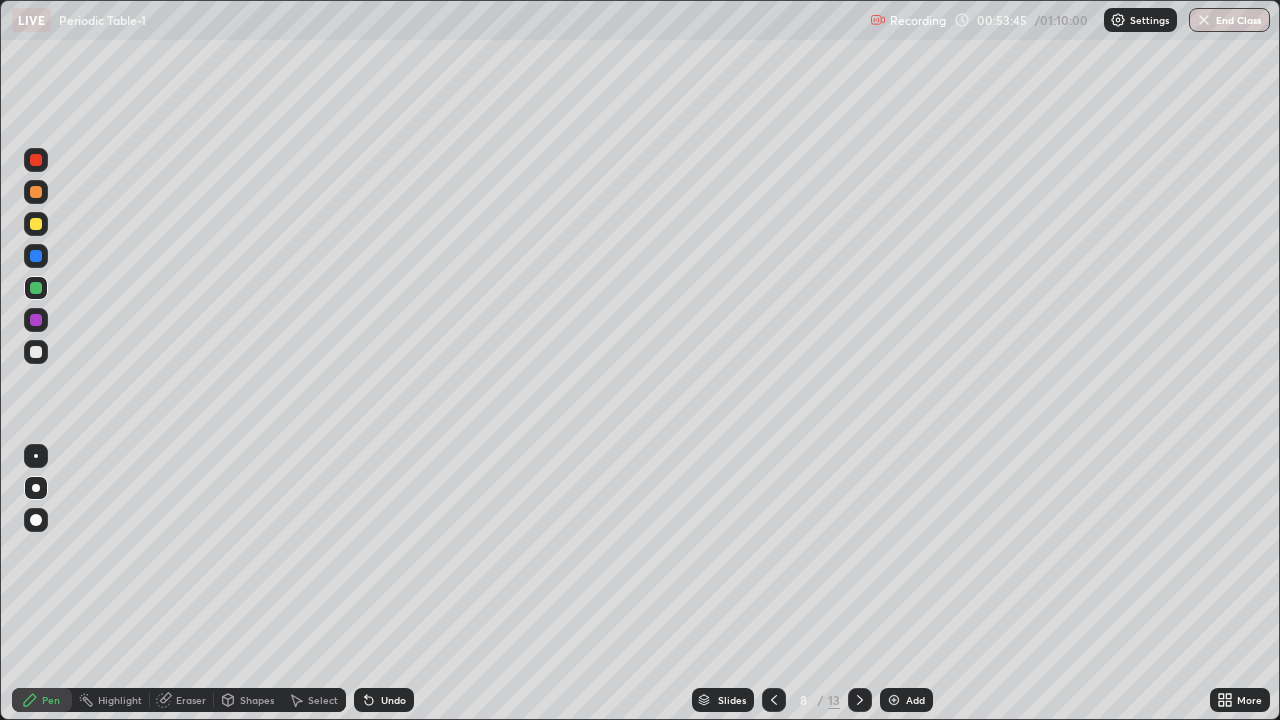 click 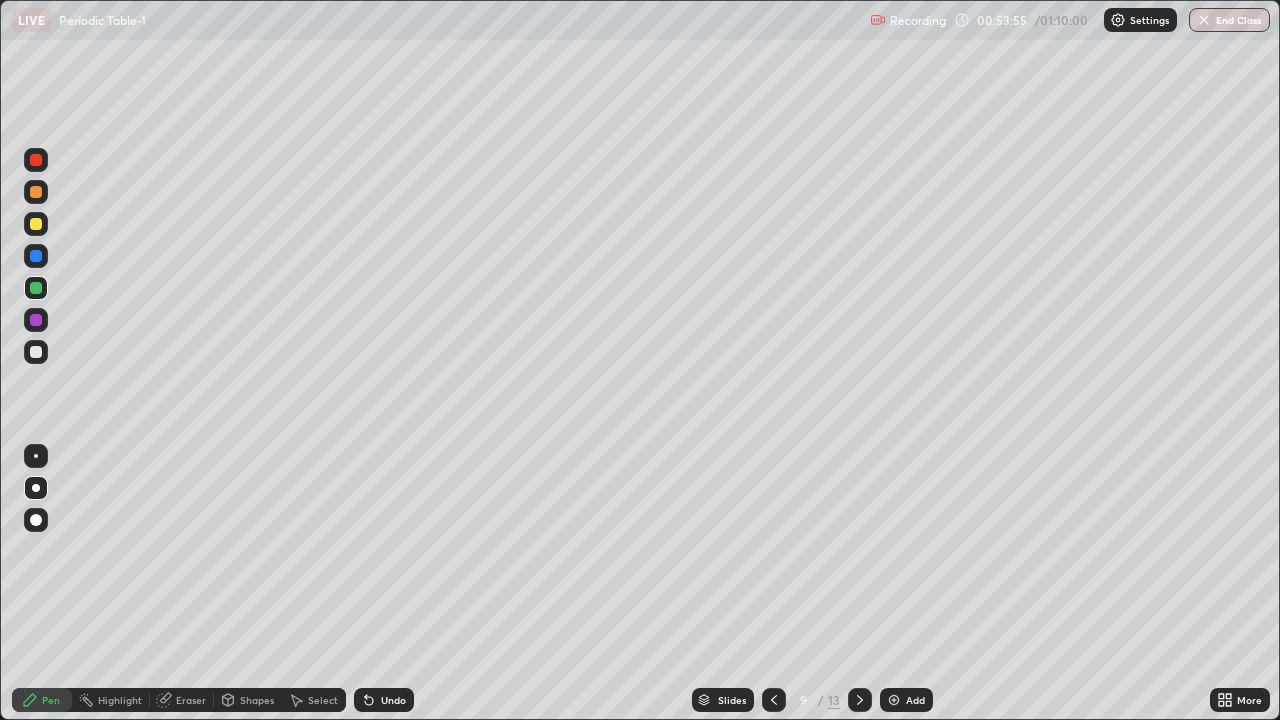 click at bounding box center (36, 256) 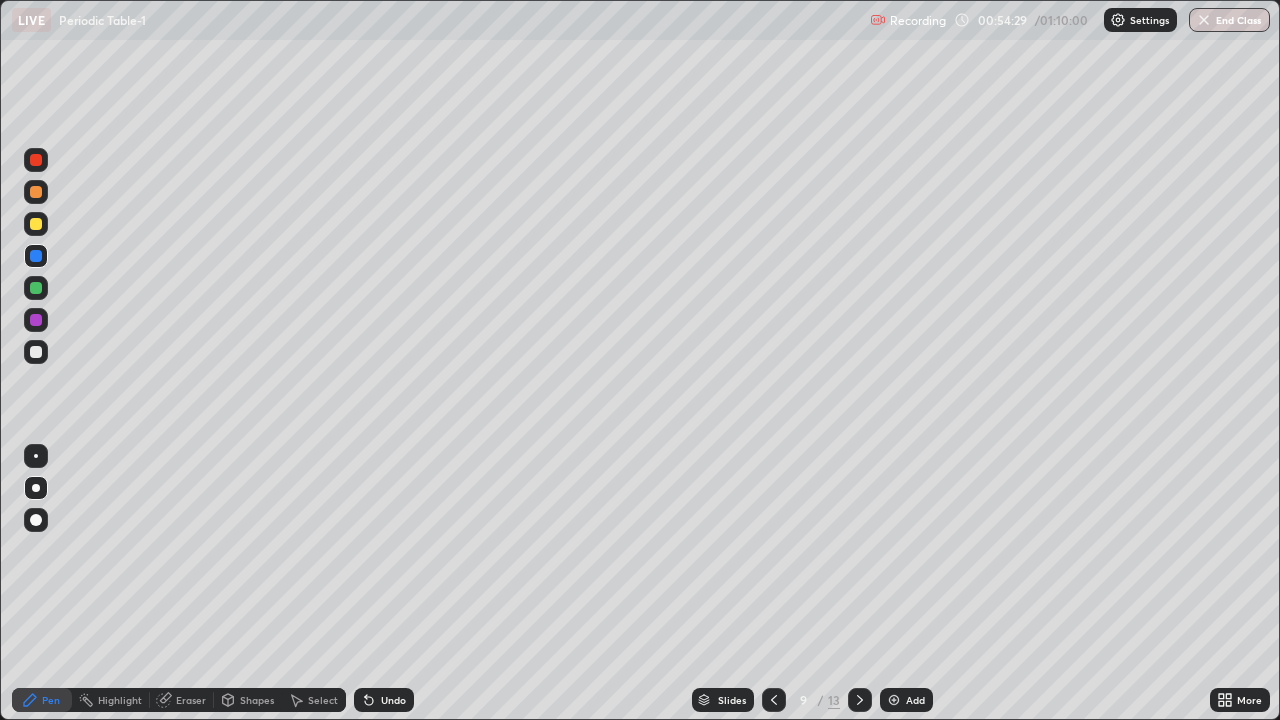click at bounding box center (36, 288) 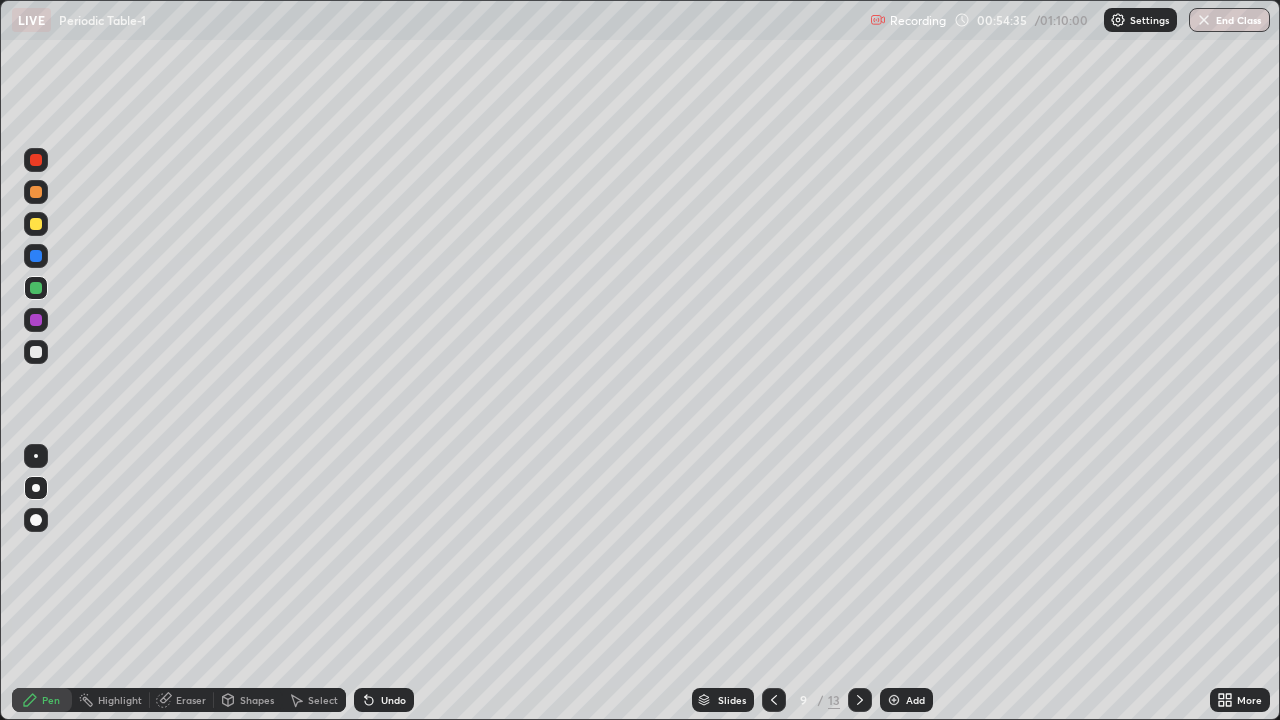 click at bounding box center [36, 320] 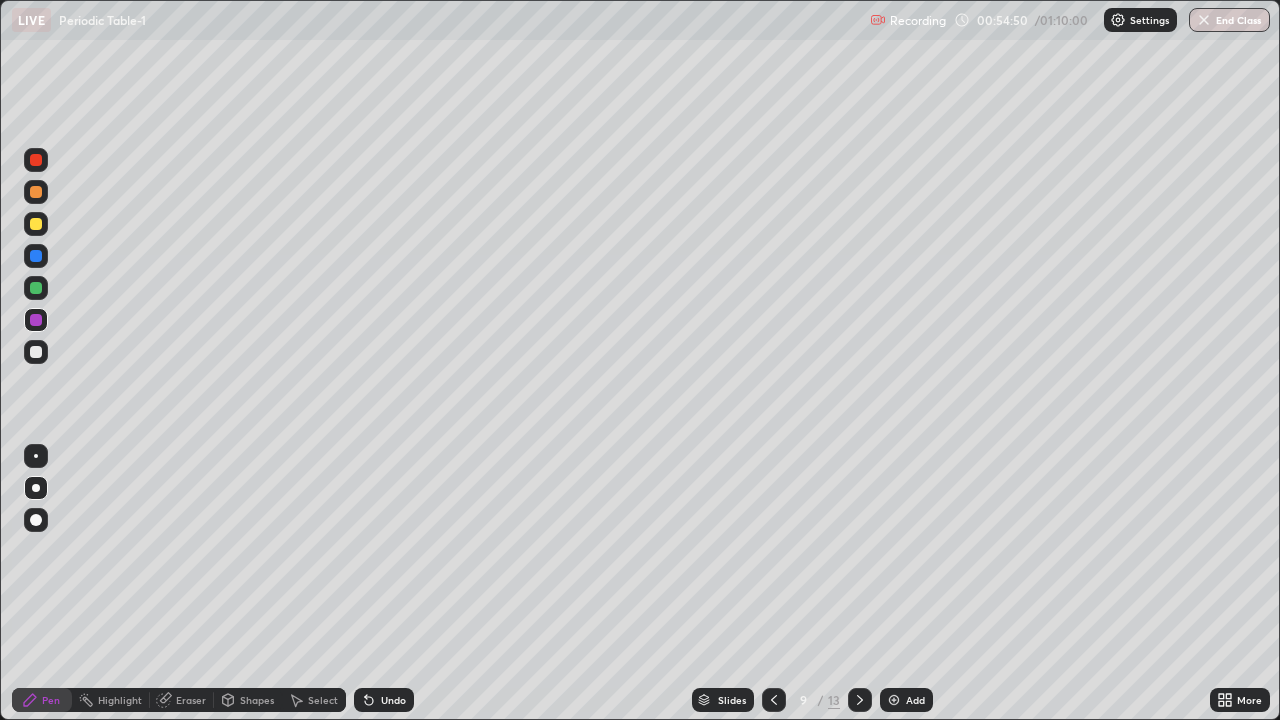 click at bounding box center (36, 288) 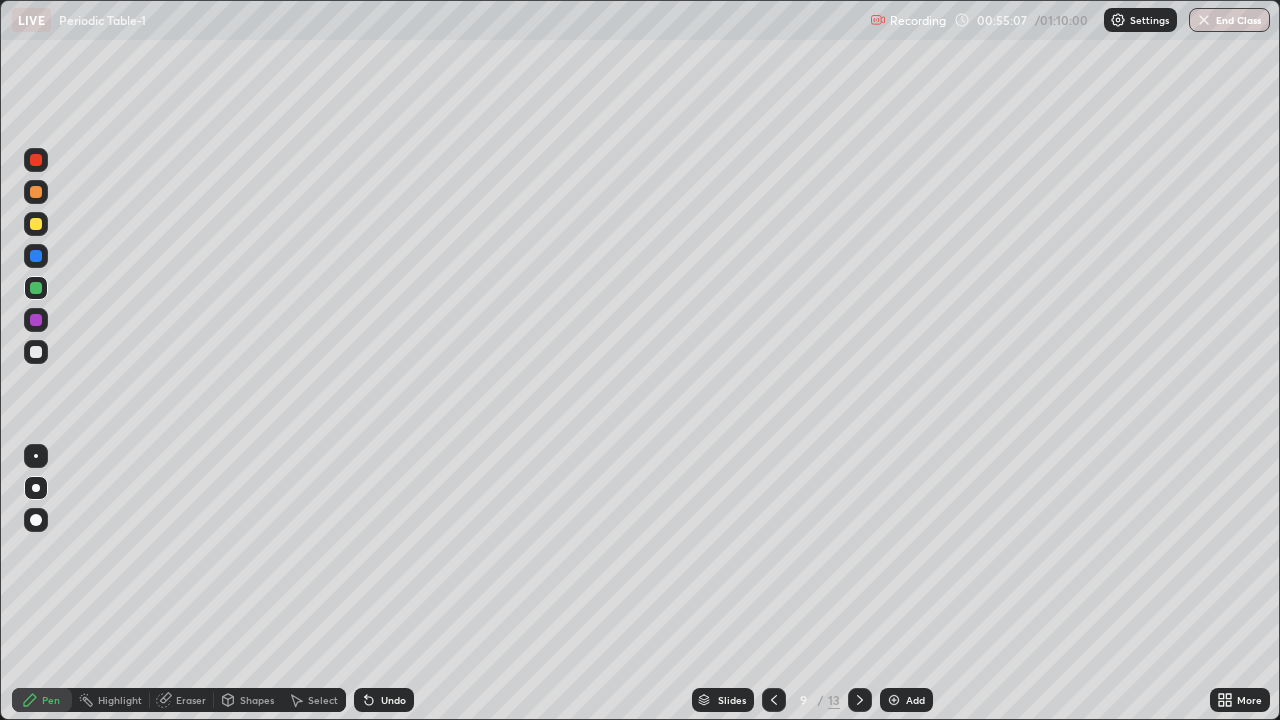 click at bounding box center [36, 488] 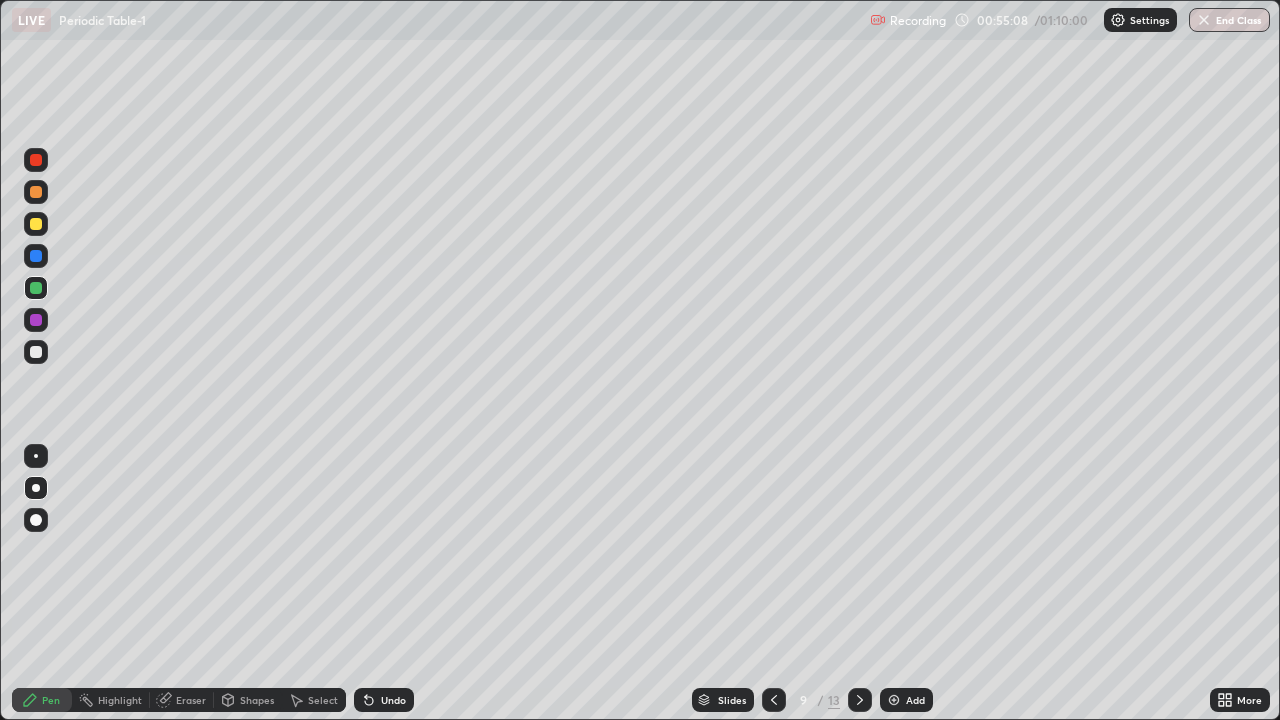 click at bounding box center [36, 352] 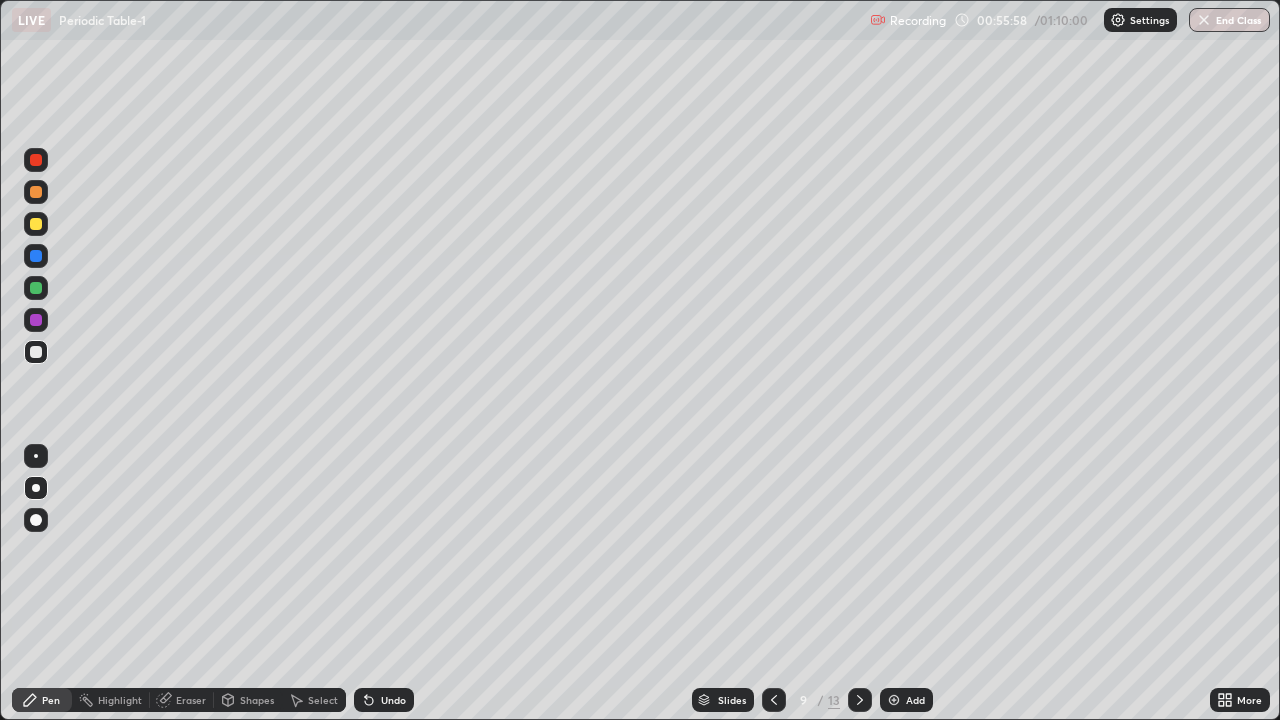 click at bounding box center [36, 320] 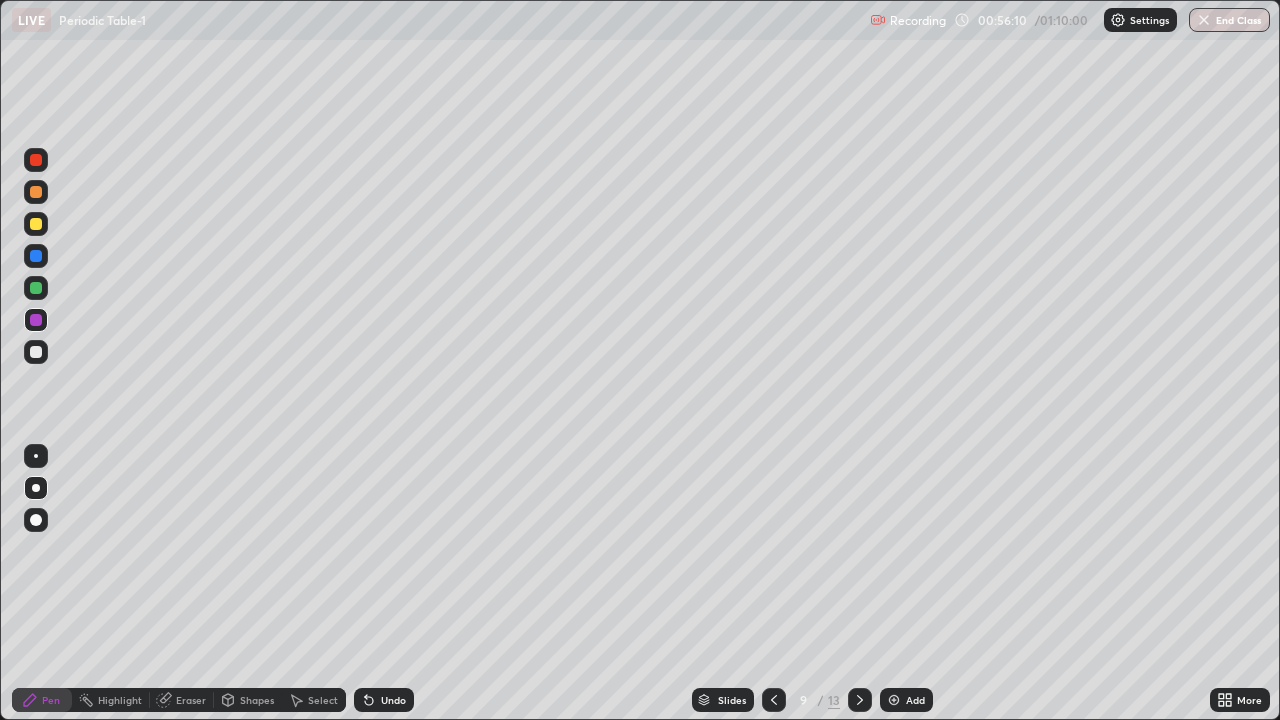 click at bounding box center [36, 256] 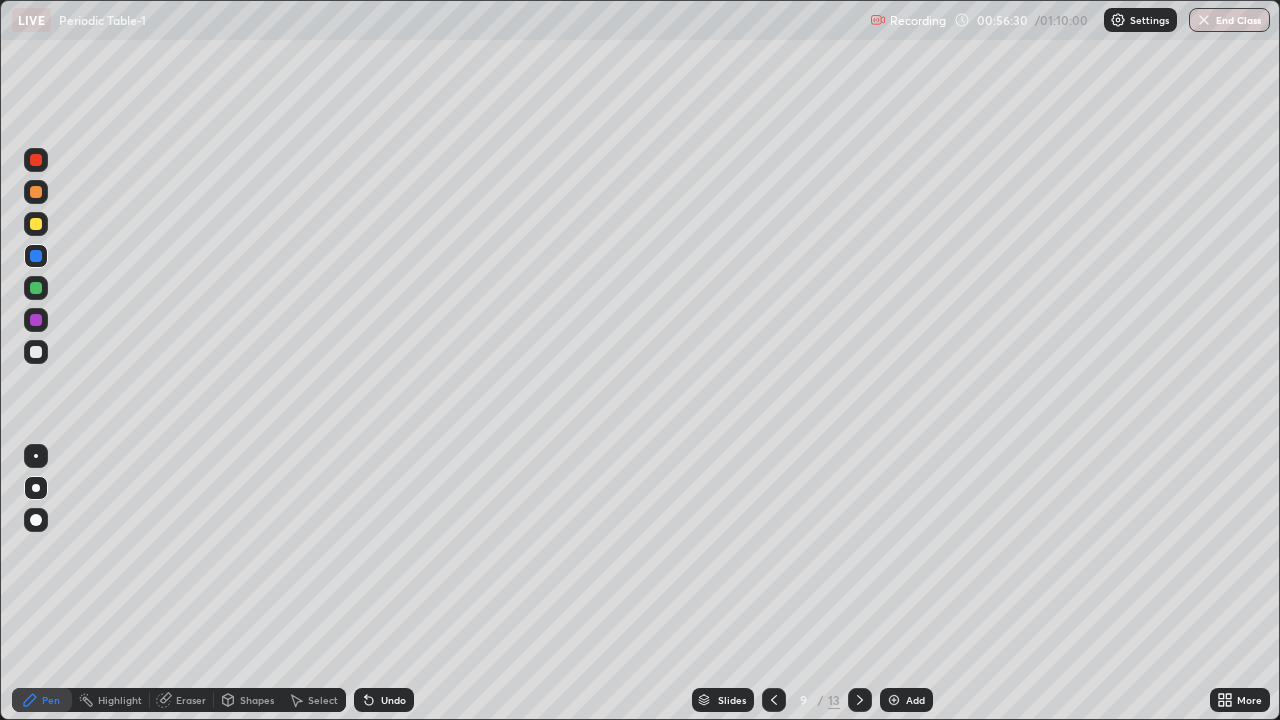click at bounding box center [36, 288] 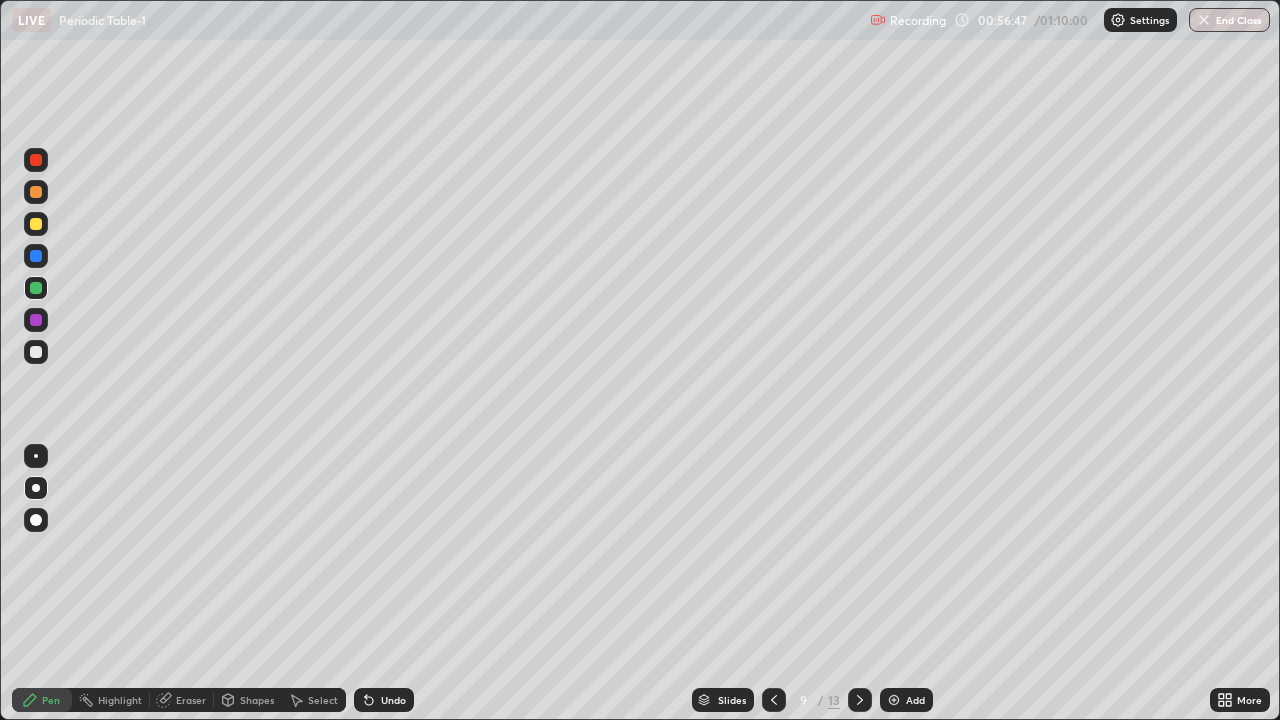 click at bounding box center [36, 352] 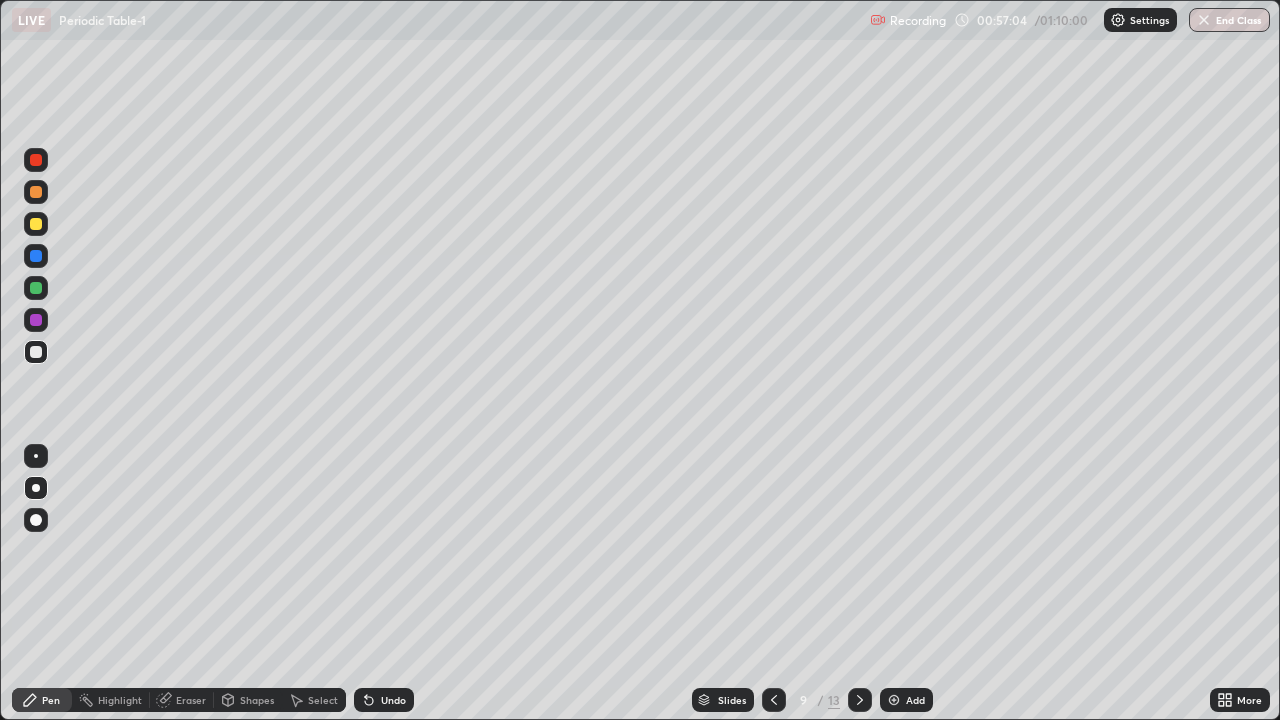 click at bounding box center (36, 320) 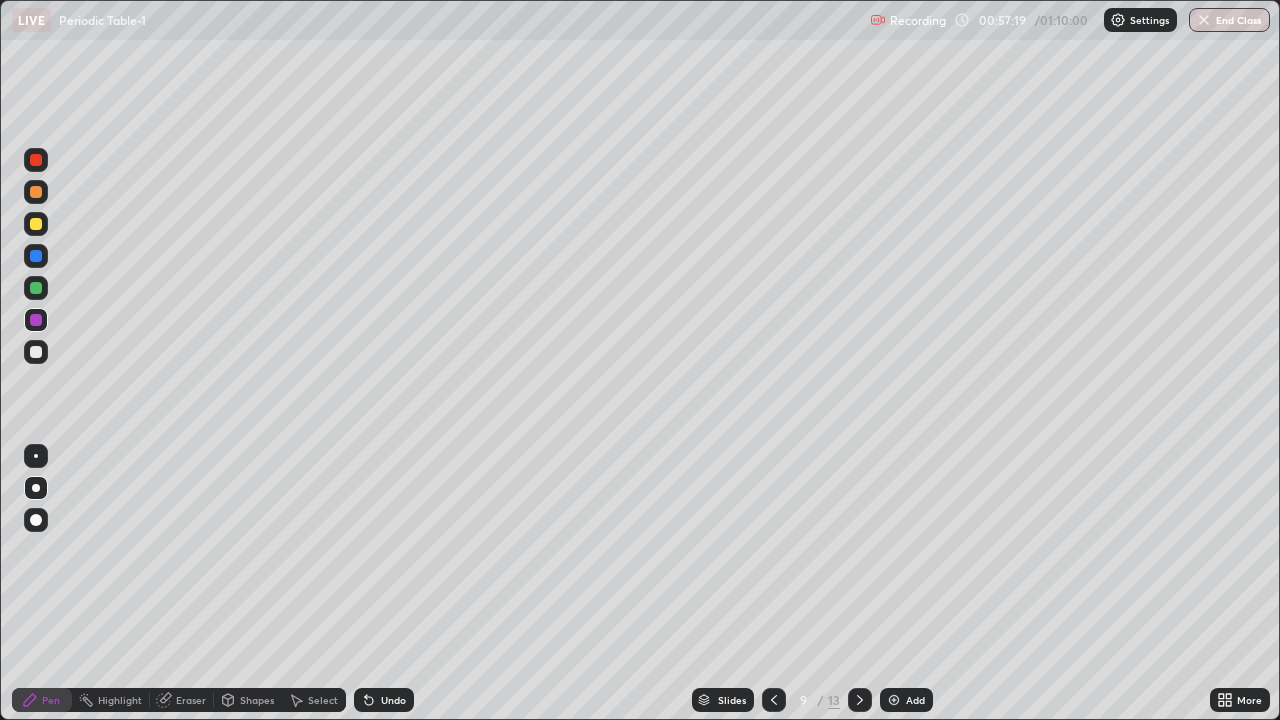 click at bounding box center [36, 288] 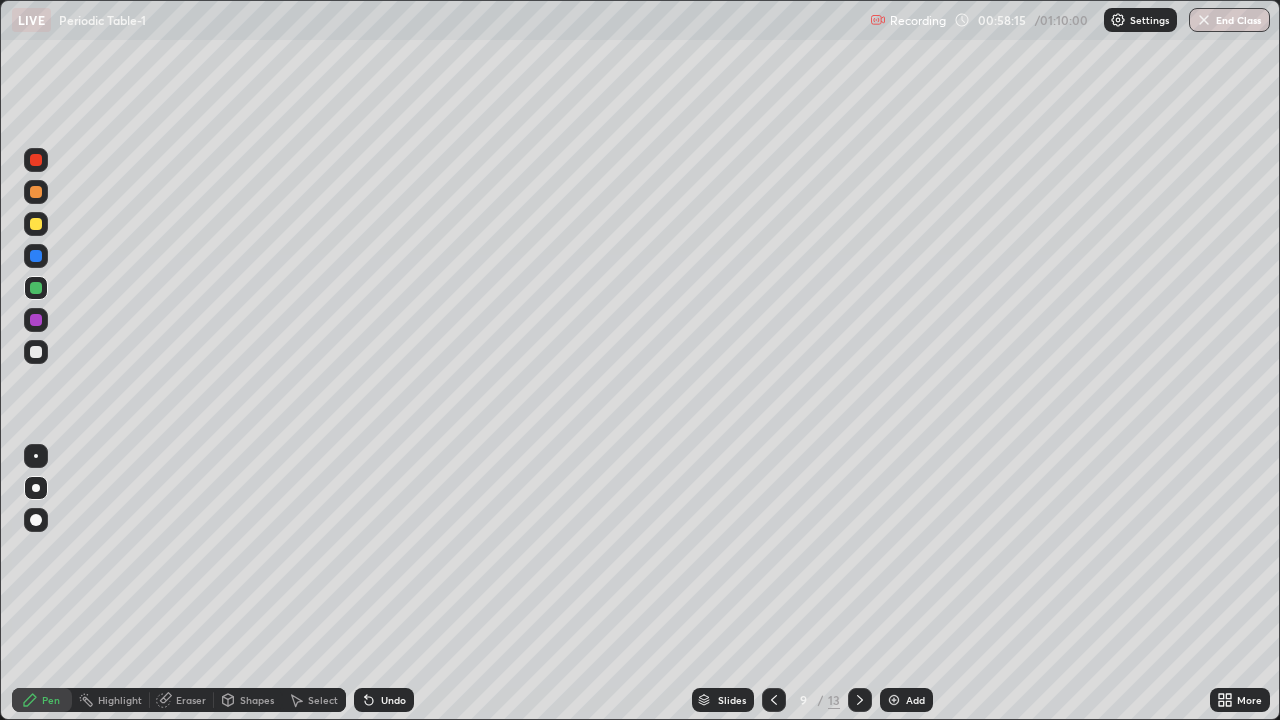 click at bounding box center (36, 288) 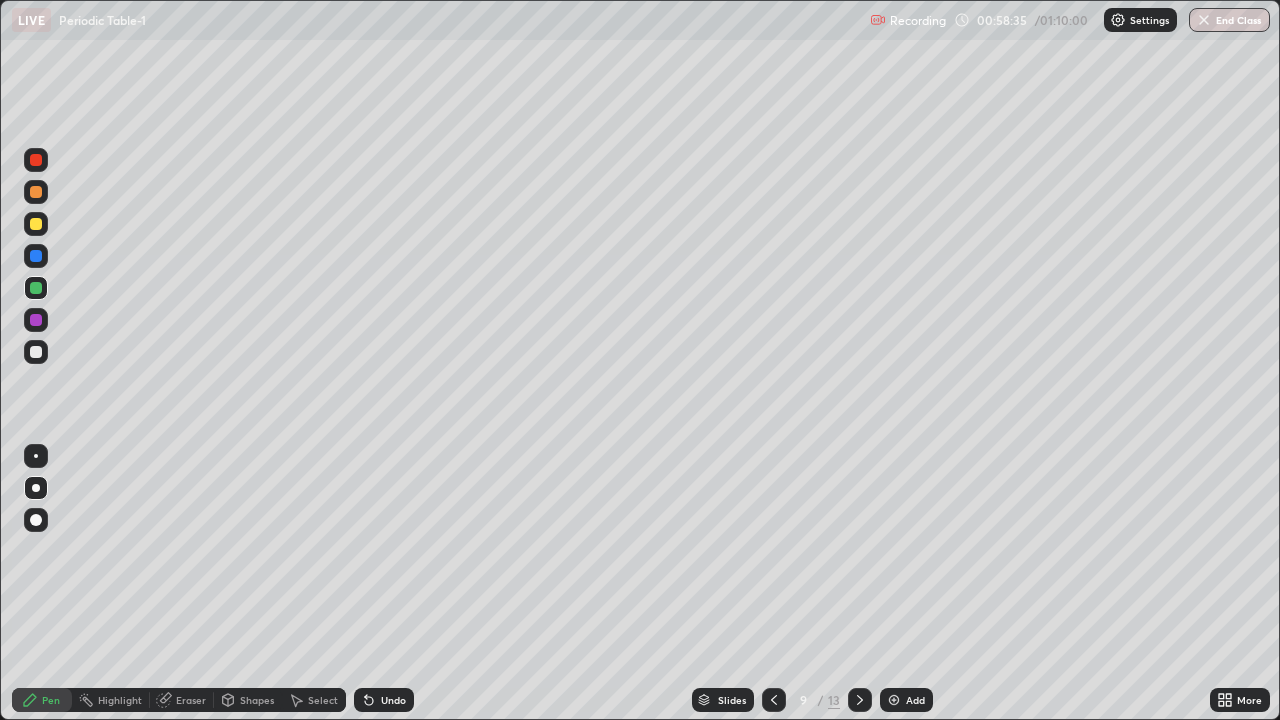click at bounding box center (36, 352) 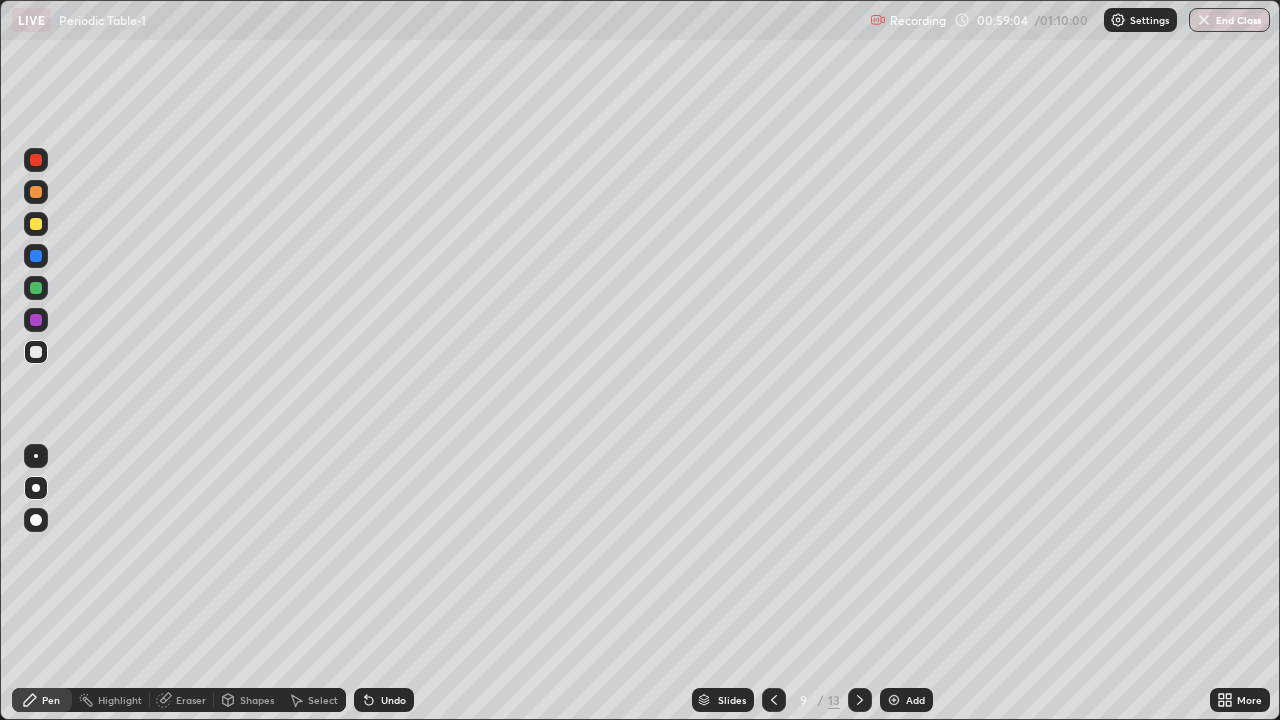 click at bounding box center [36, 192] 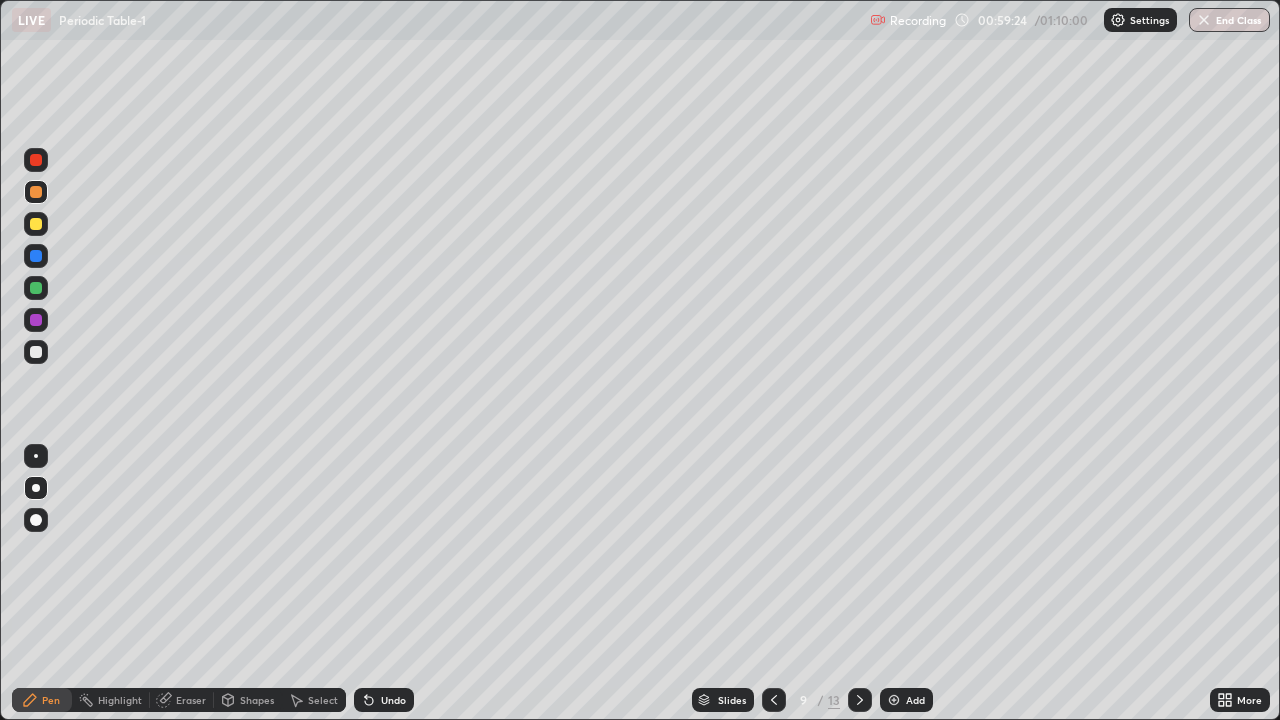 click at bounding box center [36, 352] 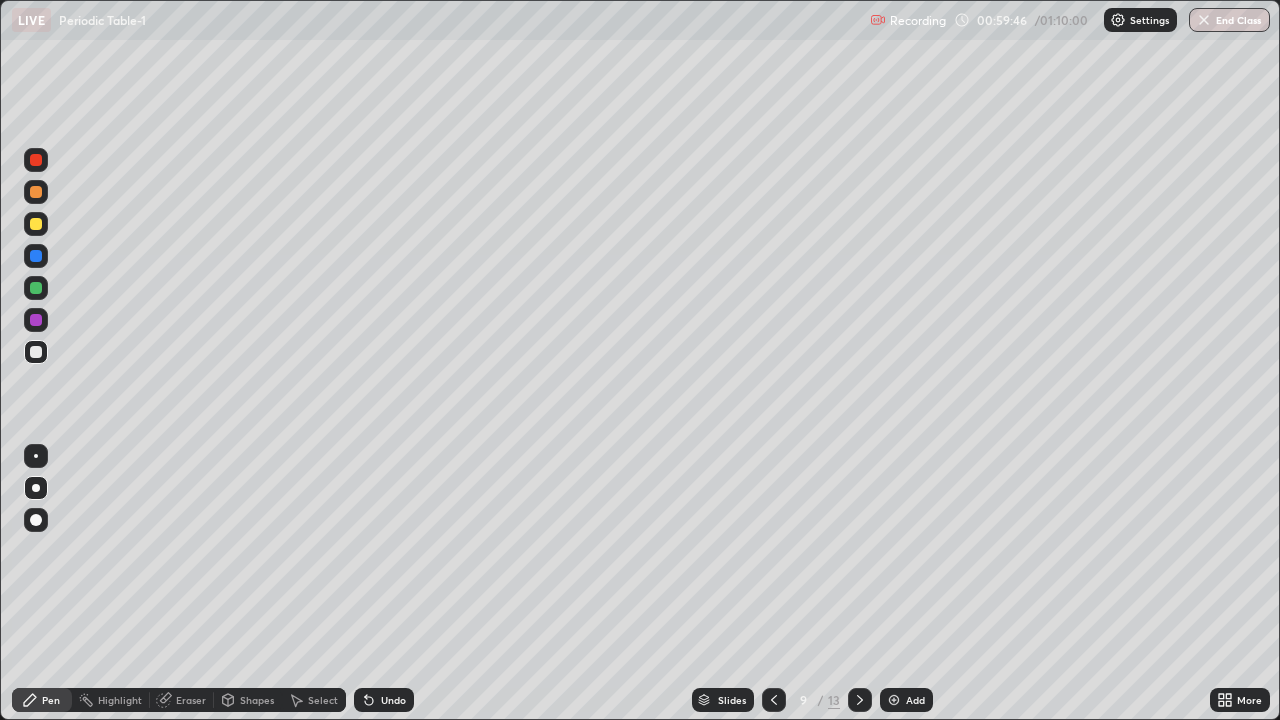click at bounding box center [36, 320] 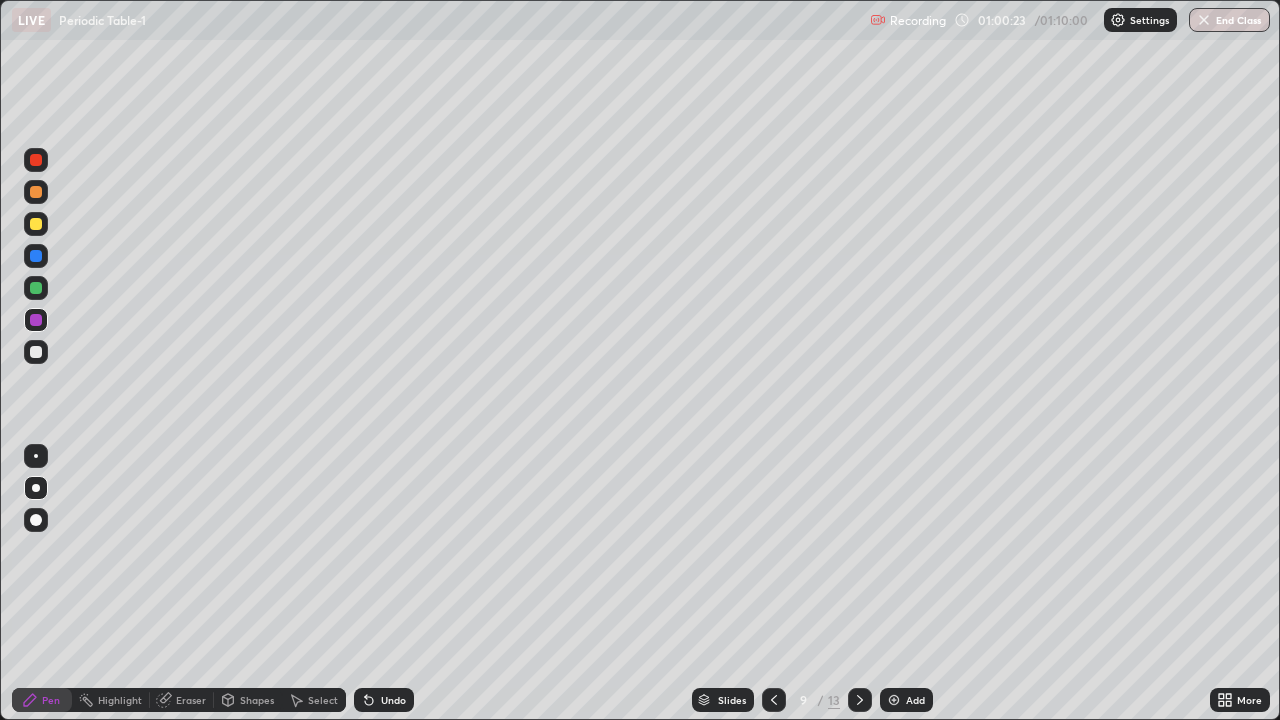 click 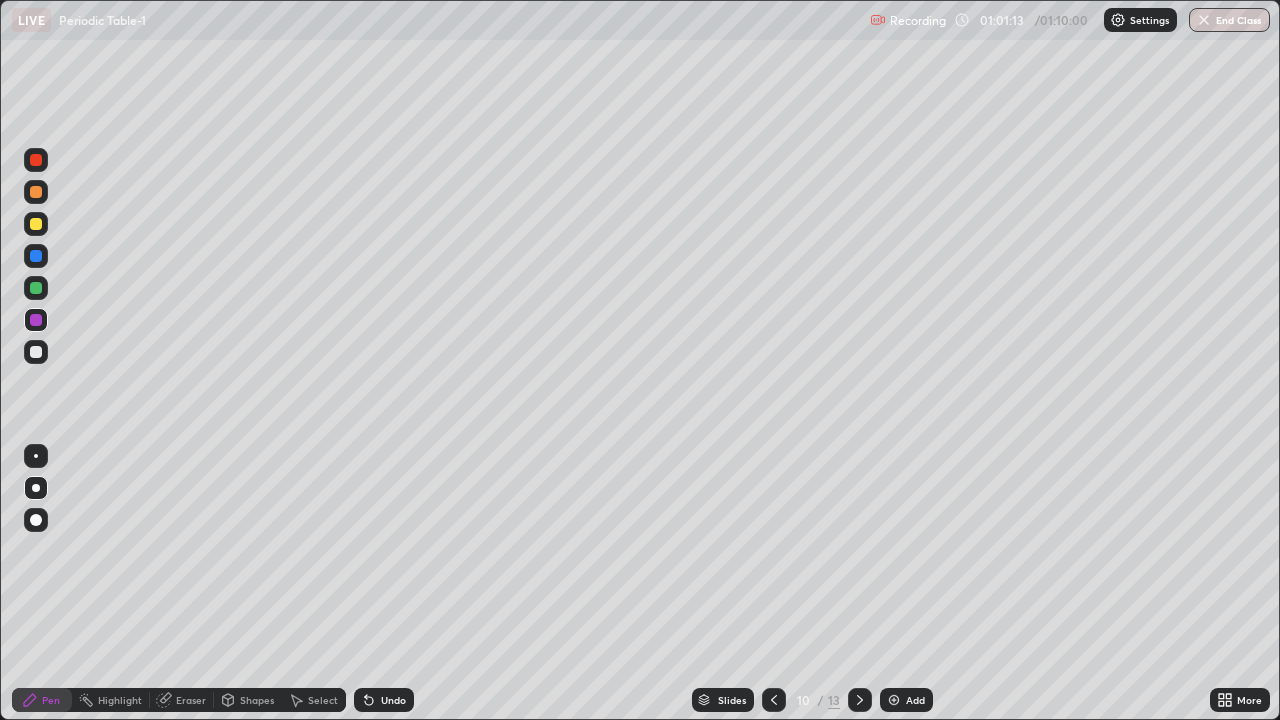 click 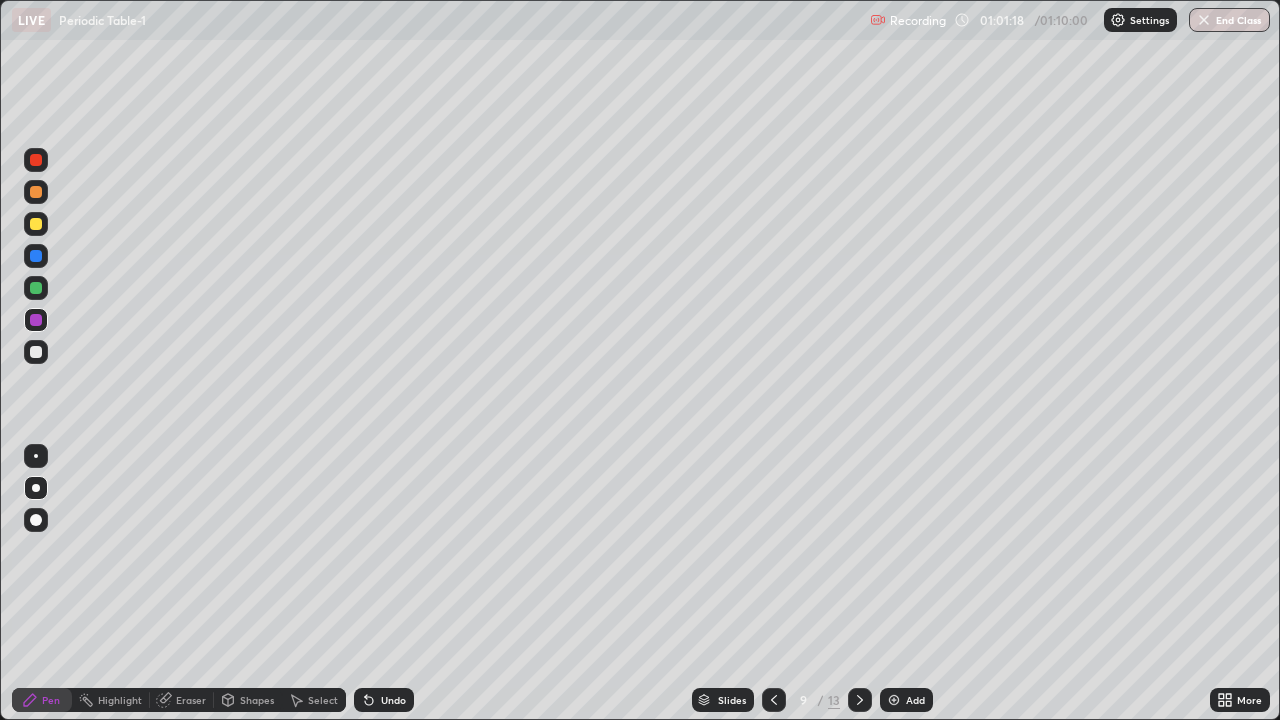 click 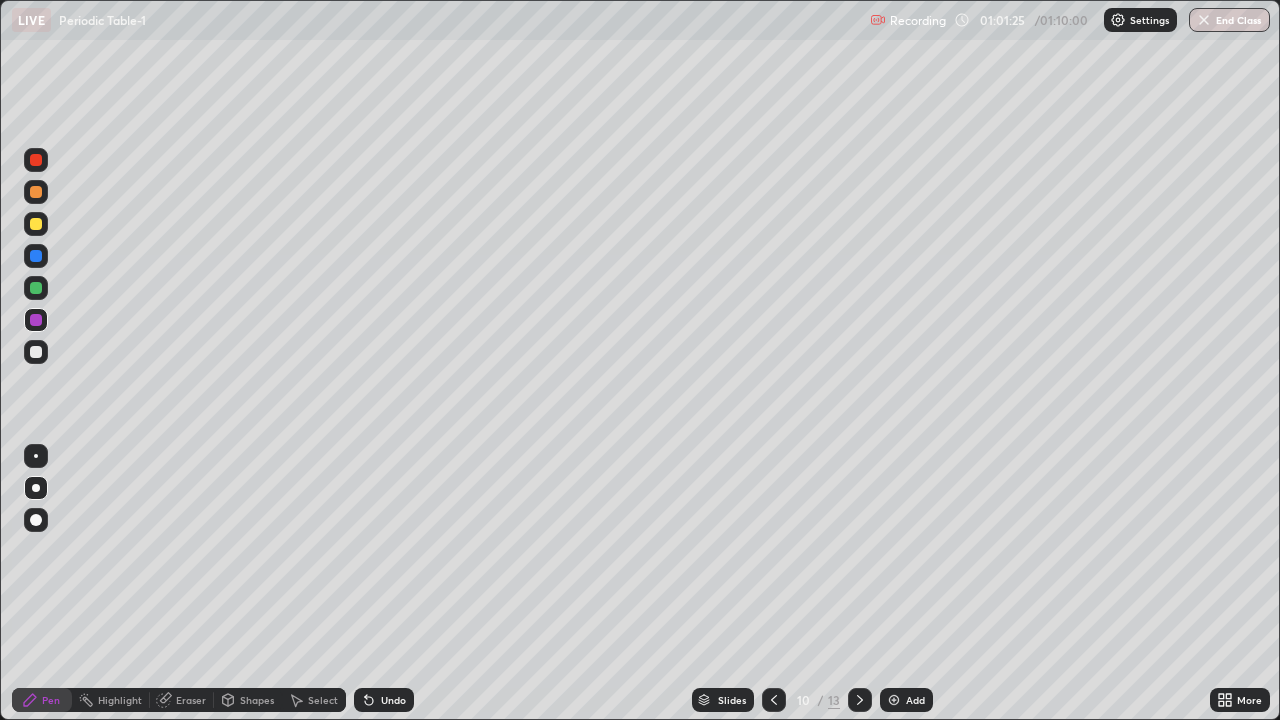 click 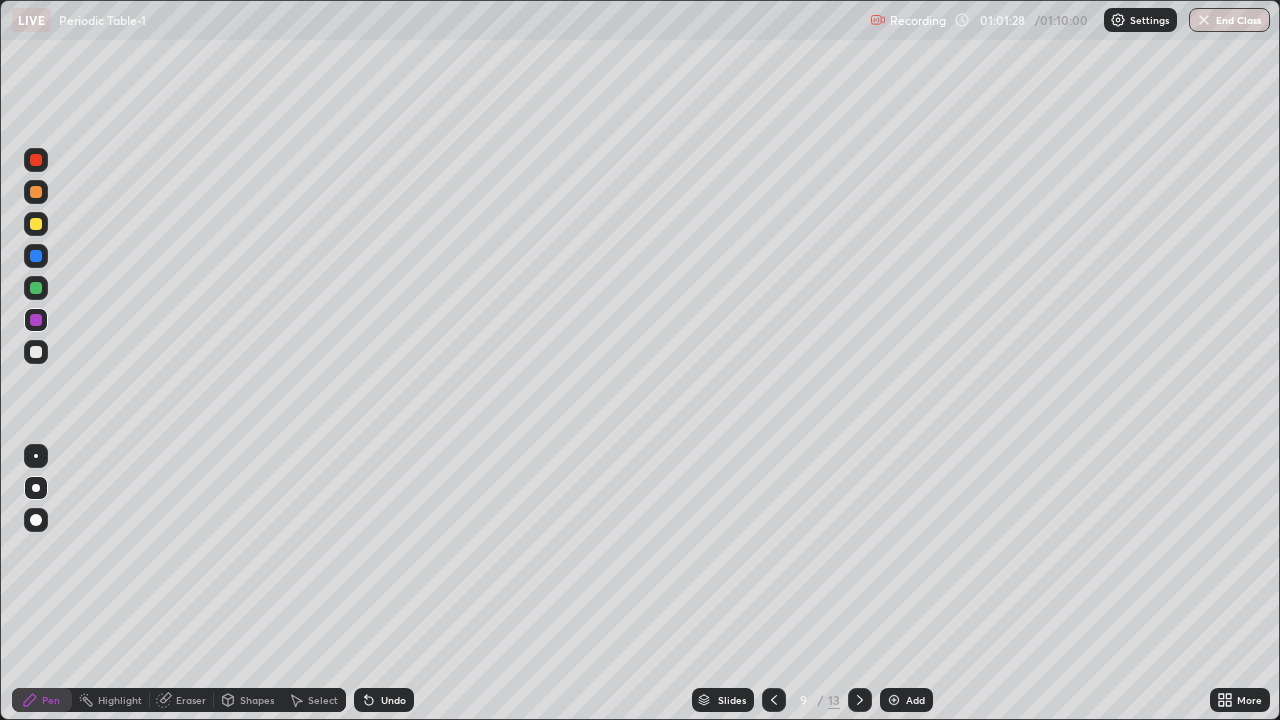 click at bounding box center [860, 700] 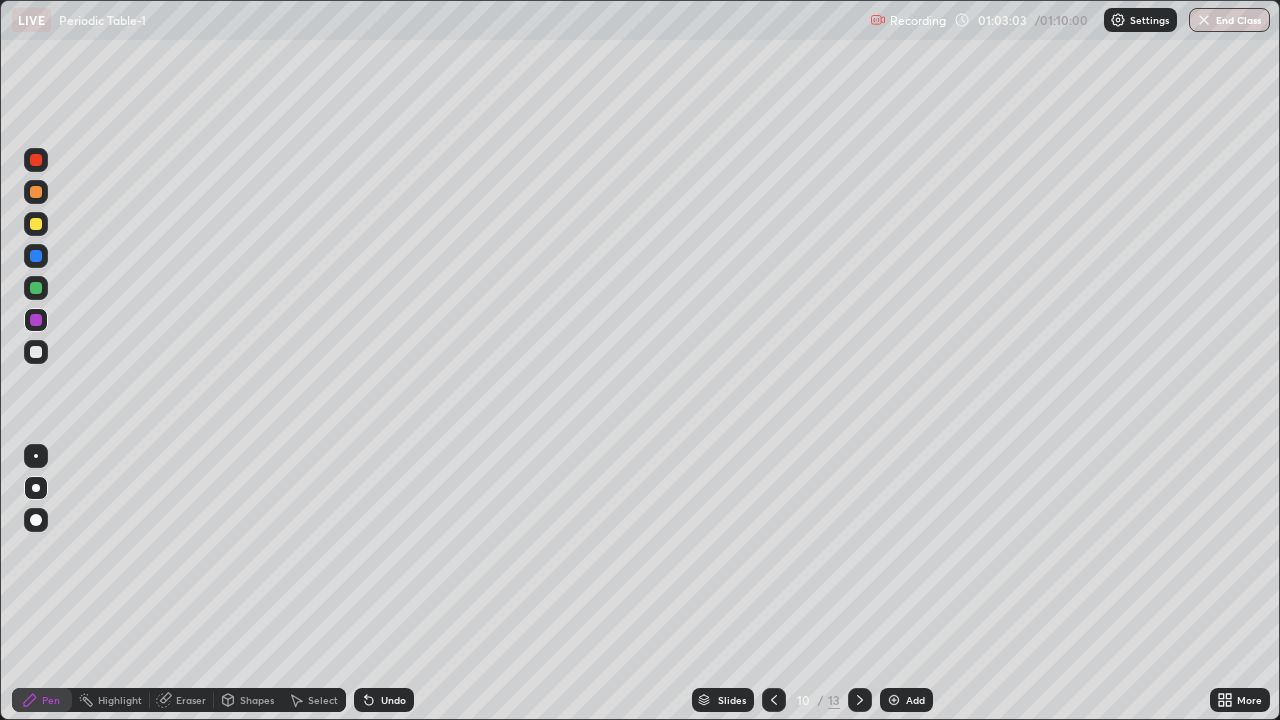 click at bounding box center (36, 352) 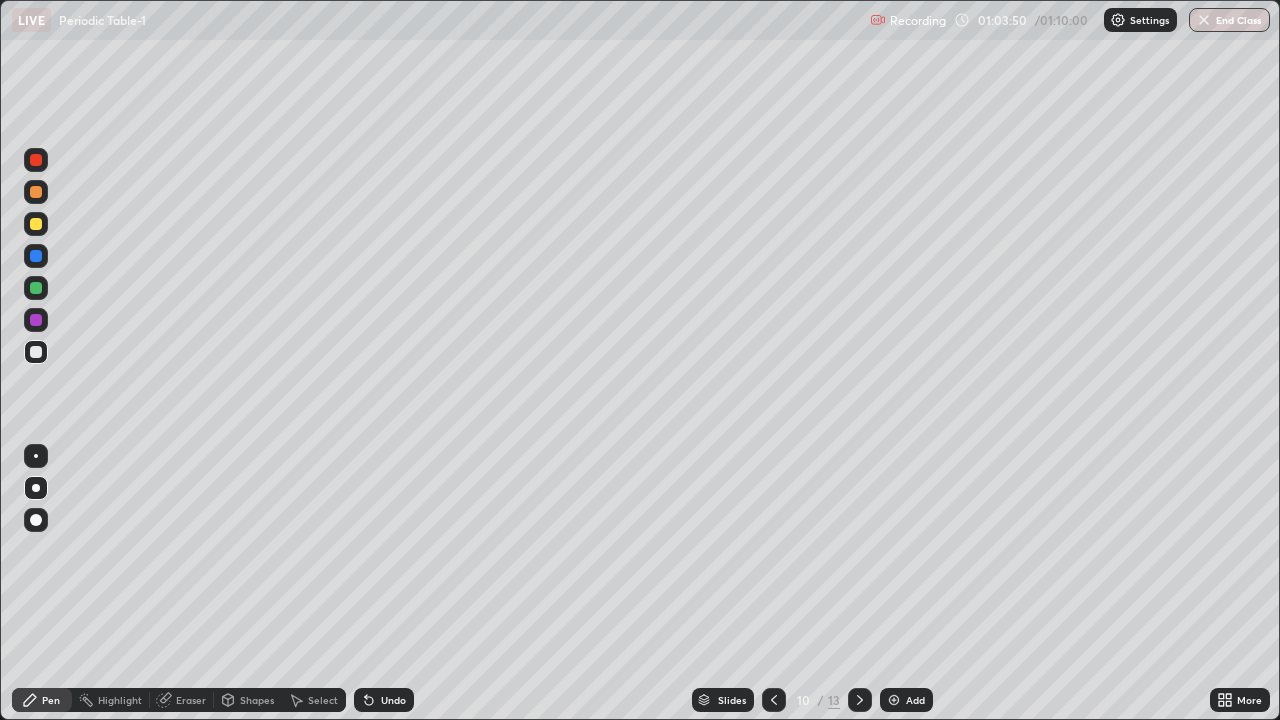 click at bounding box center (36, 160) 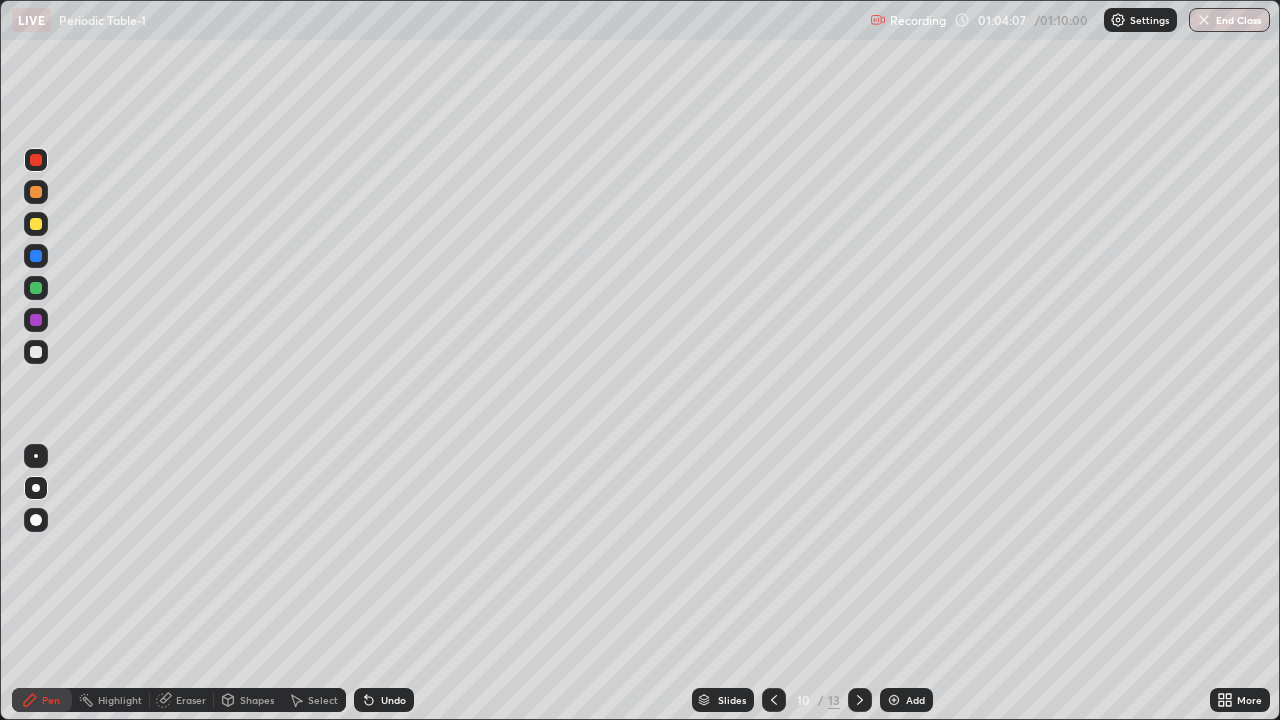 click at bounding box center (36, 224) 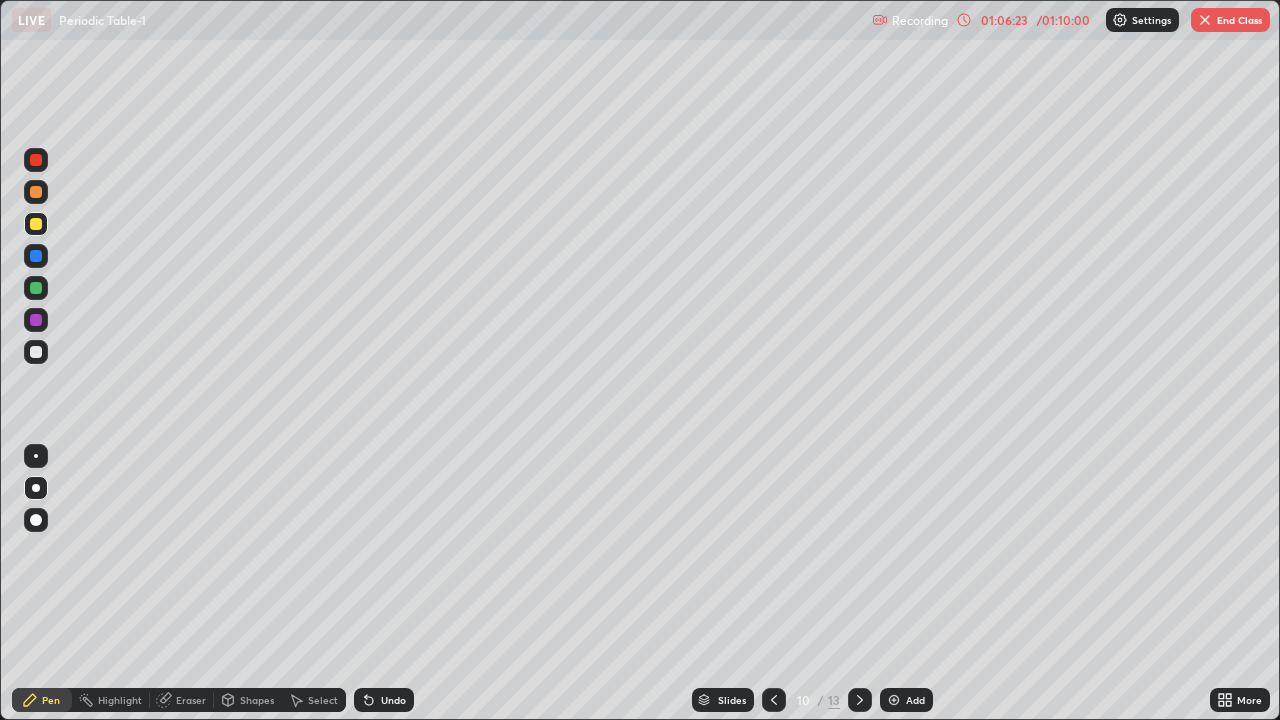 click on "End Class" at bounding box center (1230, 20) 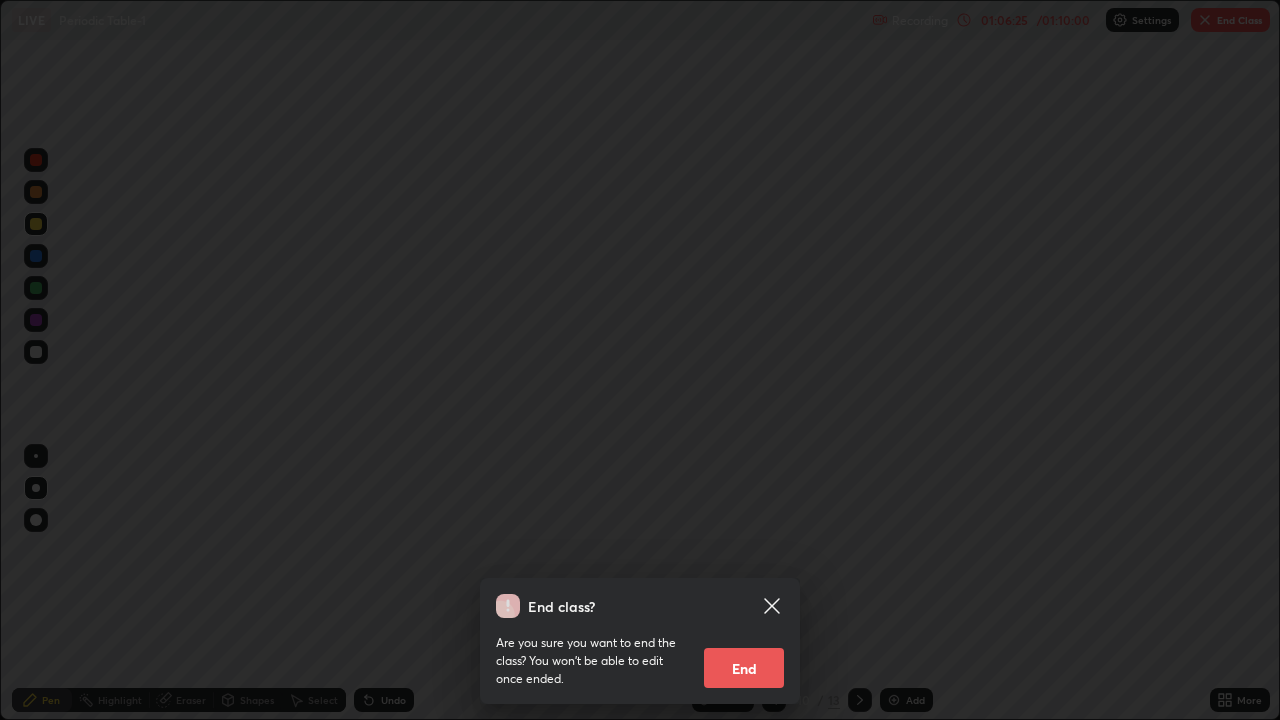 click on "End" at bounding box center (744, 668) 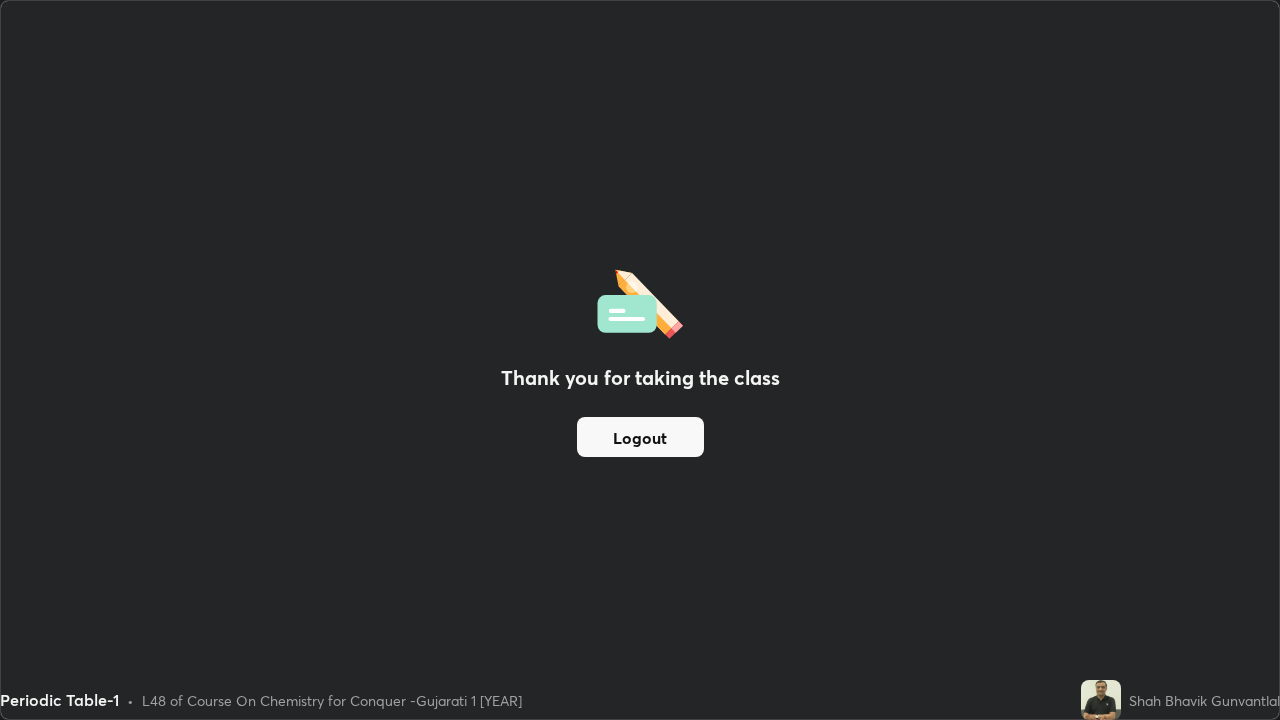 click on "Logout" at bounding box center (640, 437) 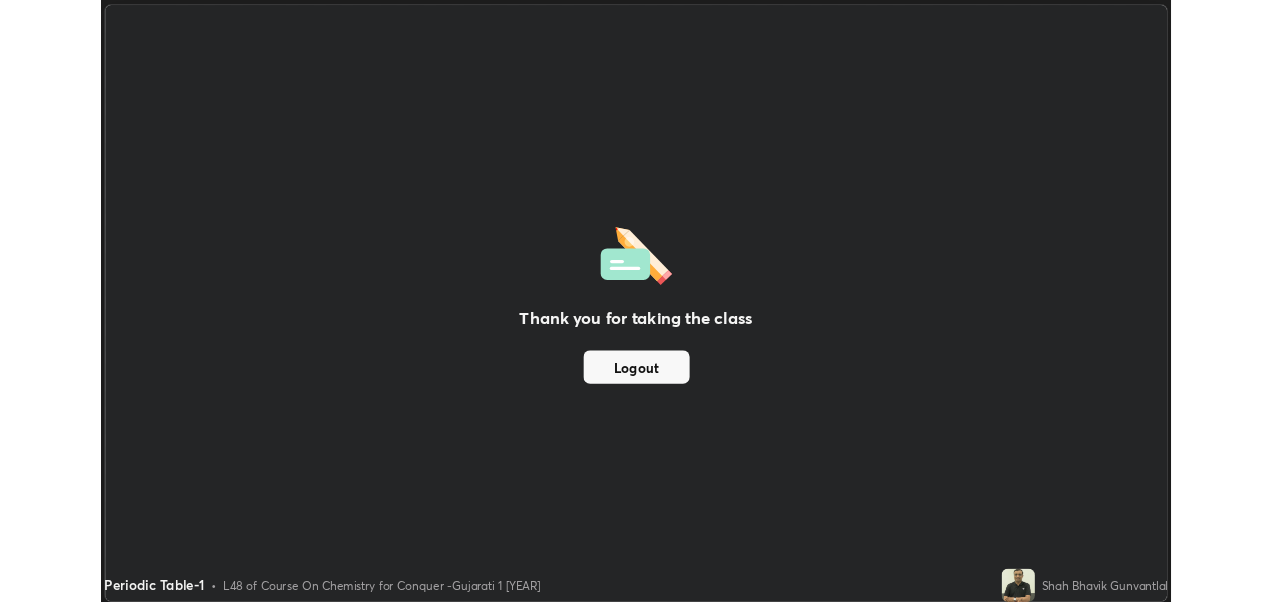 scroll, scrollTop: 602, scrollLeft: 1272, axis: both 